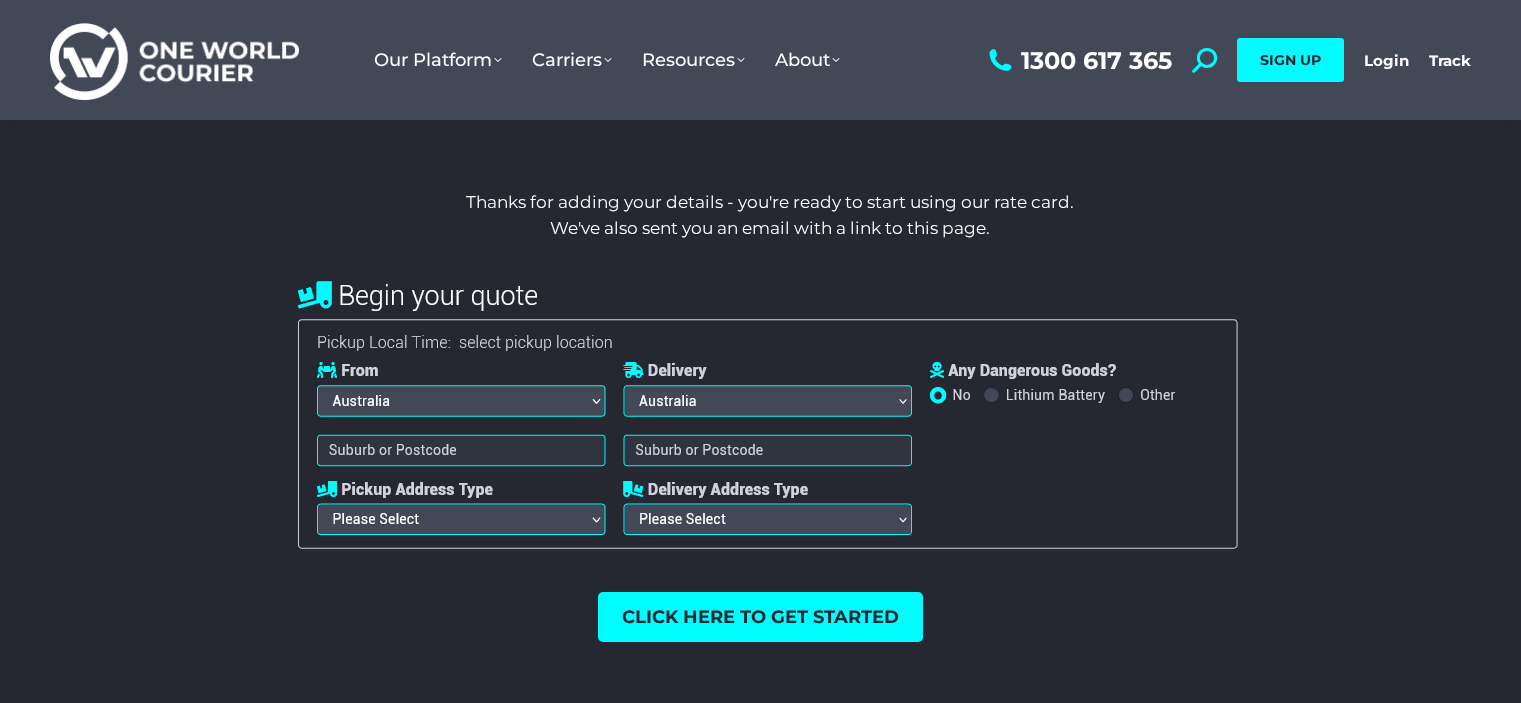 scroll, scrollTop: 0, scrollLeft: 0, axis: both 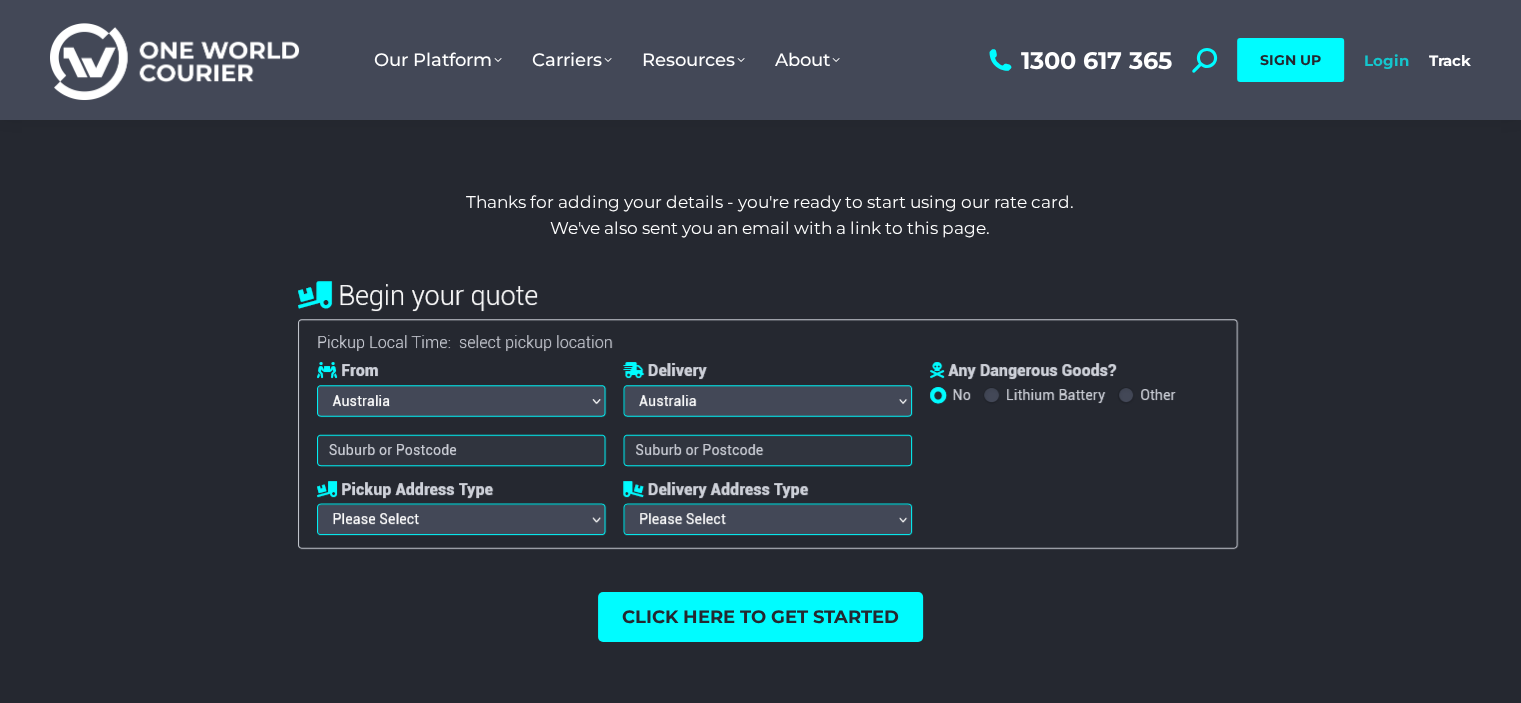 click on "Login" at bounding box center (1386, 60) 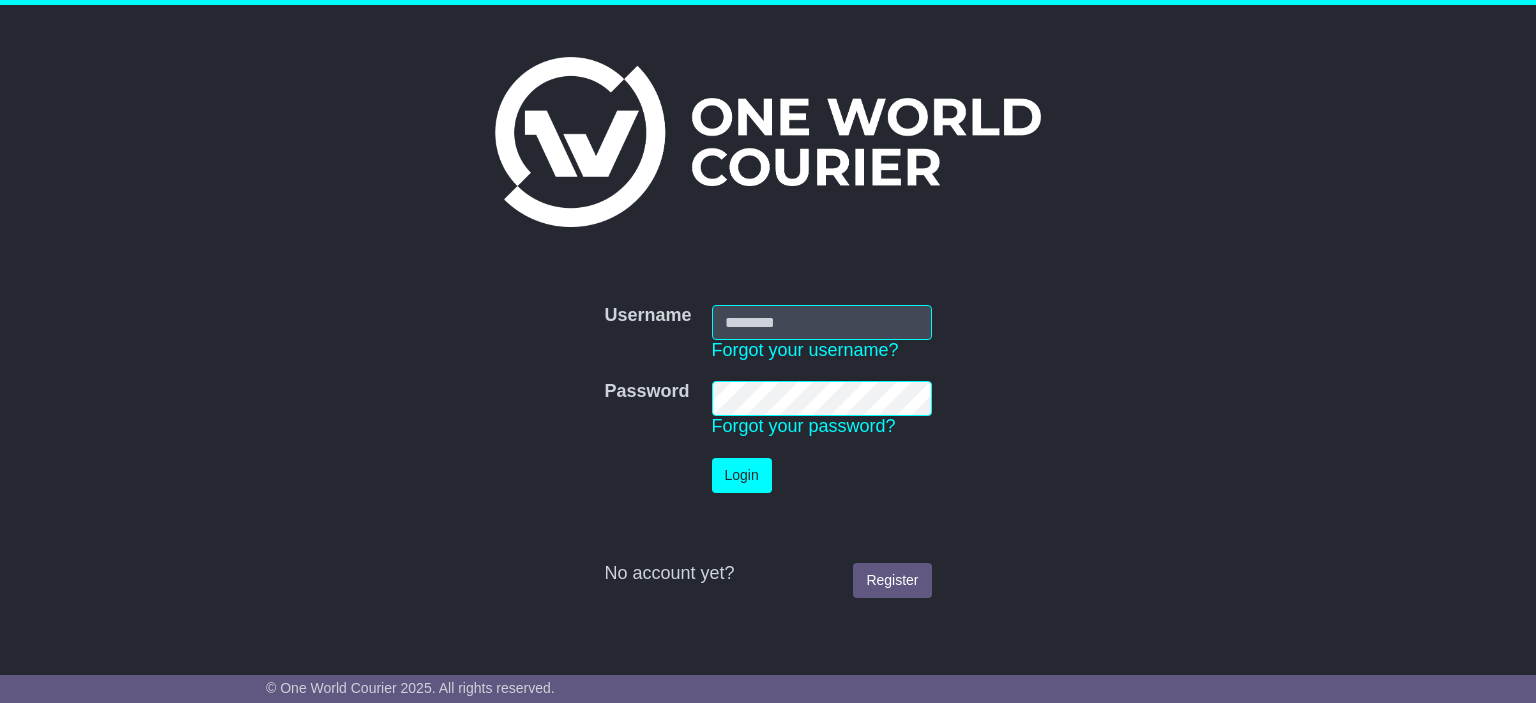 scroll, scrollTop: 0, scrollLeft: 0, axis: both 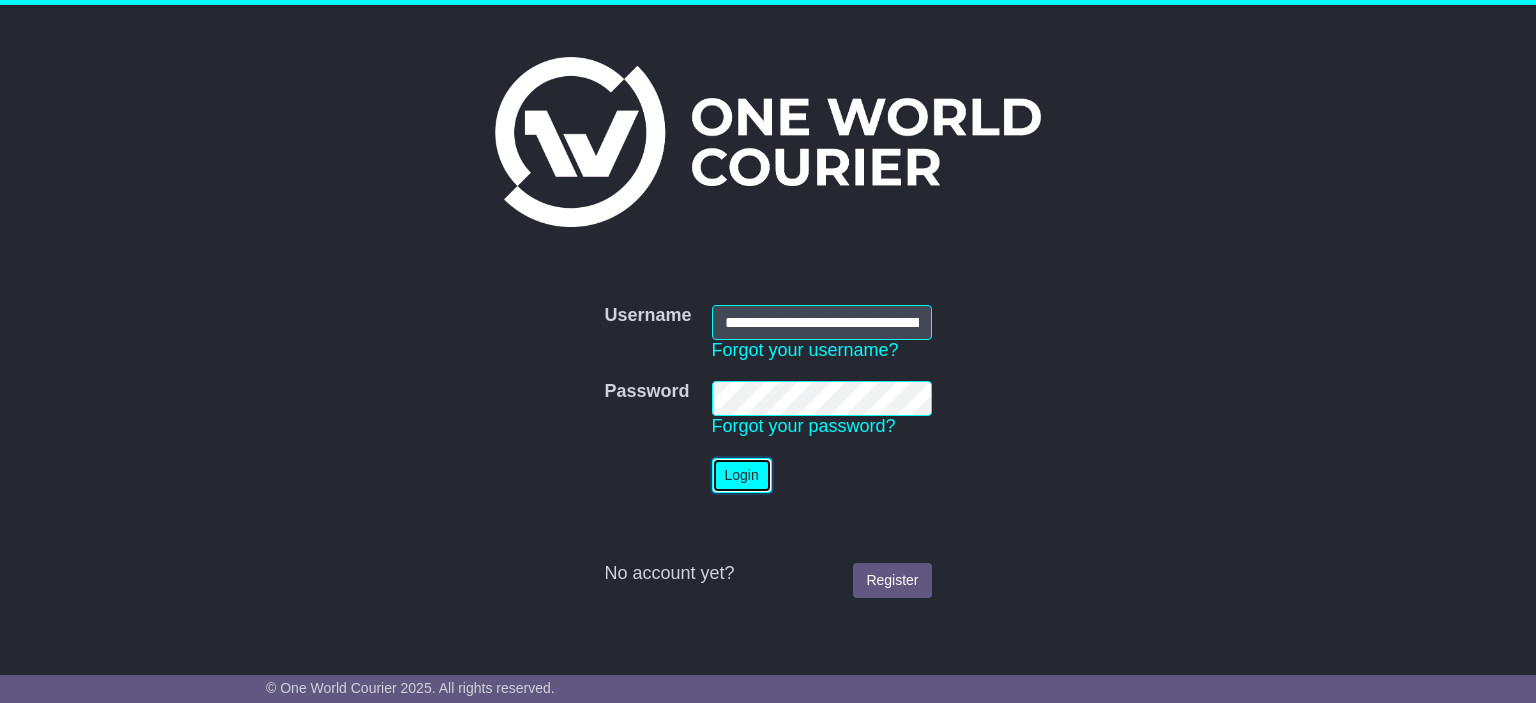 click on "Login" at bounding box center (742, 475) 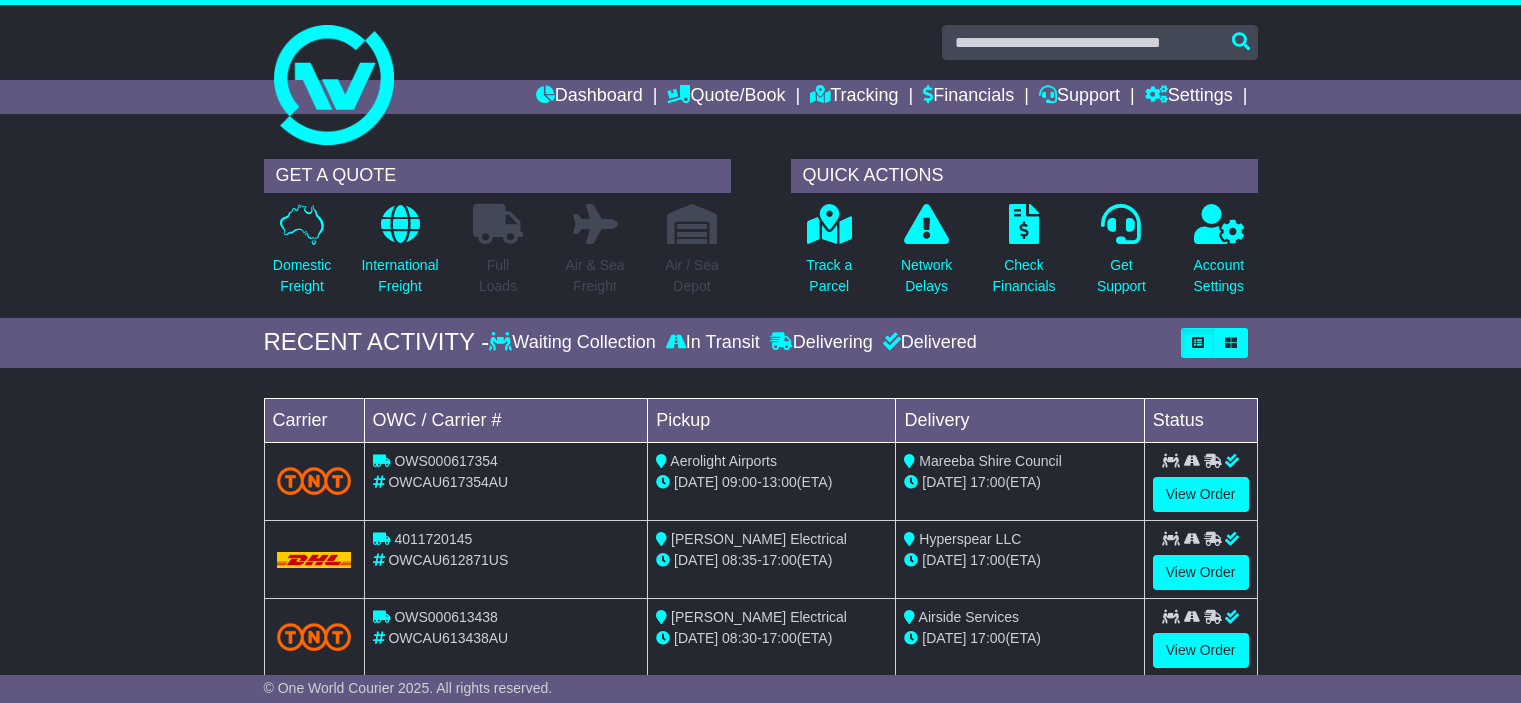 scroll, scrollTop: 0, scrollLeft: 0, axis: both 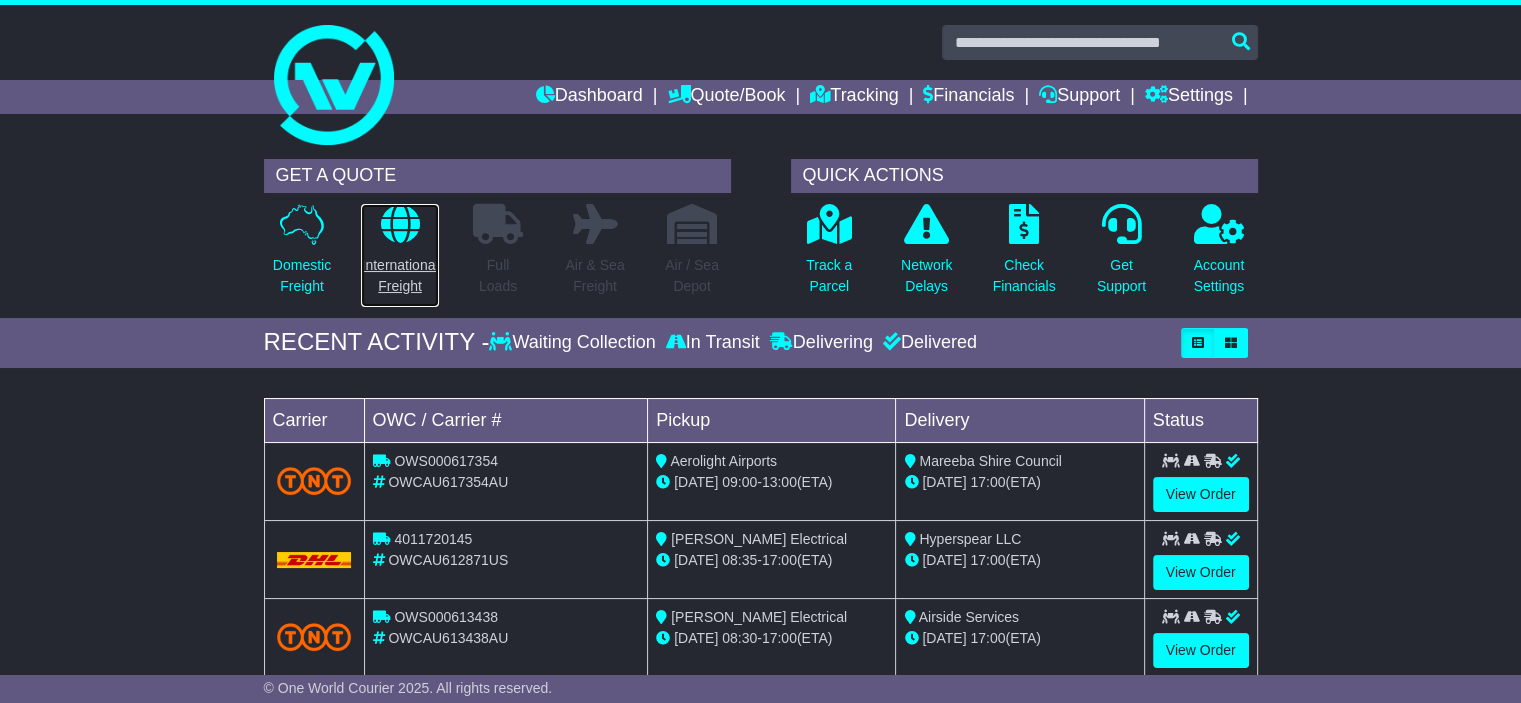 click on "International Freight" at bounding box center (399, 276) 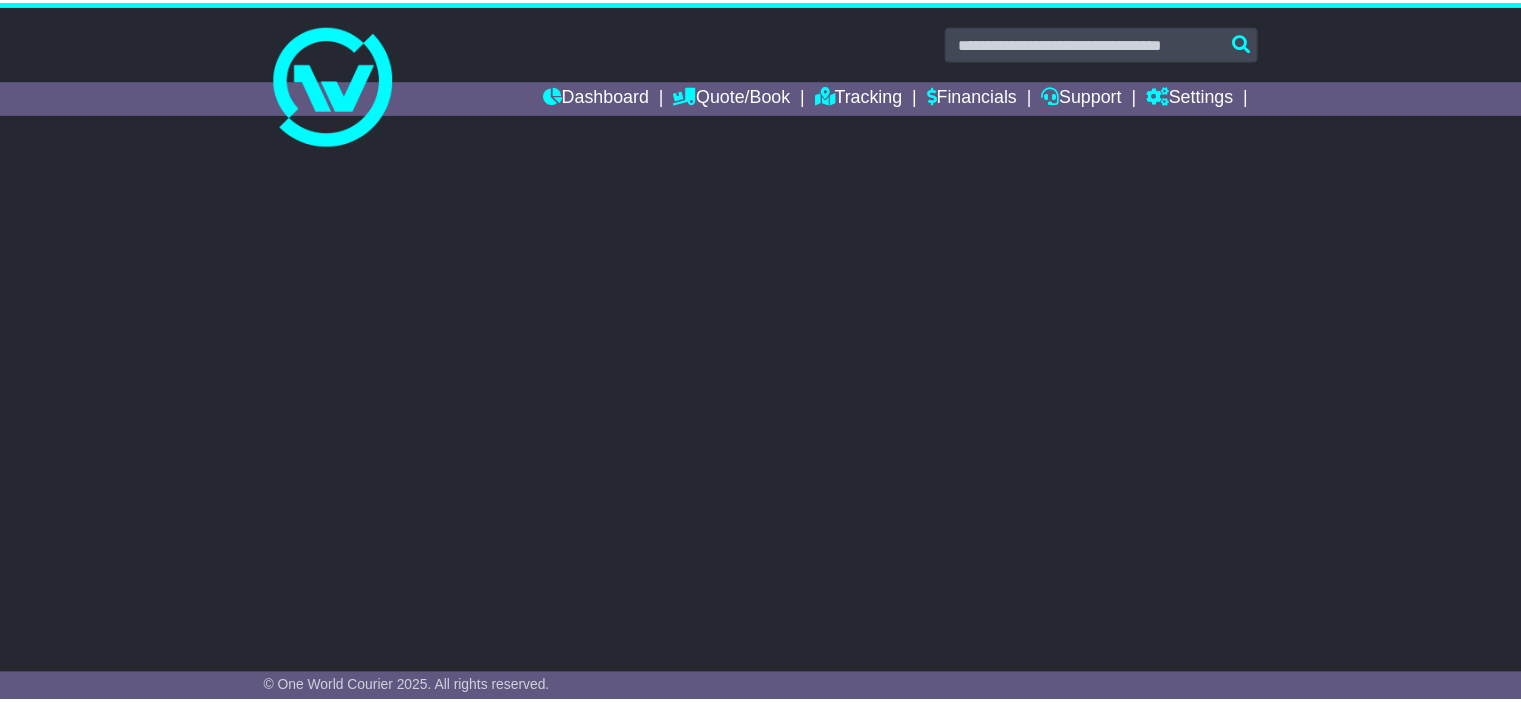 scroll, scrollTop: 0, scrollLeft: 0, axis: both 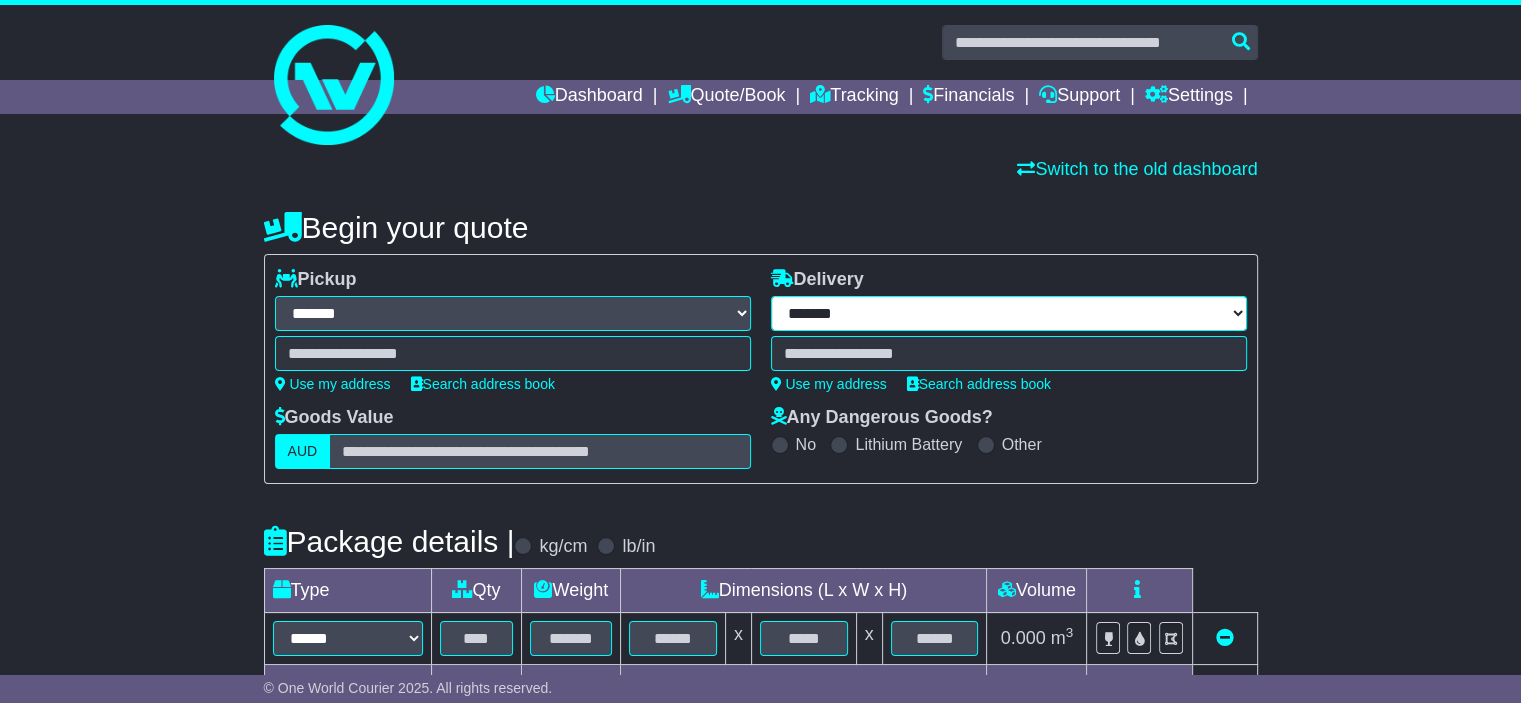 click on "**********" at bounding box center (1009, 313) 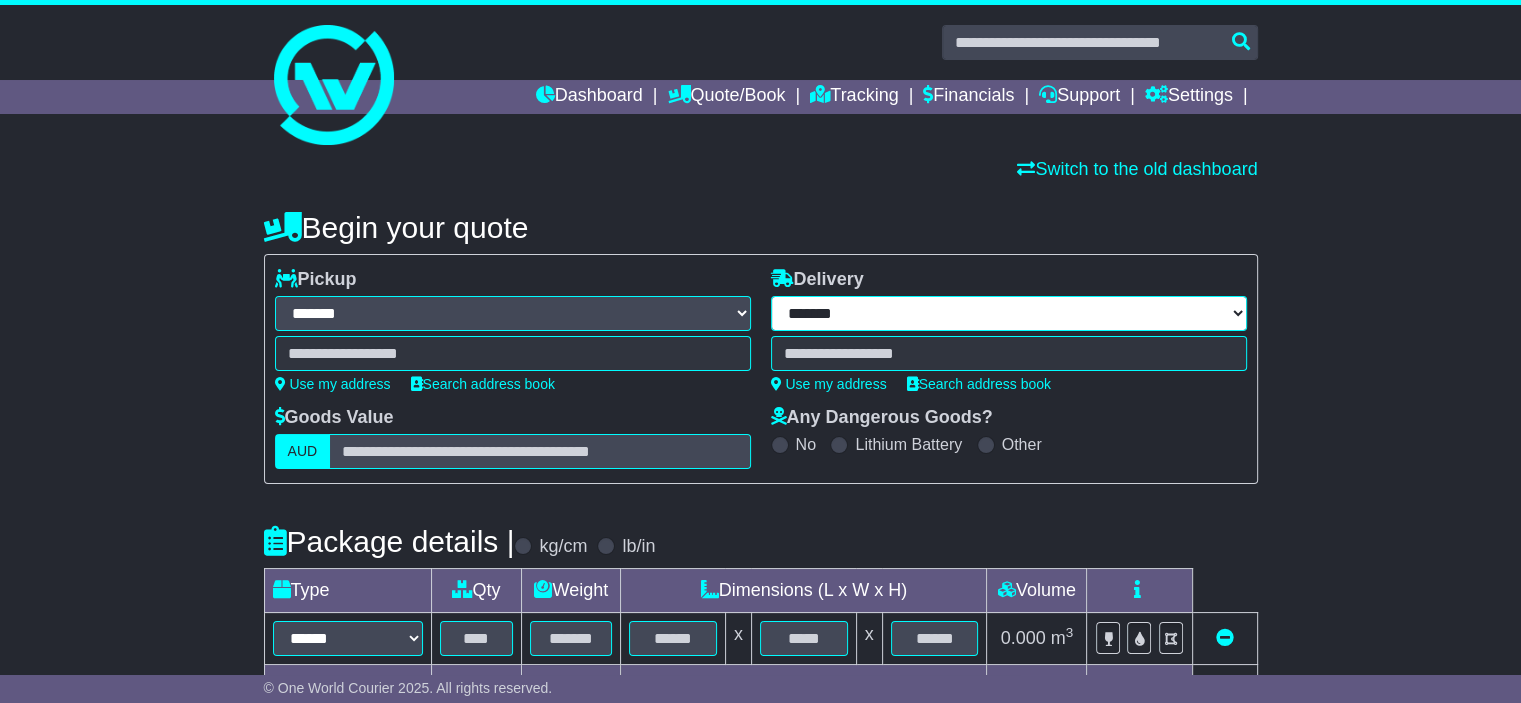 select on "***" 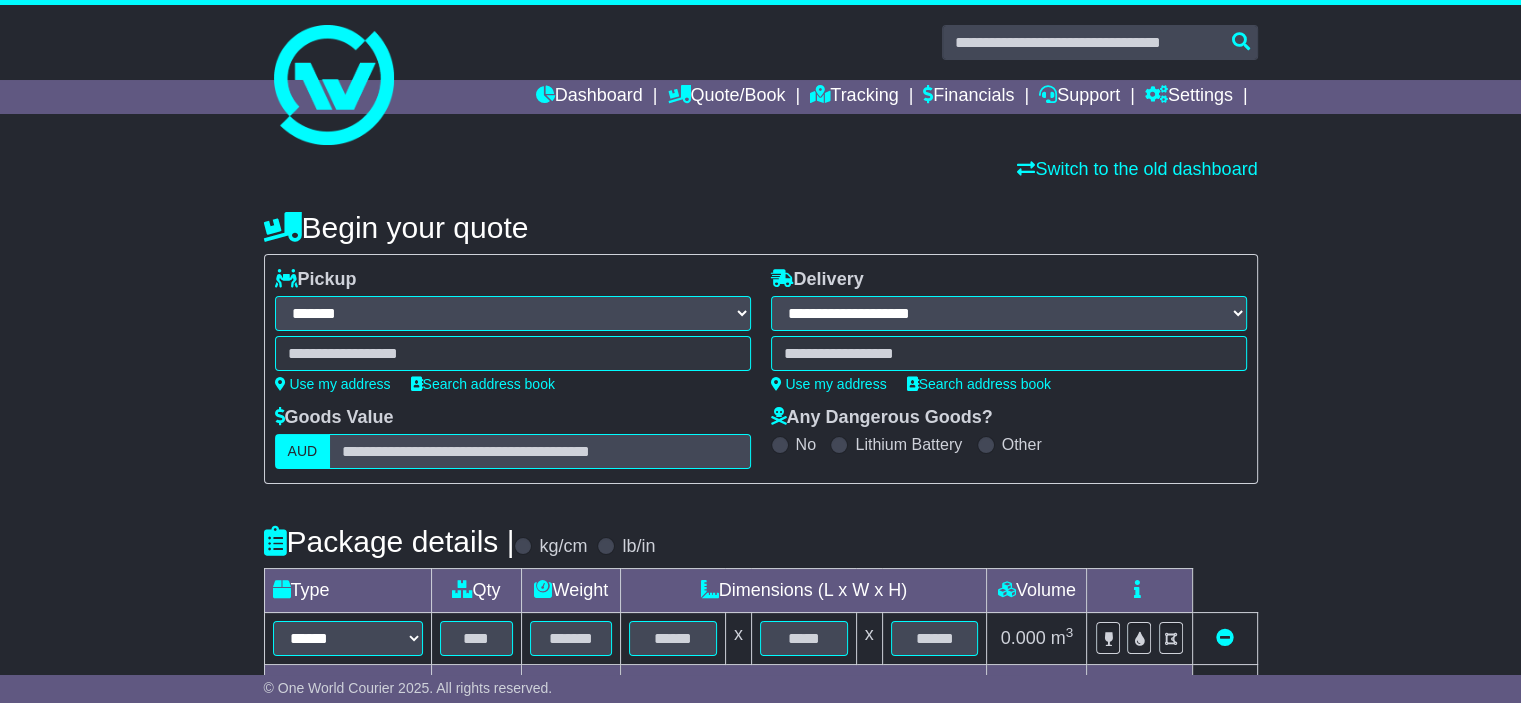click on "**********" at bounding box center (1009, 313) 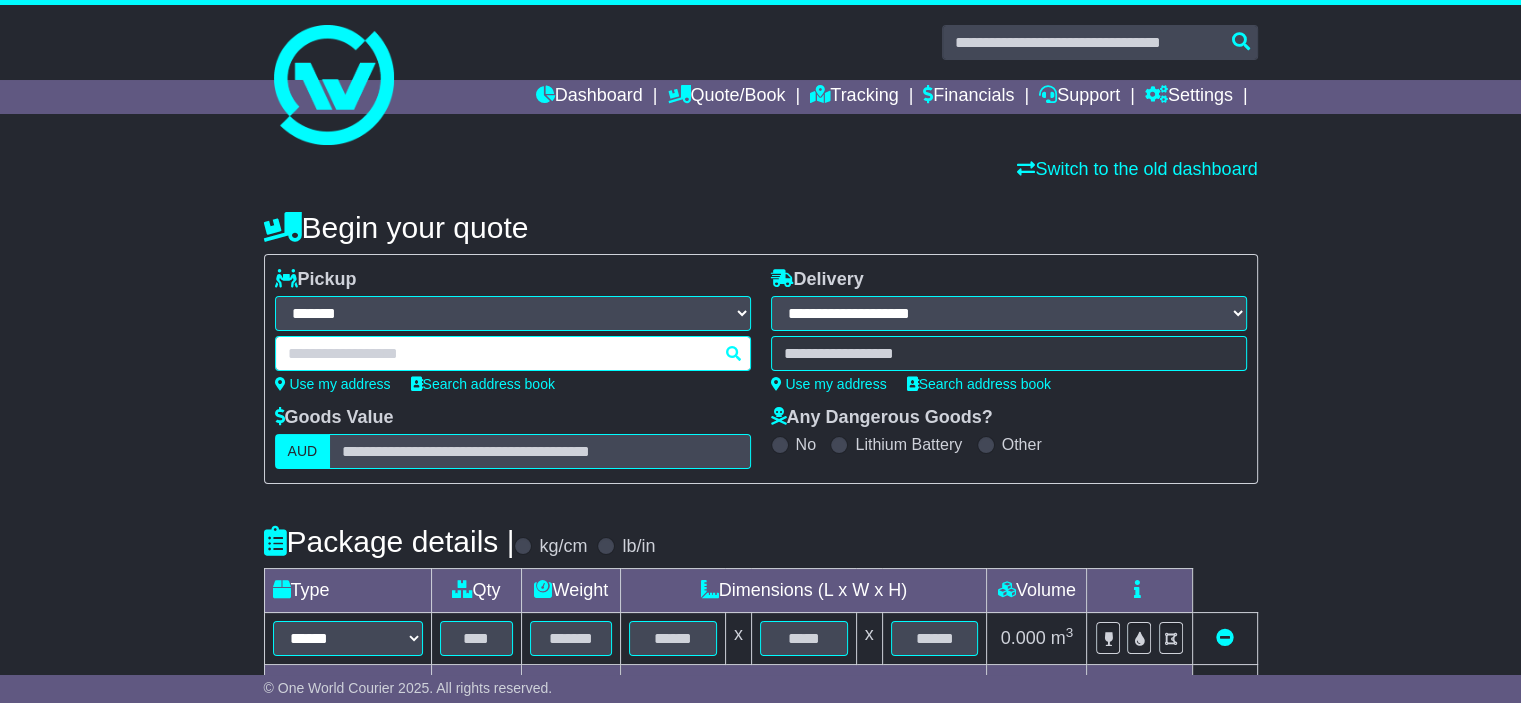 click at bounding box center [513, 353] 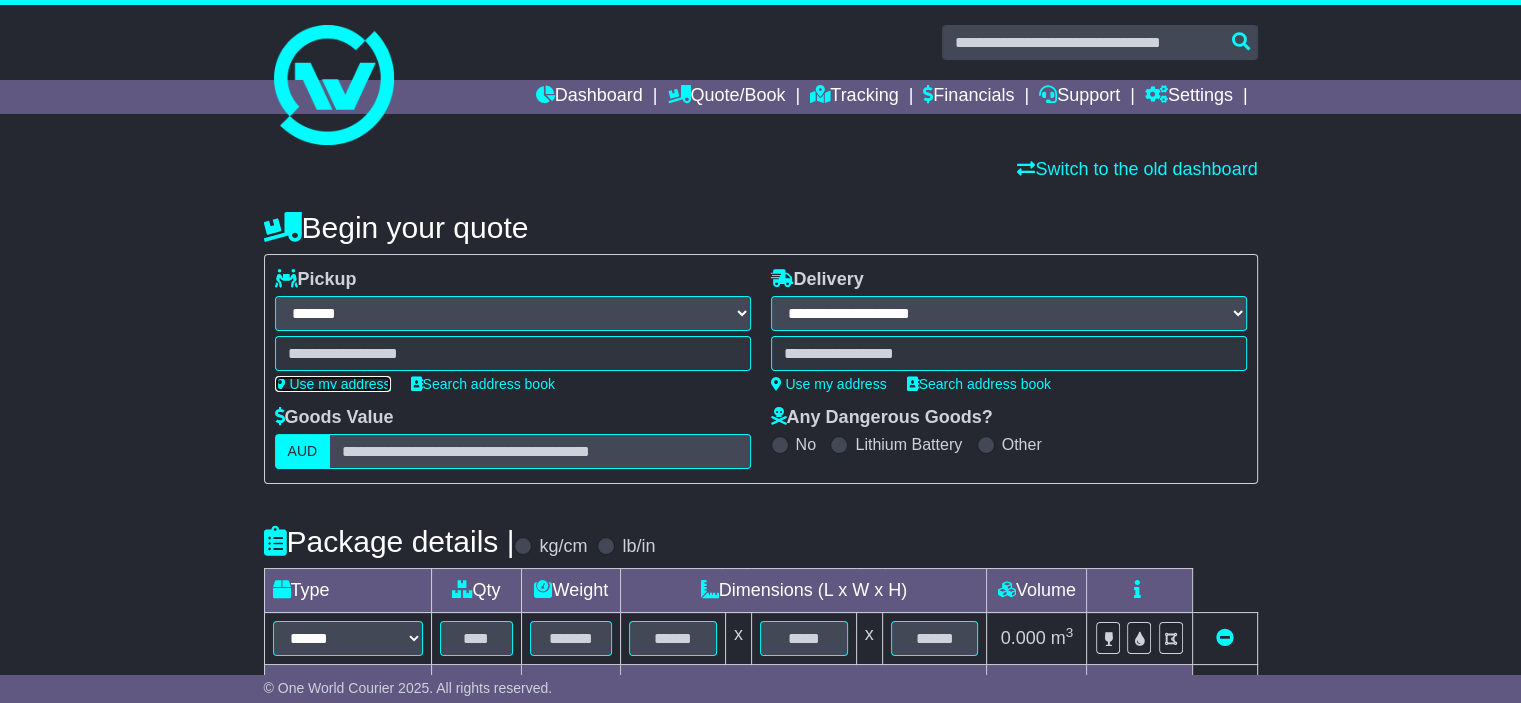 click on "Use my address" at bounding box center [333, 384] 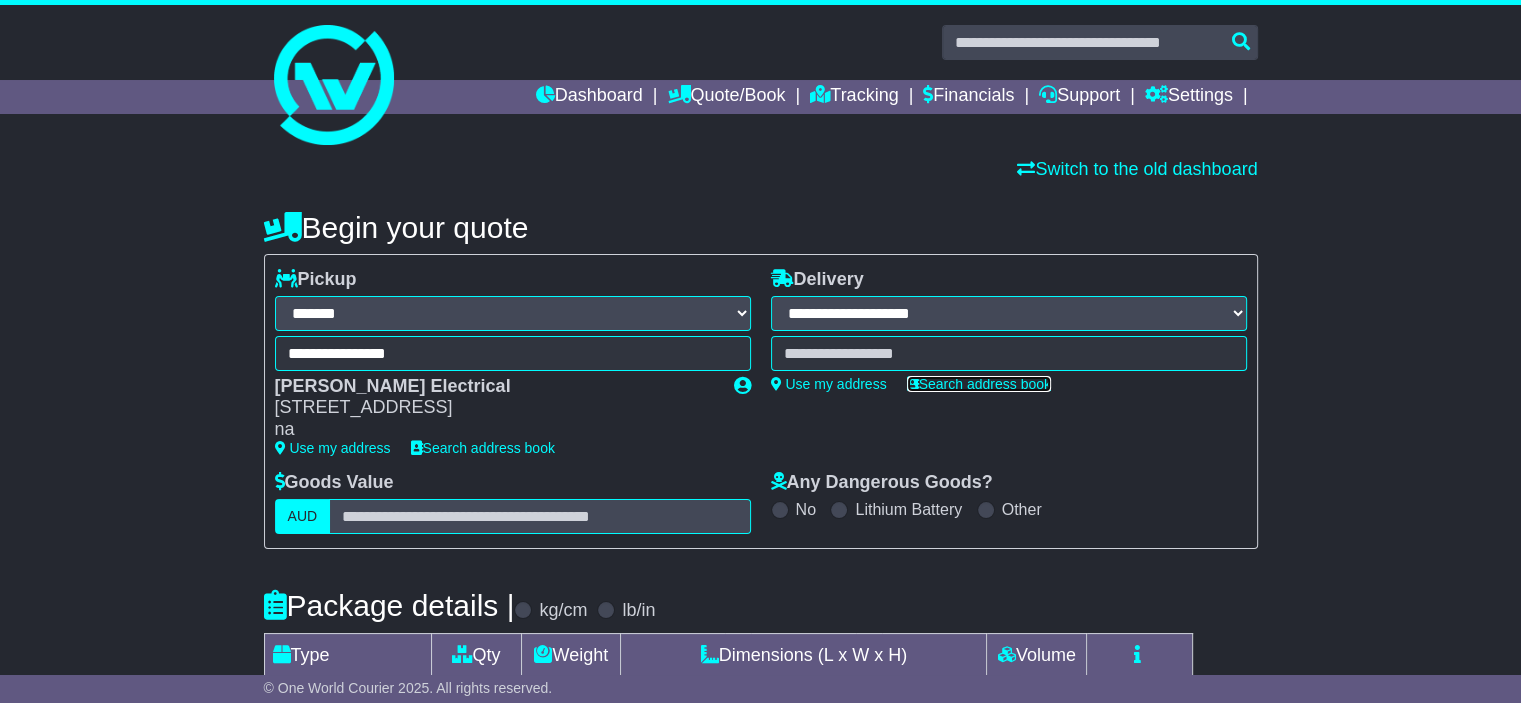 click on "Search address book" at bounding box center (979, 384) 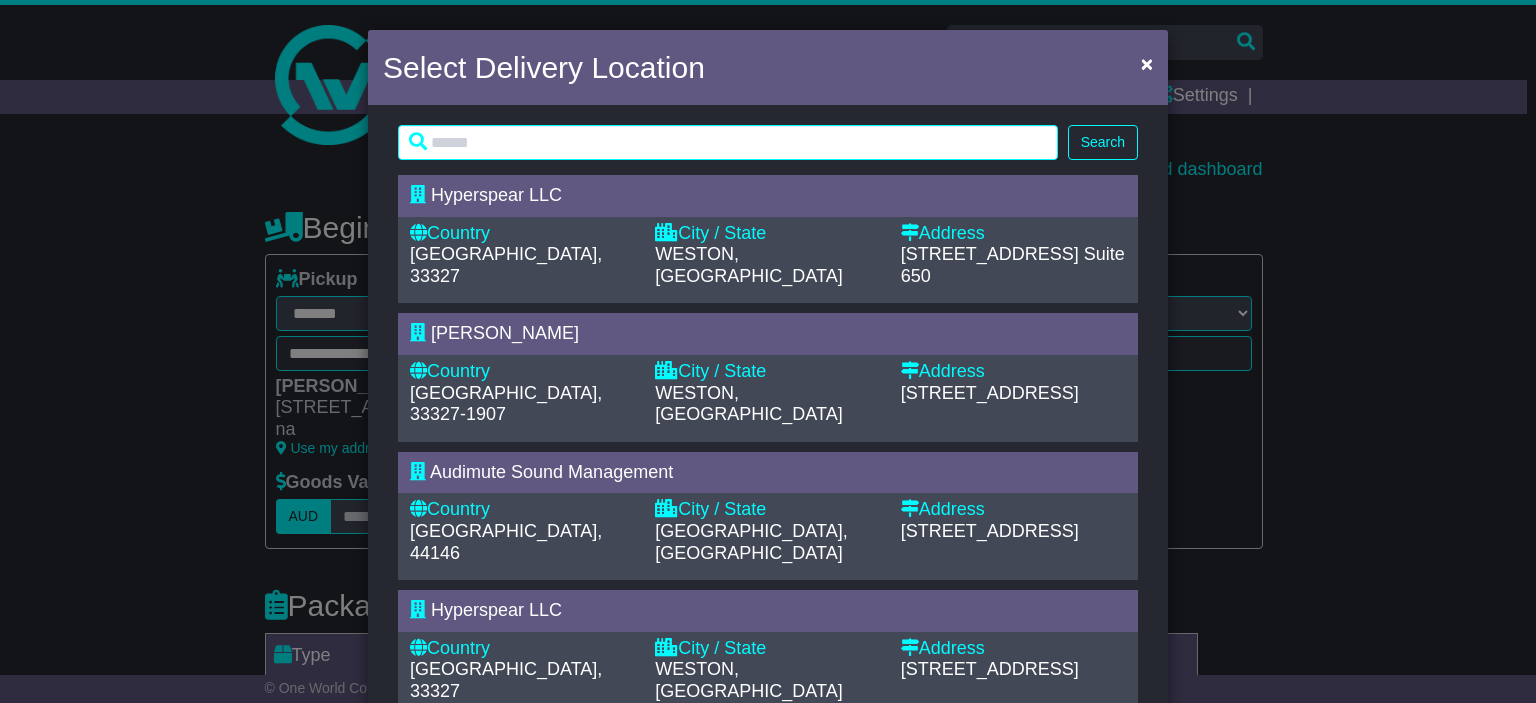 click on "United States Of America, 33327" at bounding box center (522, 265) 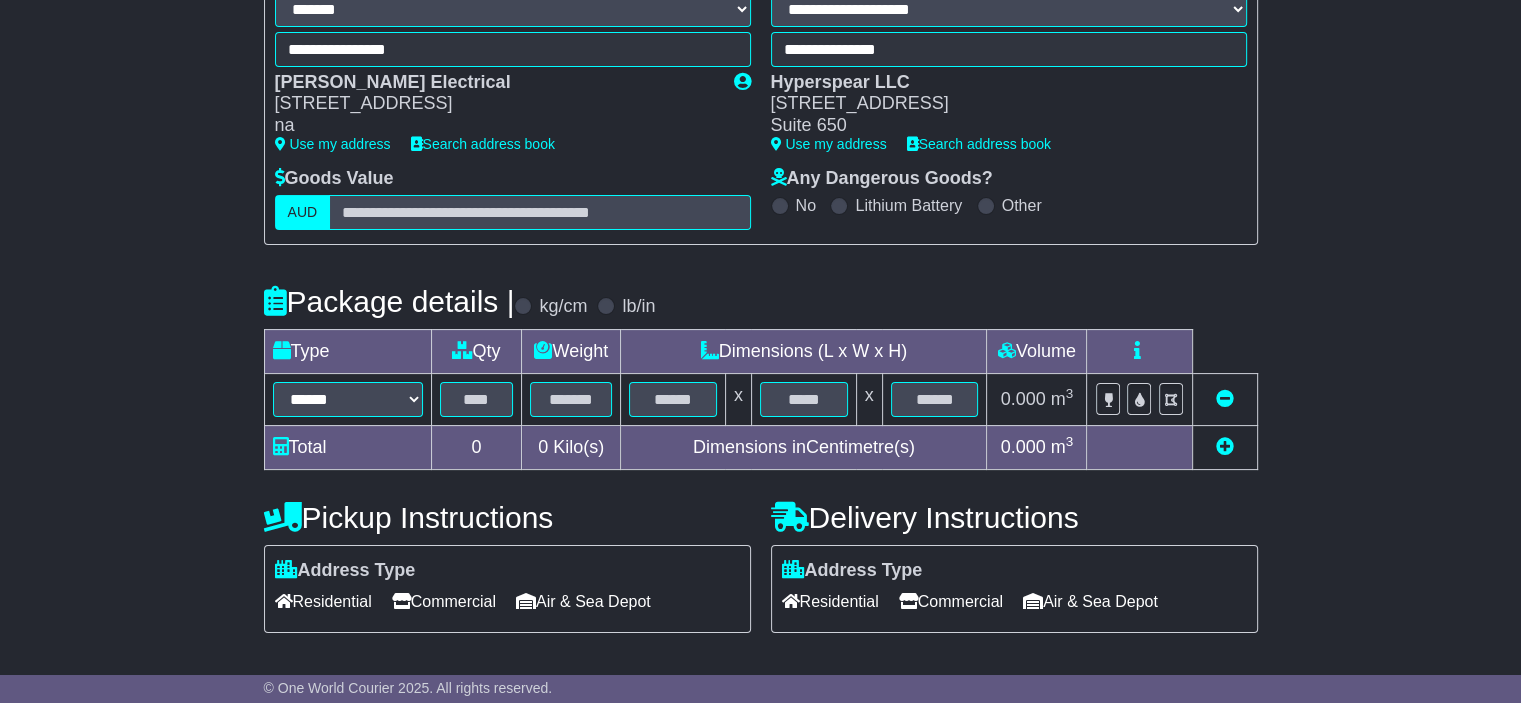 scroll, scrollTop: 332, scrollLeft: 0, axis: vertical 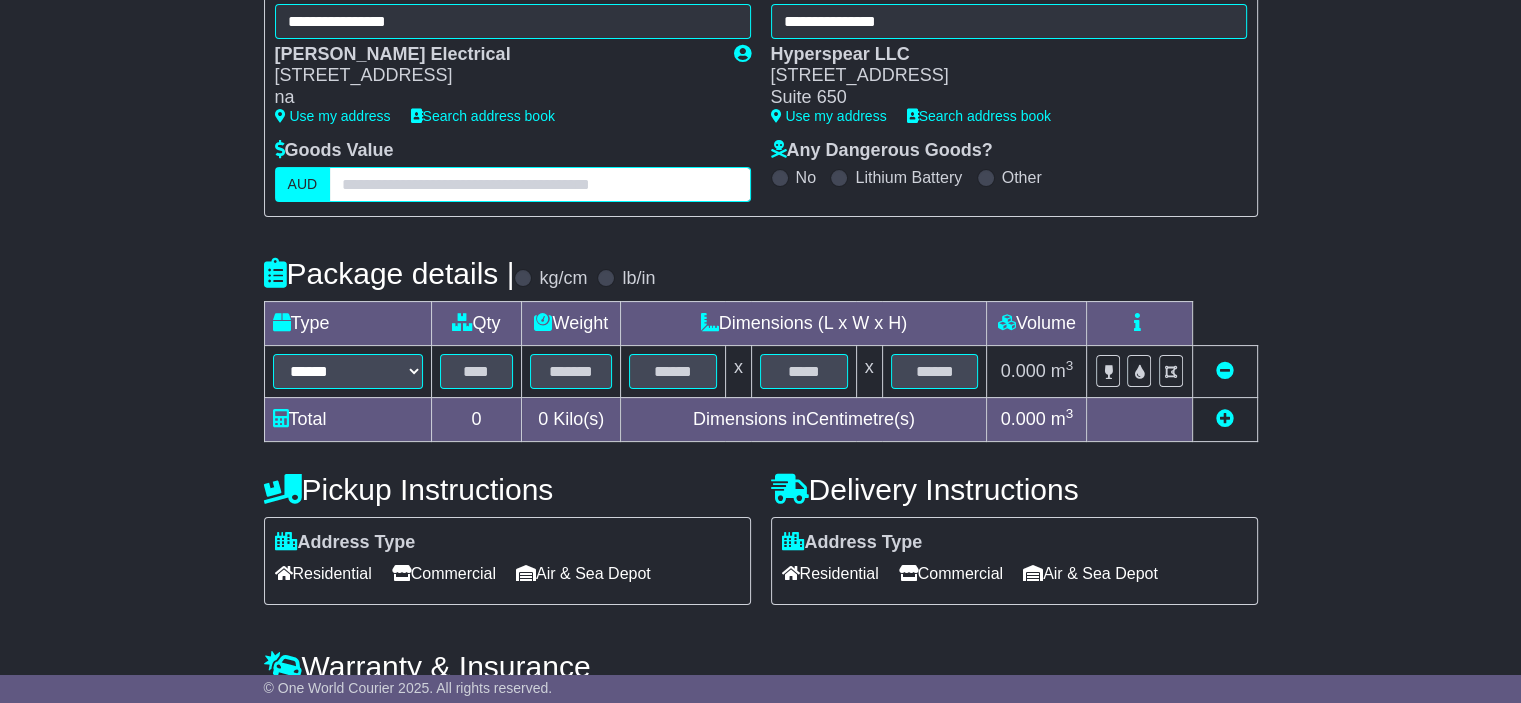 click at bounding box center (539, 184) 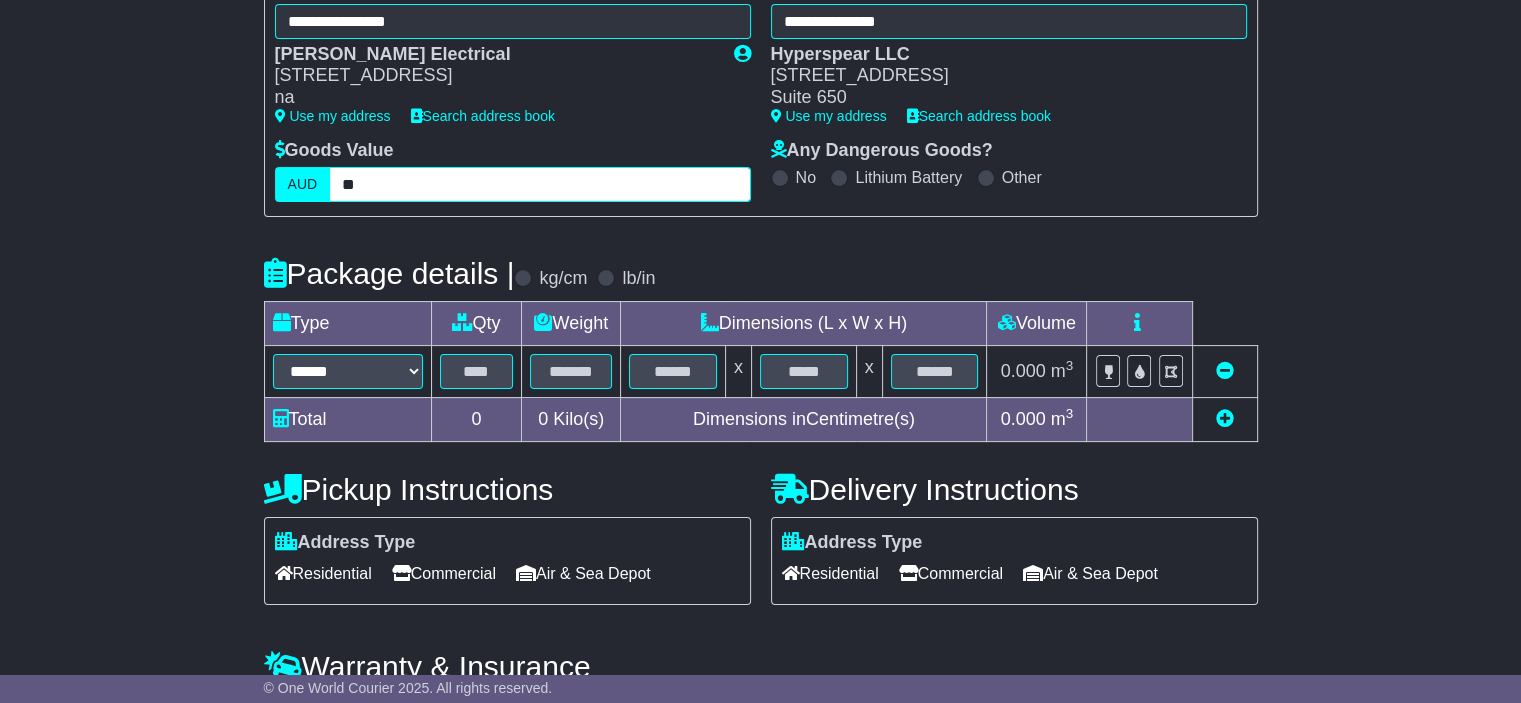 type on "**" 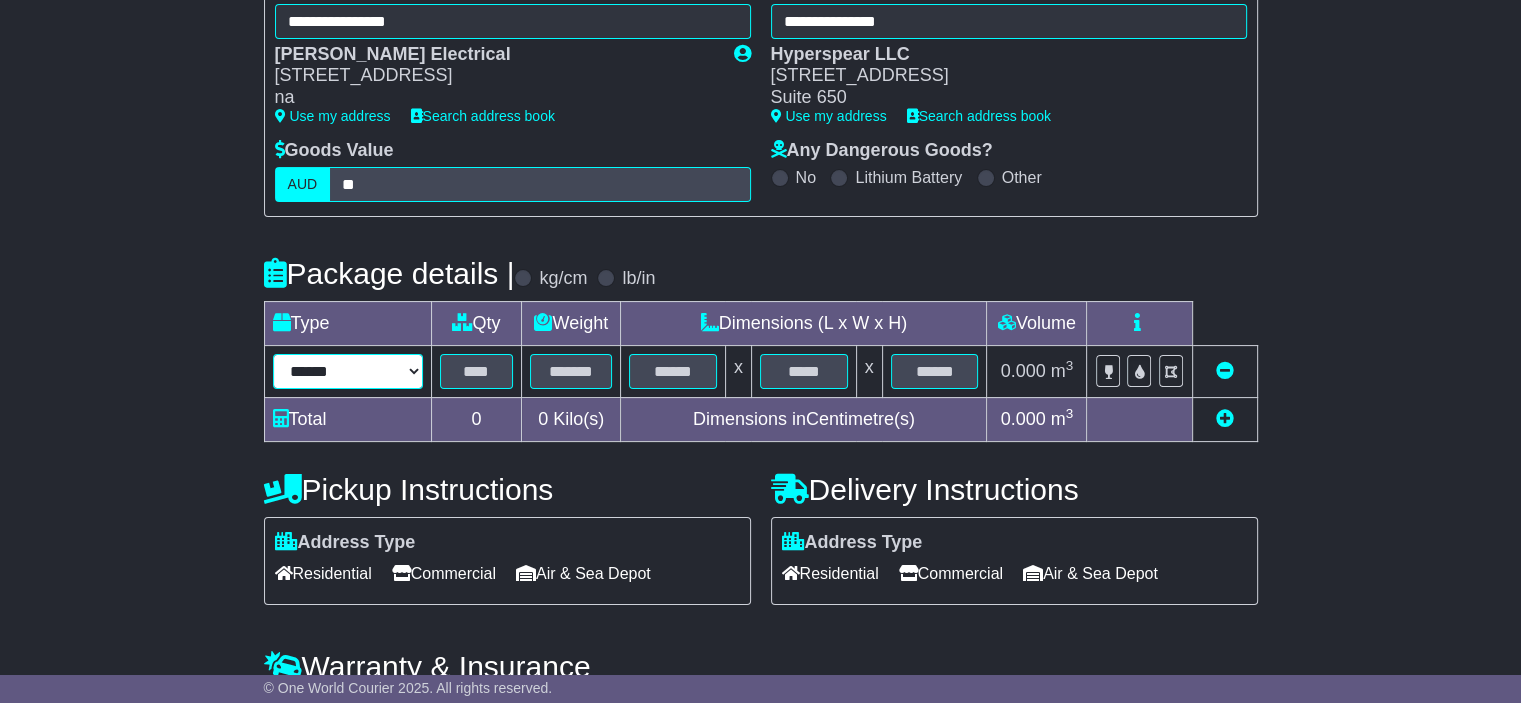 click on "****** ****** *** ******** ***** **** **** ****** *** *******" at bounding box center (348, 371) 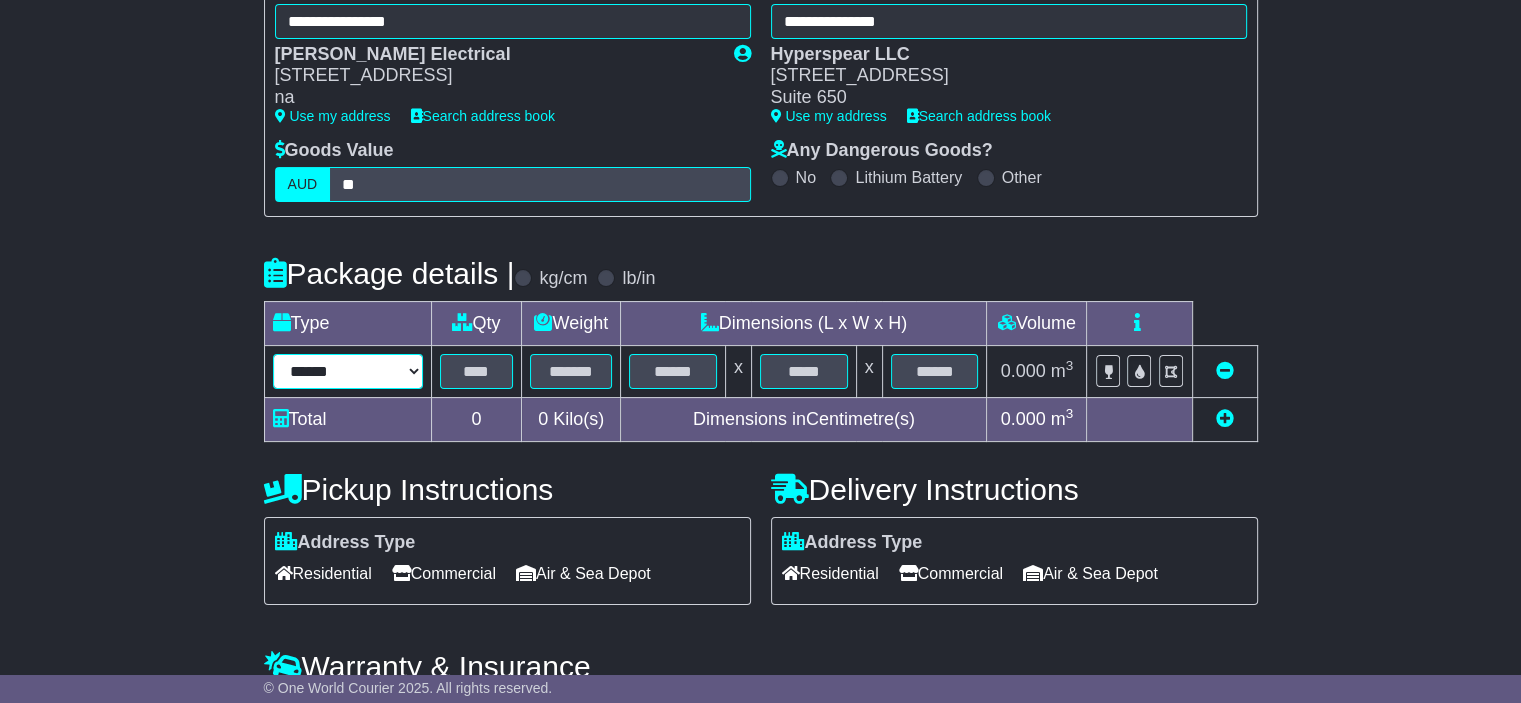 select on "****" 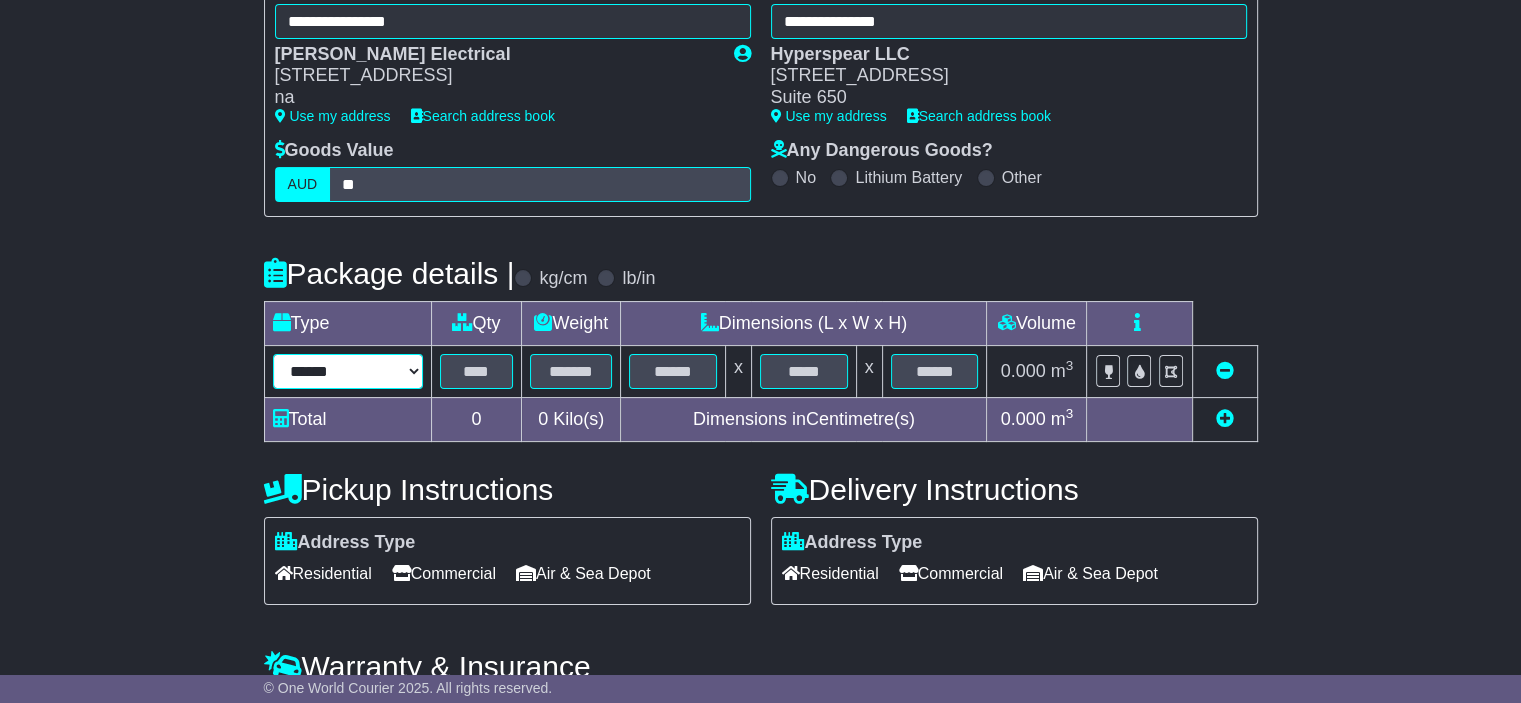 click on "****** ****** *** ******** ***** **** **** ****** *** *******" at bounding box center [348, 371] 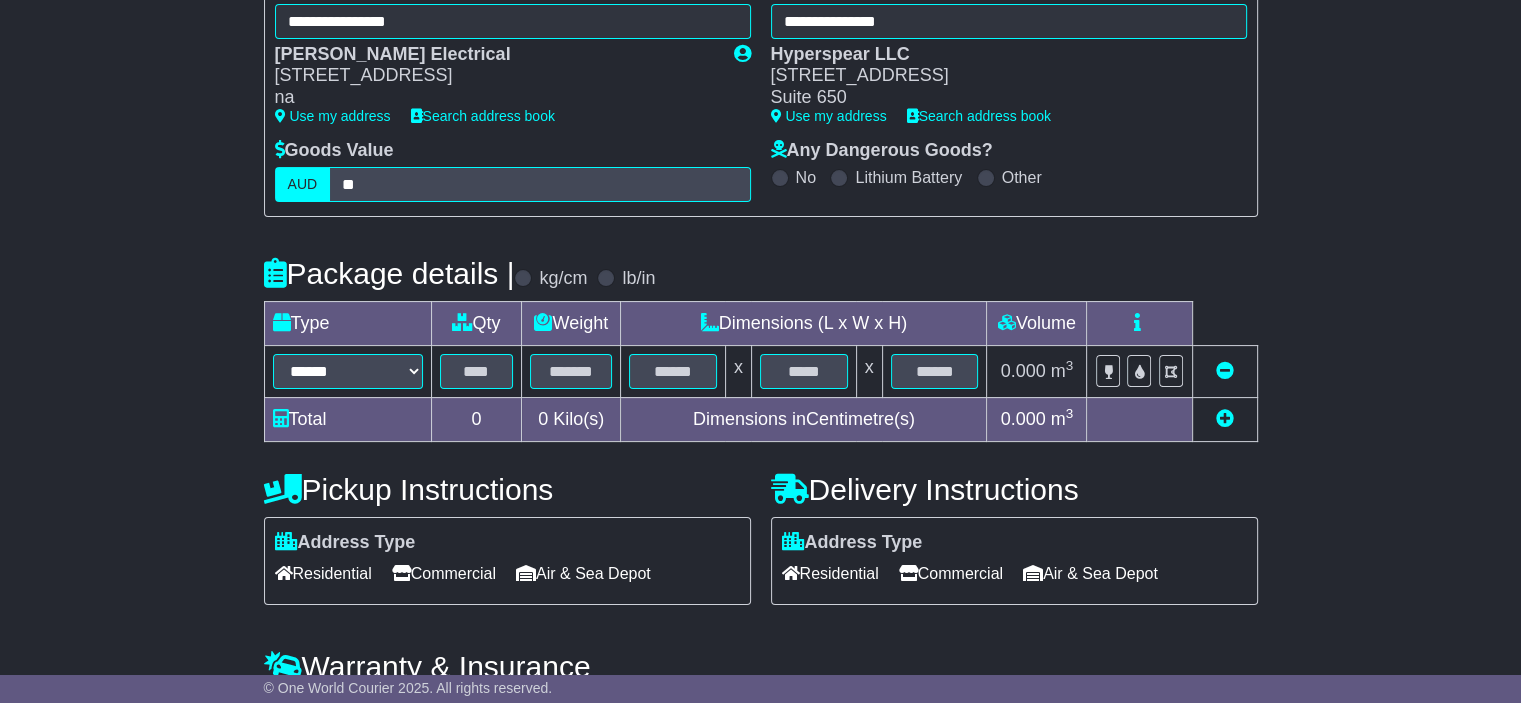 drag, startPoint x: 477, startPoint y: 371, endPoint x: 488, endPoint y: 335, distance: 37.64306 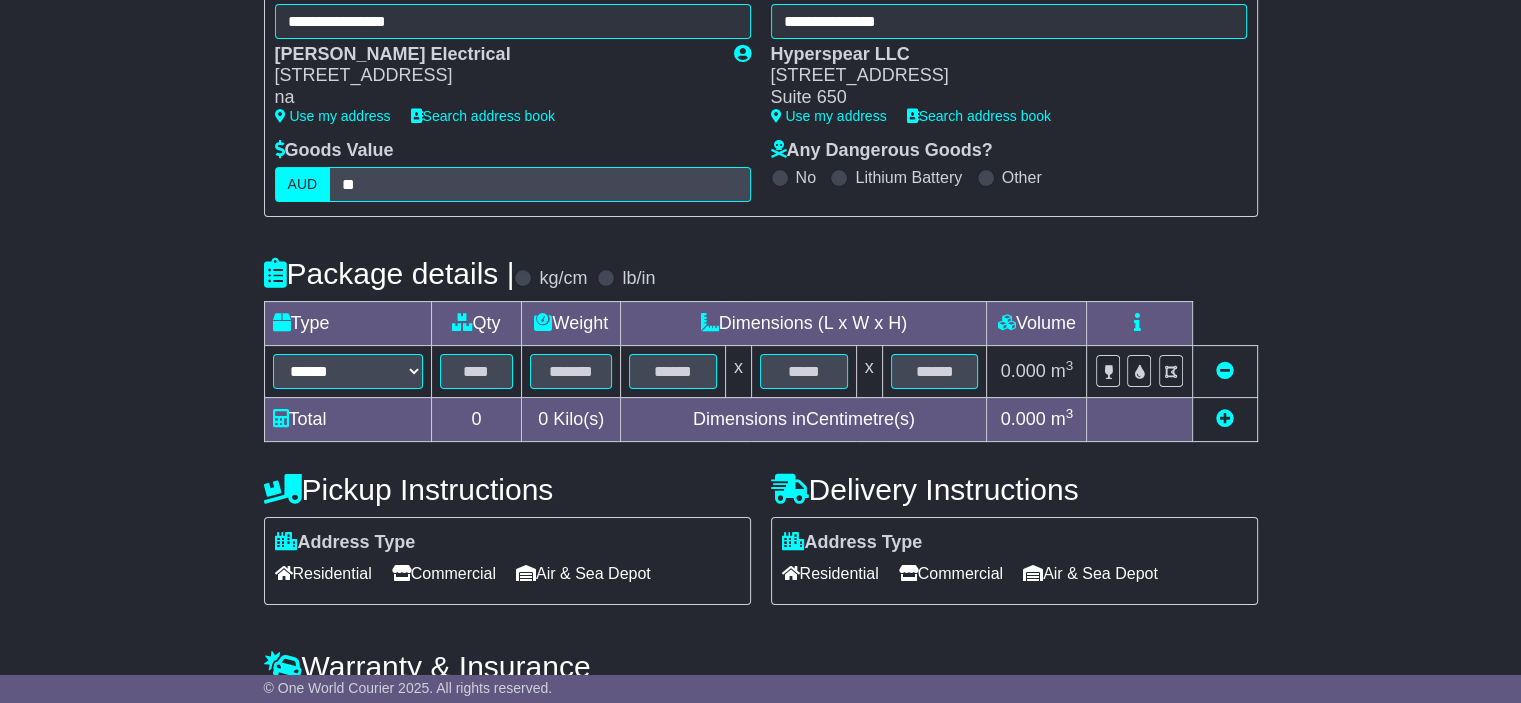 click on "Qty" at bounding box center [476, 323] 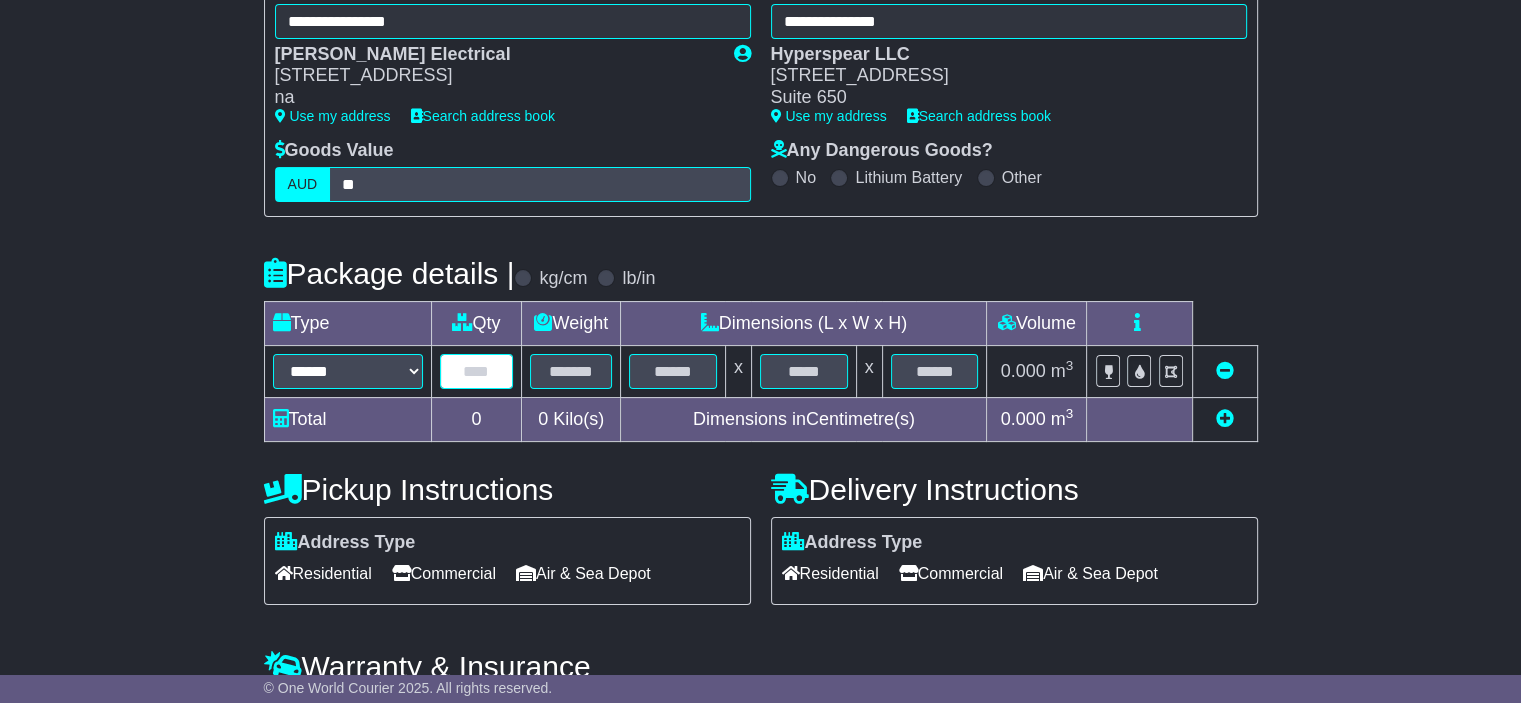 click at bounding box center [477, 371] 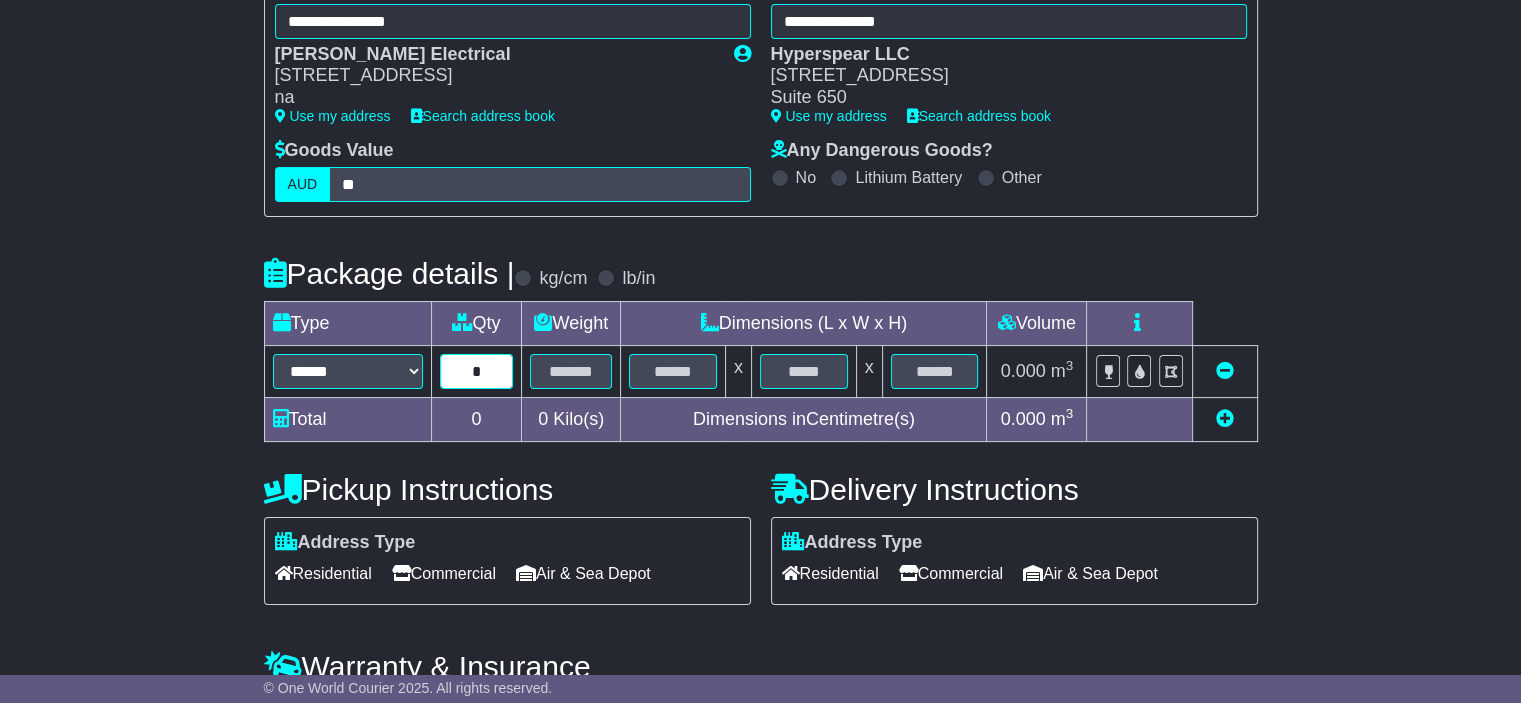 type on "*" 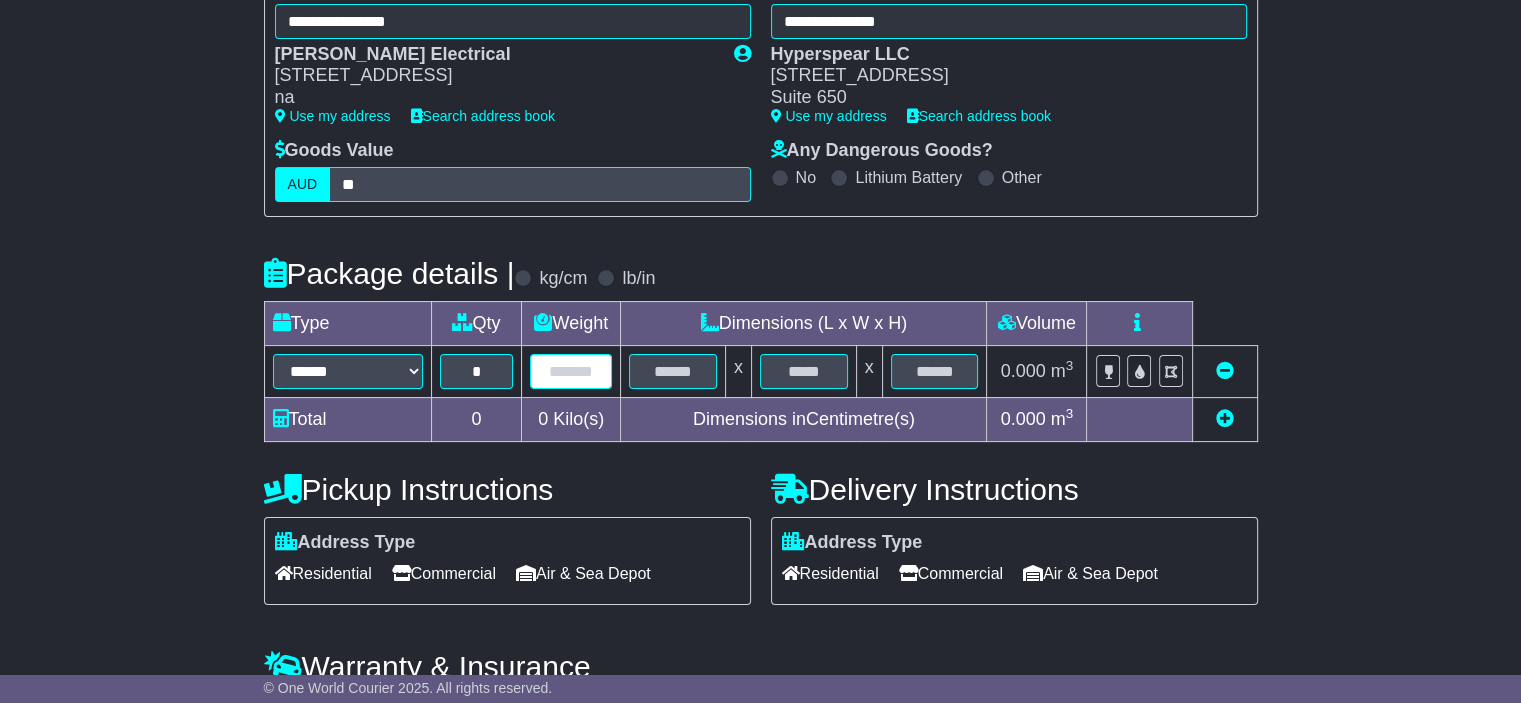click at bounding box center [571, 371] 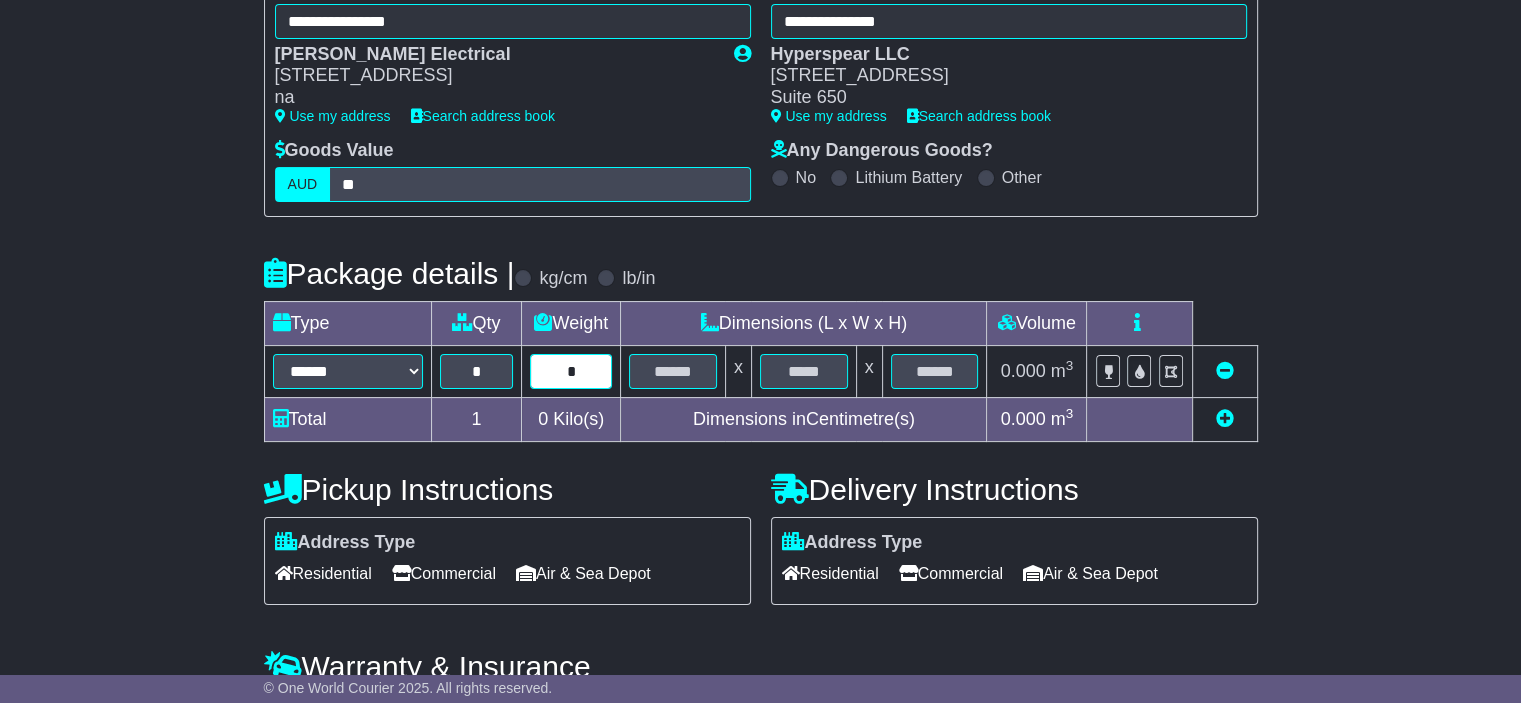 type on "*" 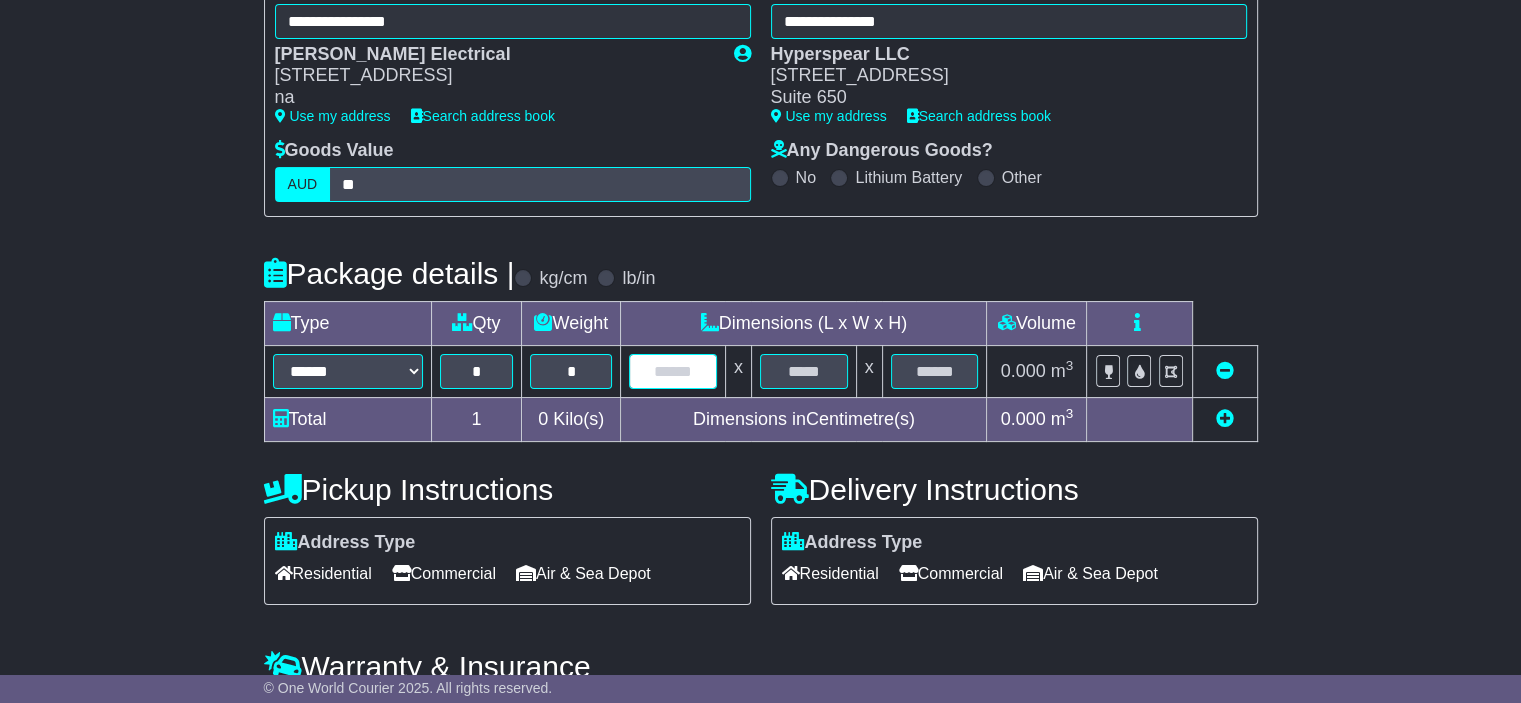 click at bounding box center [673, 371] 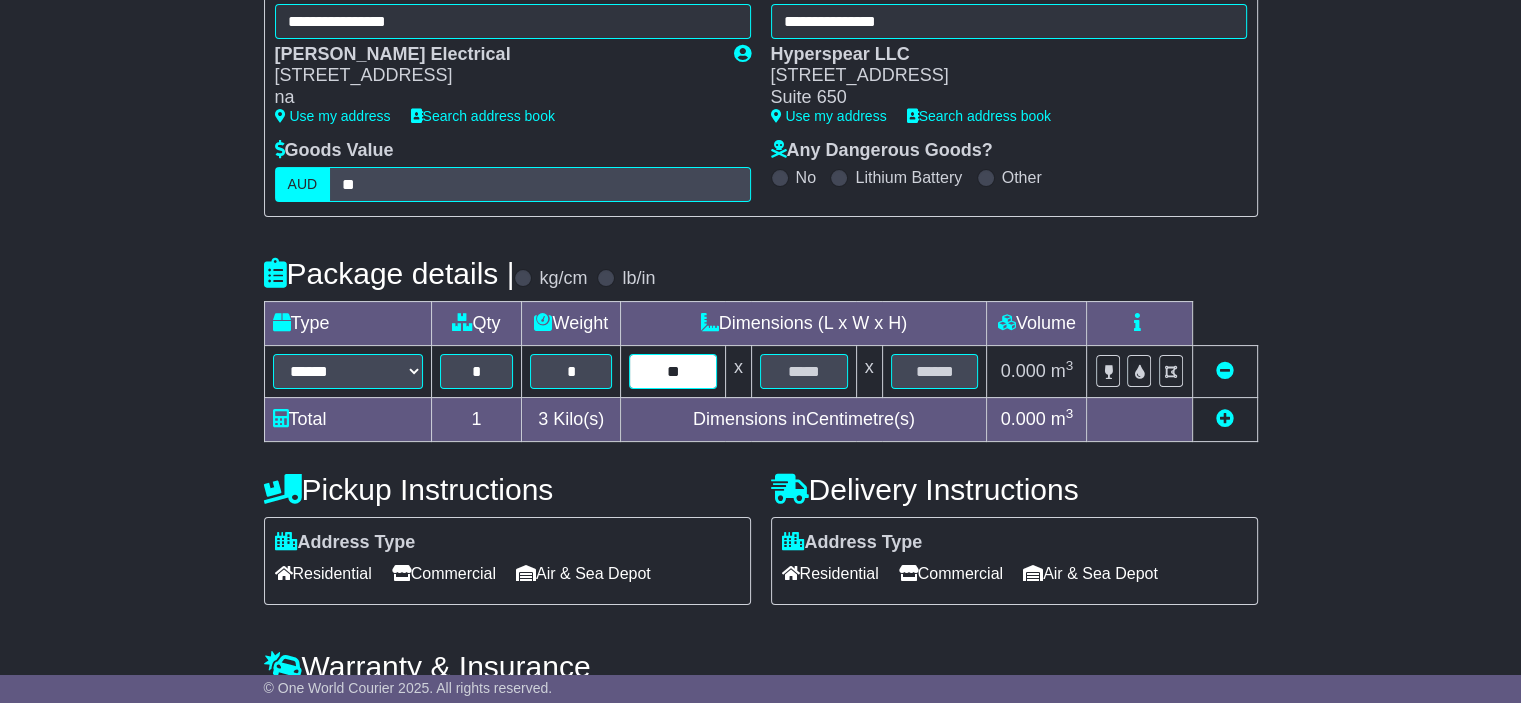 type on "**" 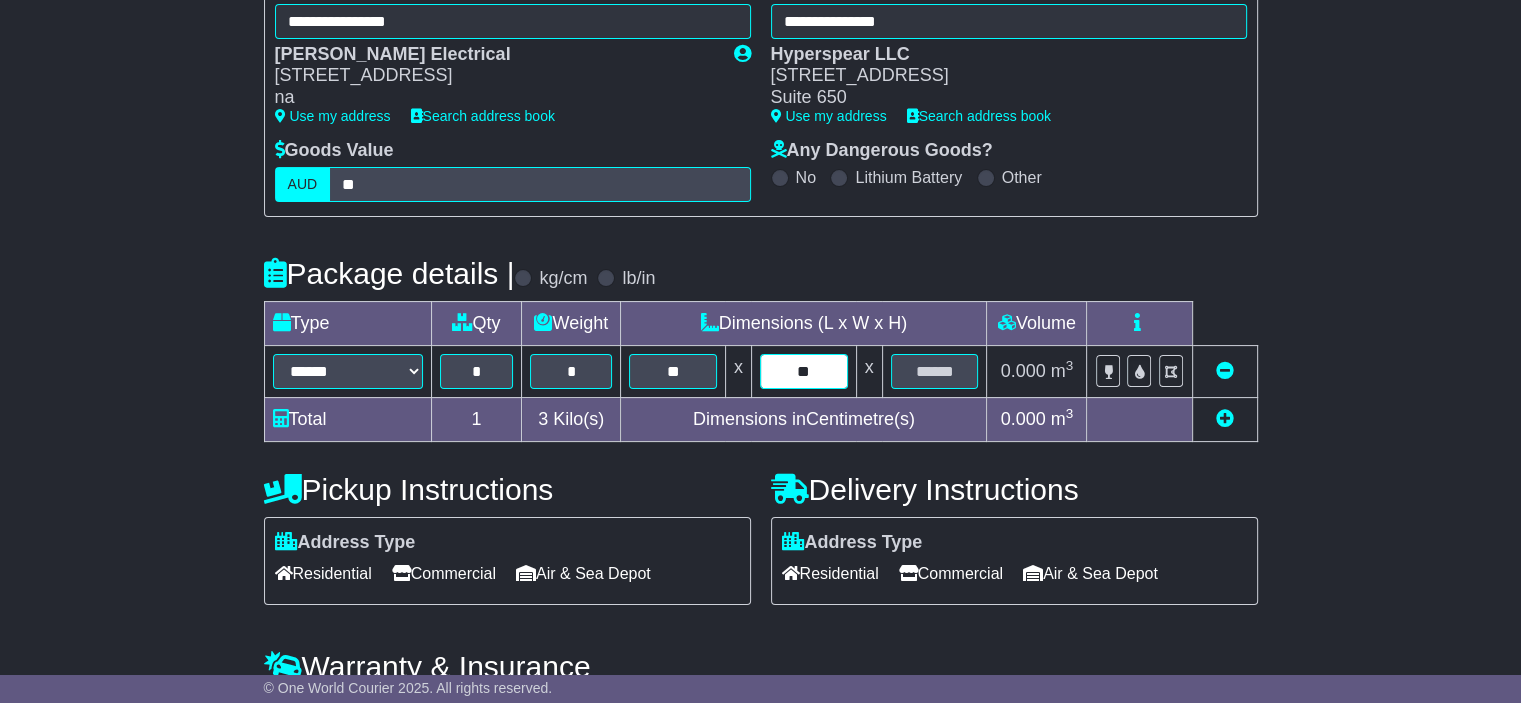 type on "**" 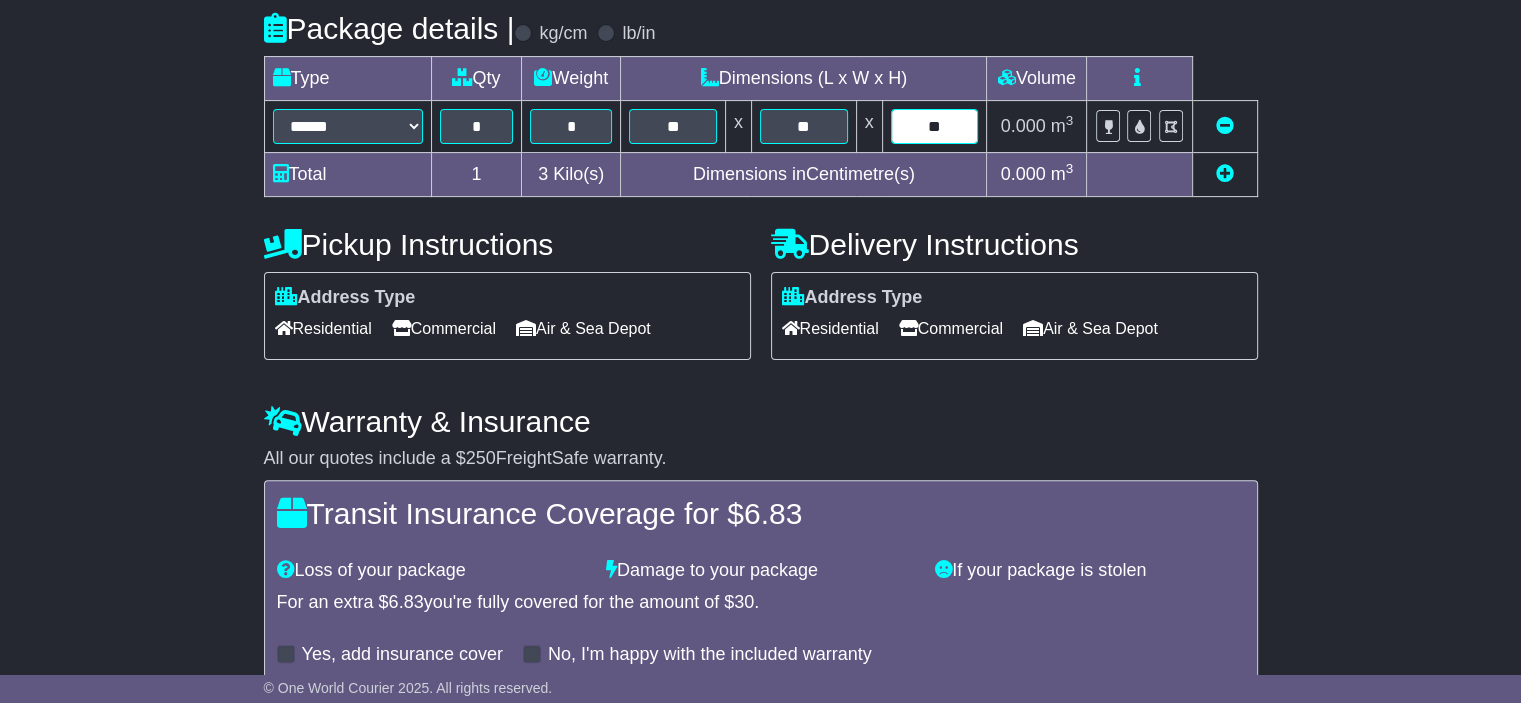 scroll, scrollTop: 599, scrollLeft: 0, axis: vertical 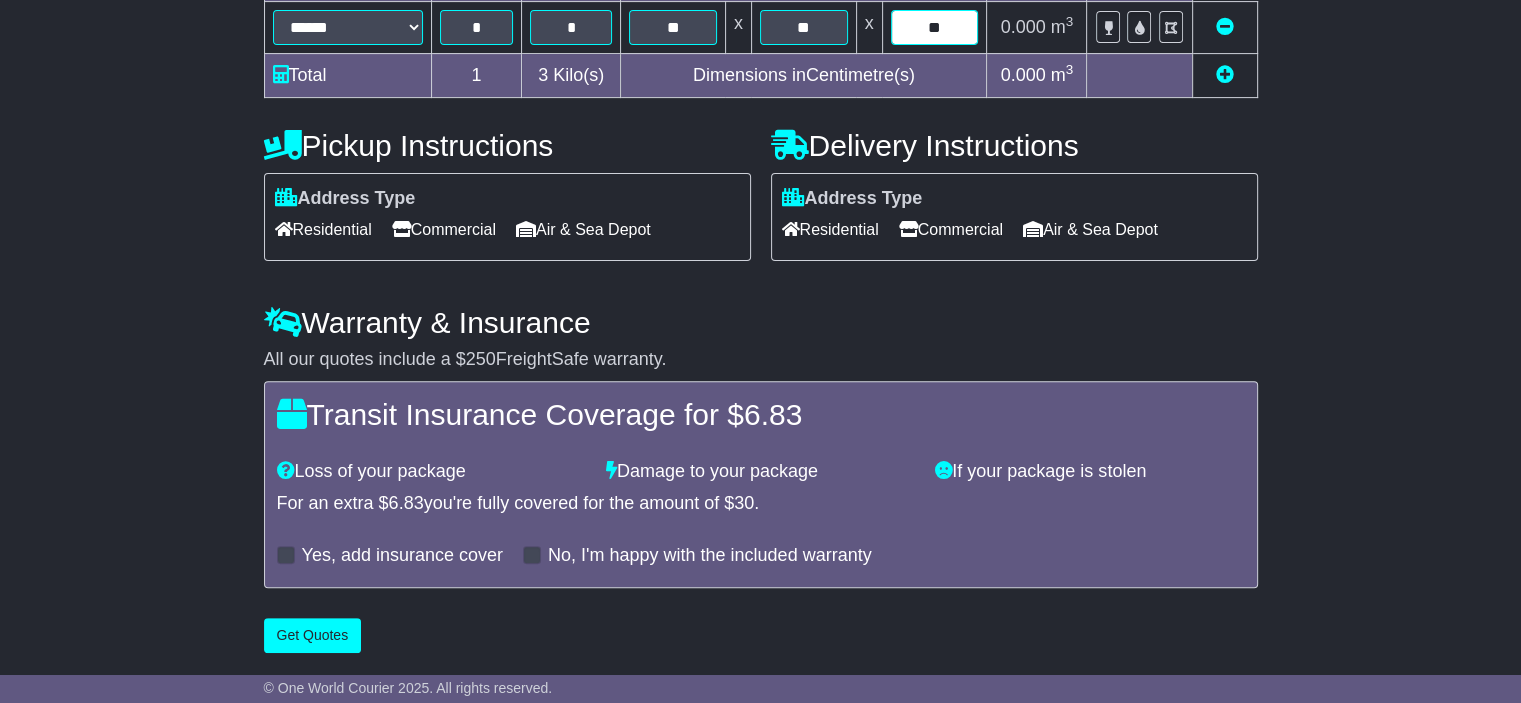 type on "**" 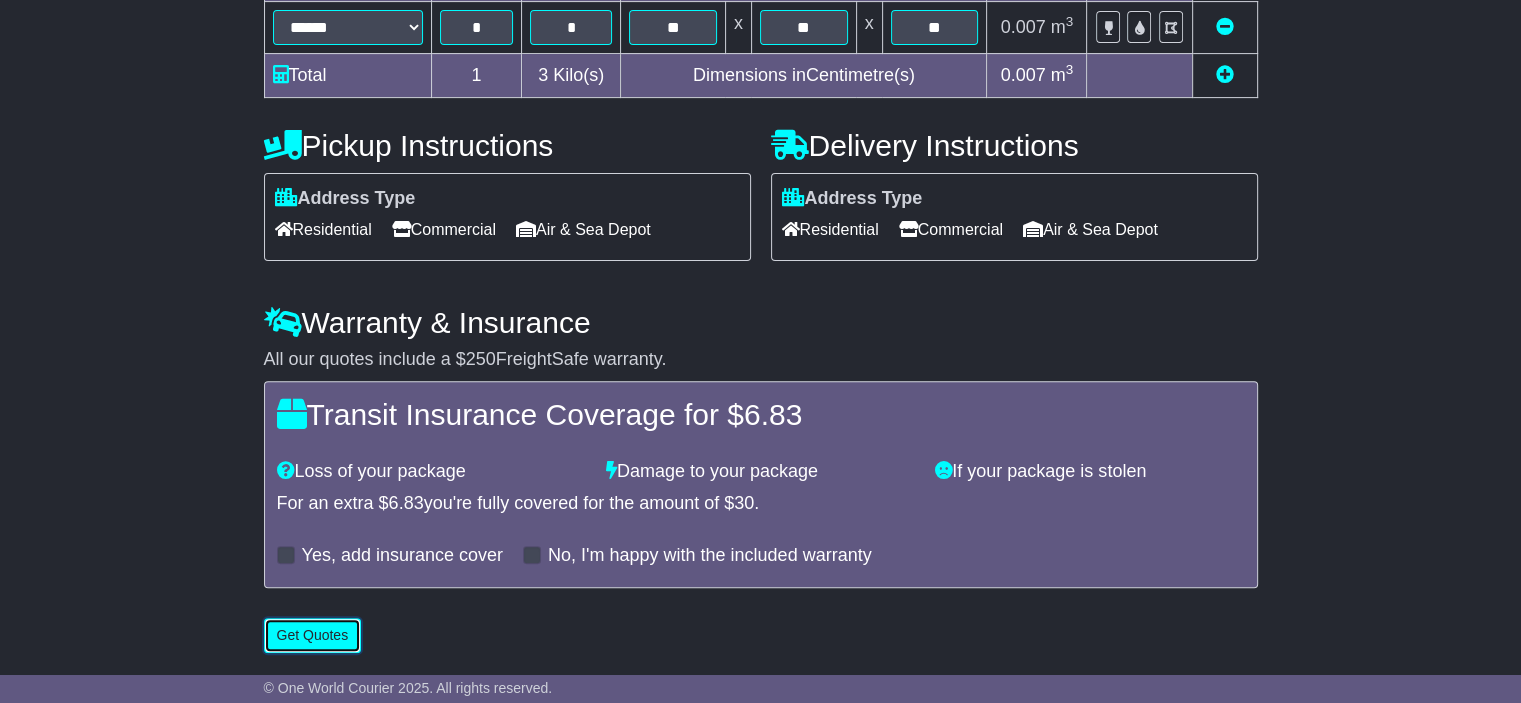 click on "Get Quotes" at bounding box center (313, 635) 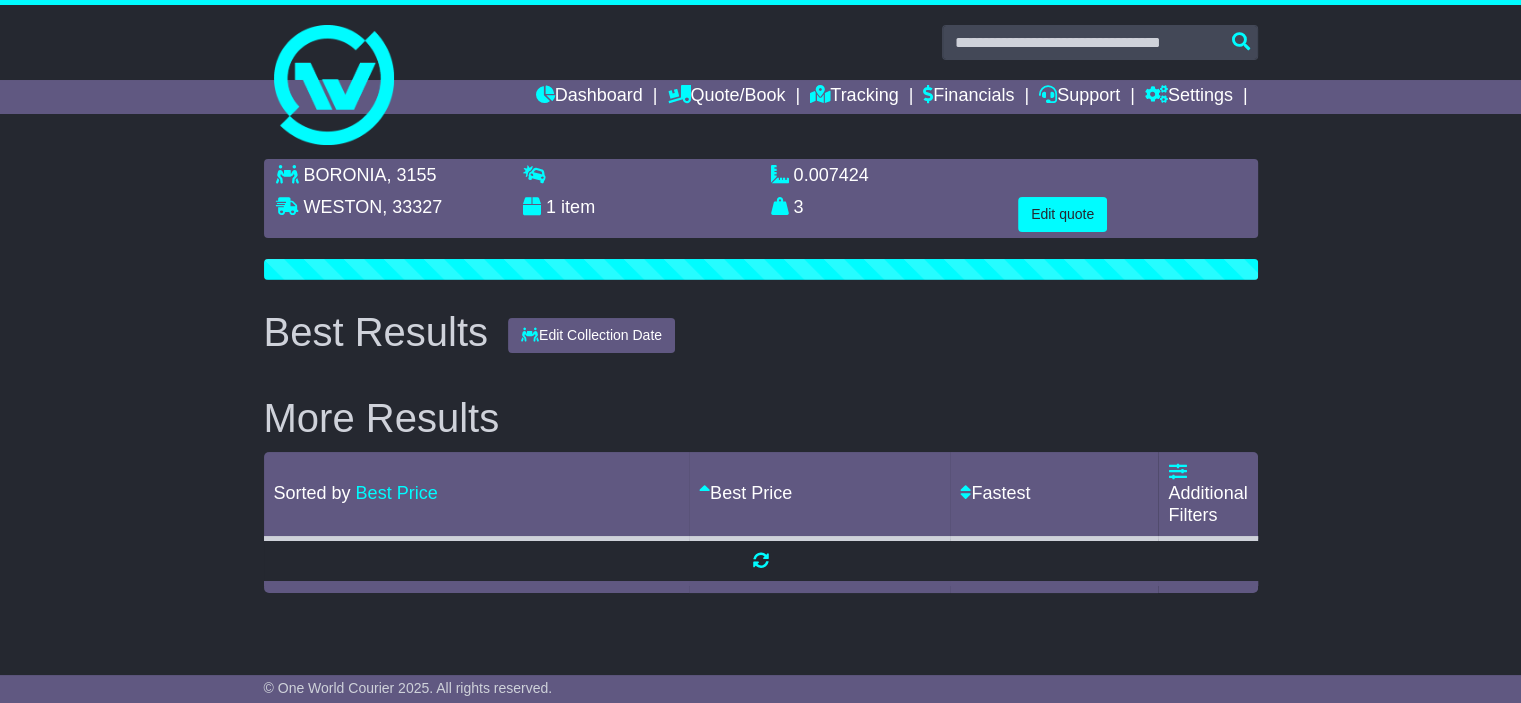 scroll, scrollTop: 0, scrollLeft: 0, axis: both 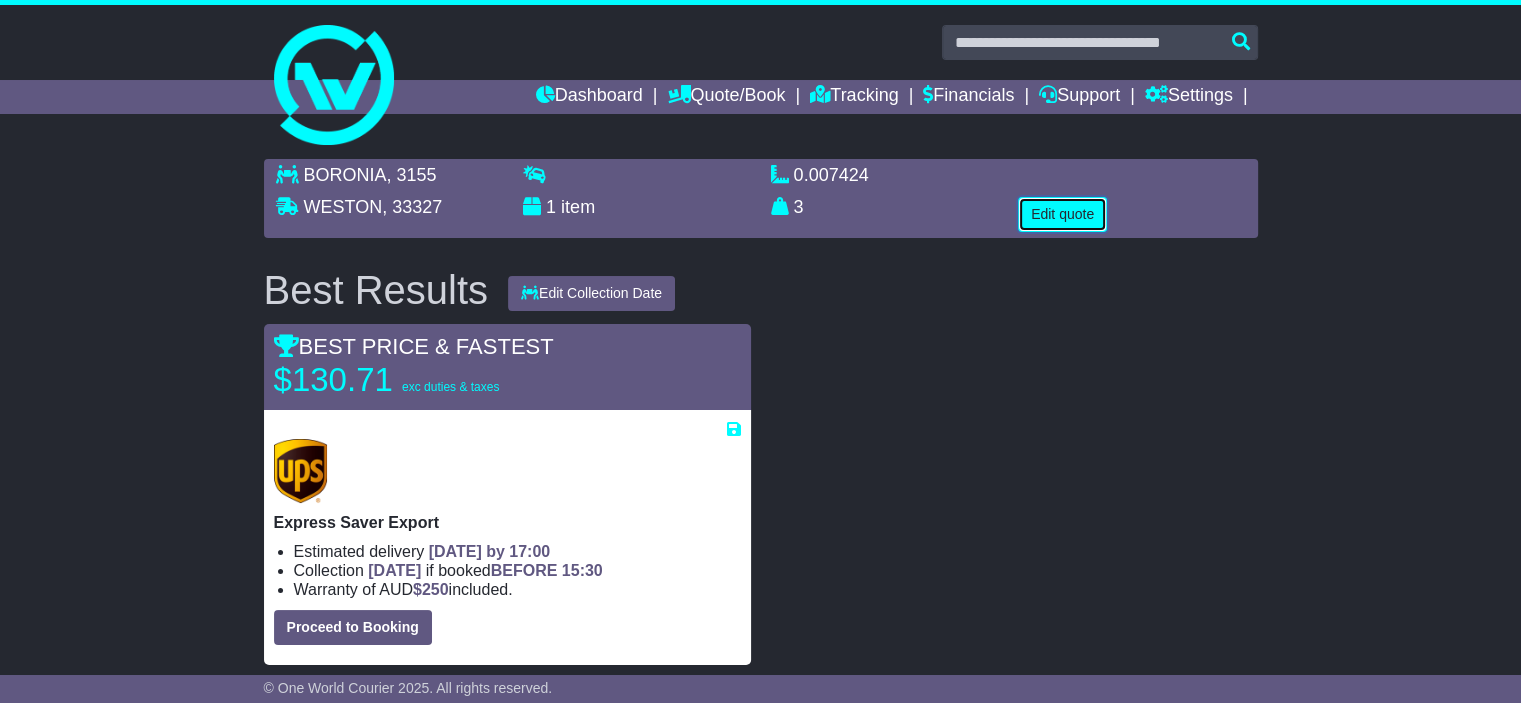 click on "Edit quote" at bounding box center [1062, 214] 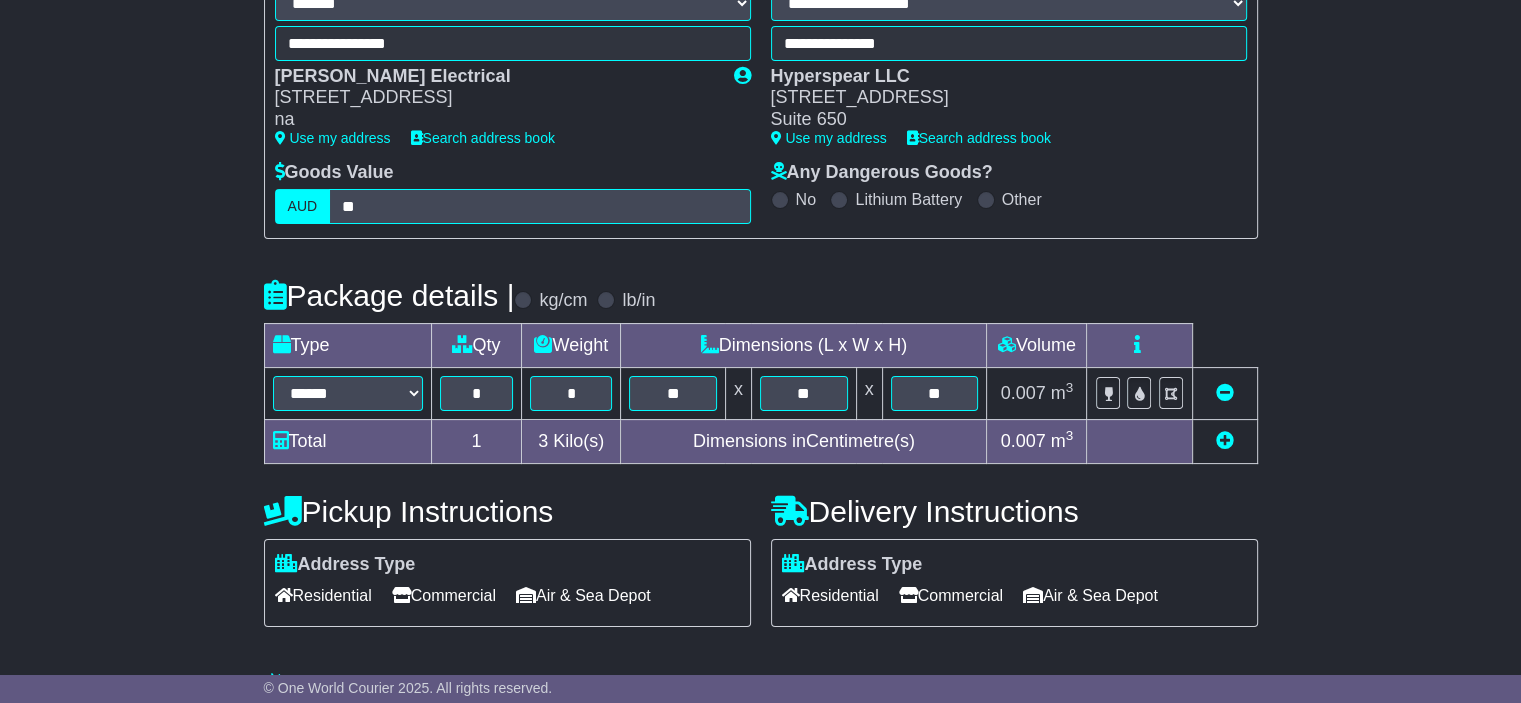 scroll, scrollTop: 323, scrollLeft: 0, axis: vertical 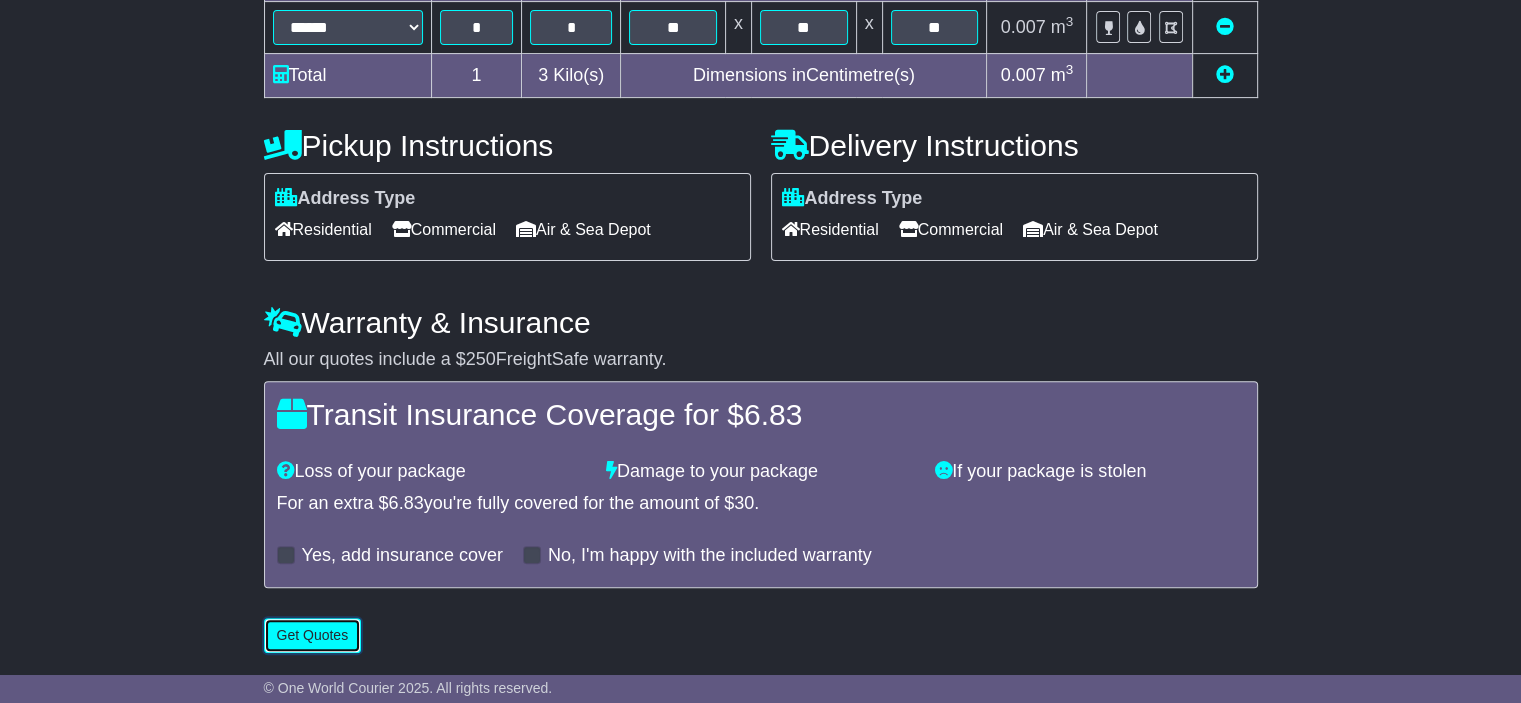 click on "Get Quotes" at bounding box center [313, 635] 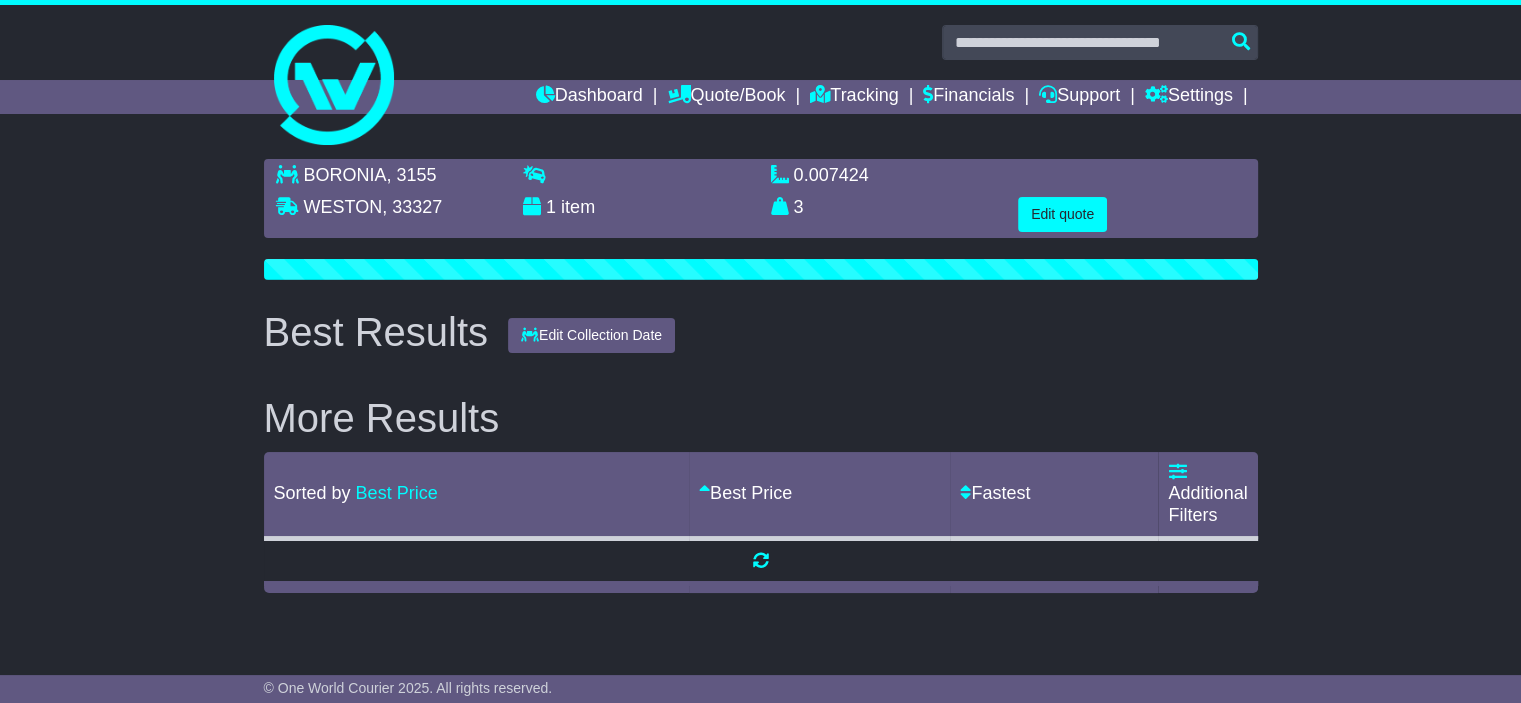 scroll, scrollTop: 0, scrollLeft: 0, axis: both 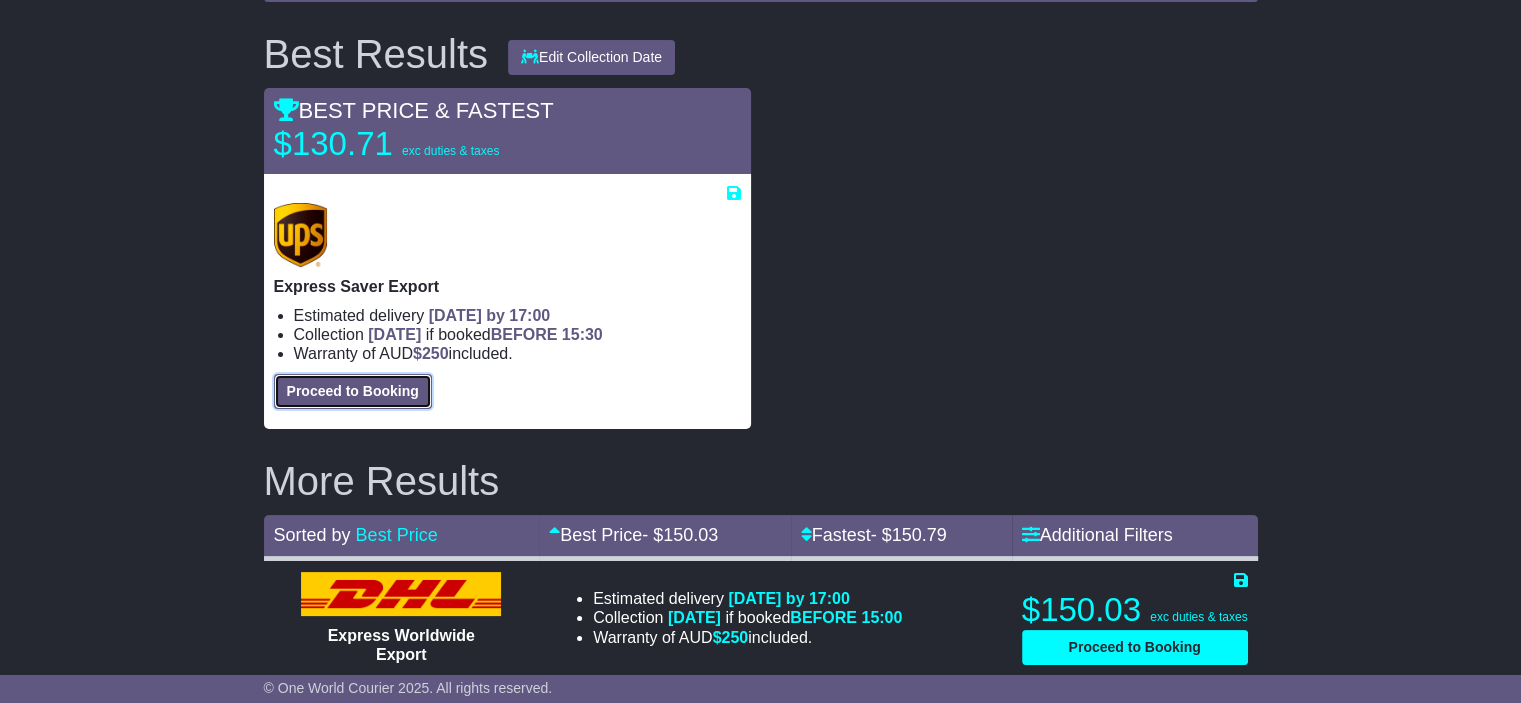 click on "Proceed to Booking" at bounding box center (353, 391) 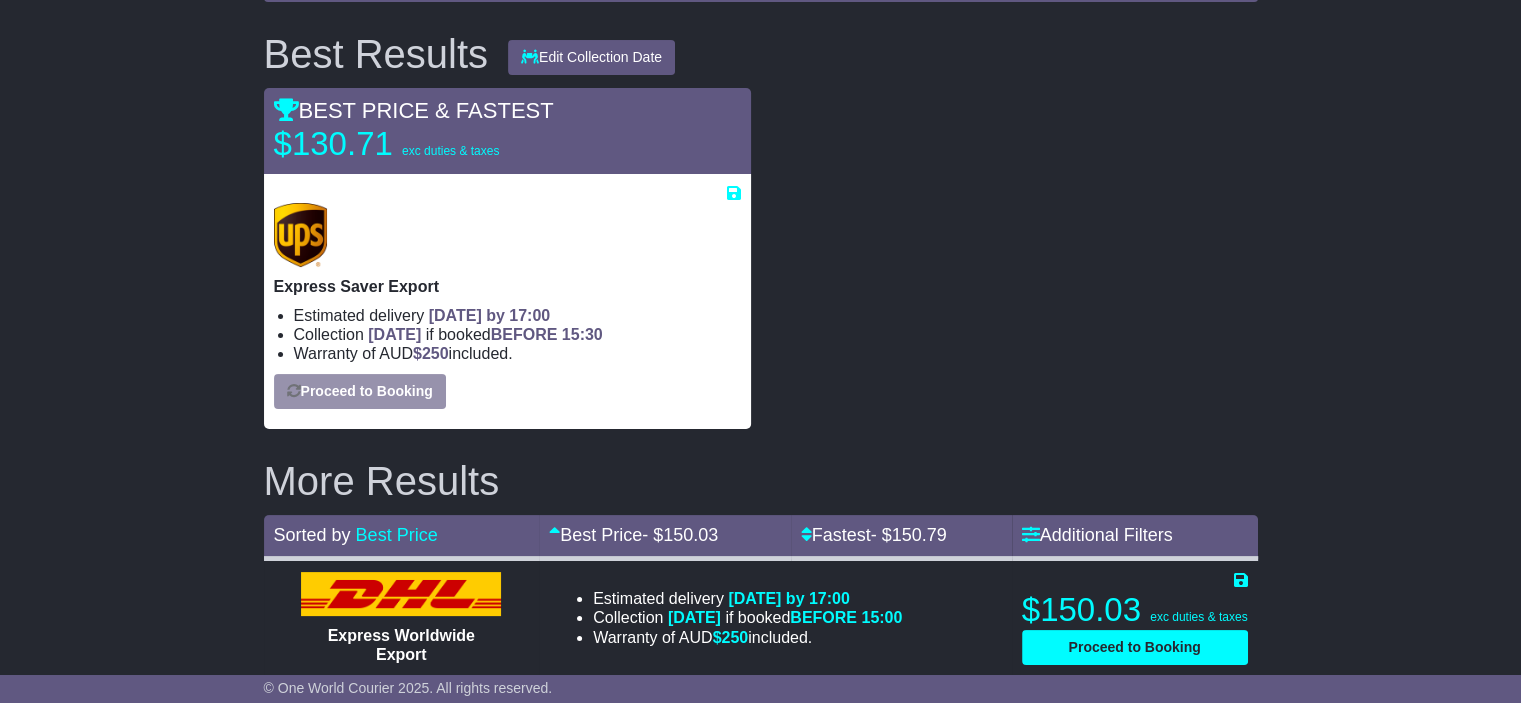 select on "***" 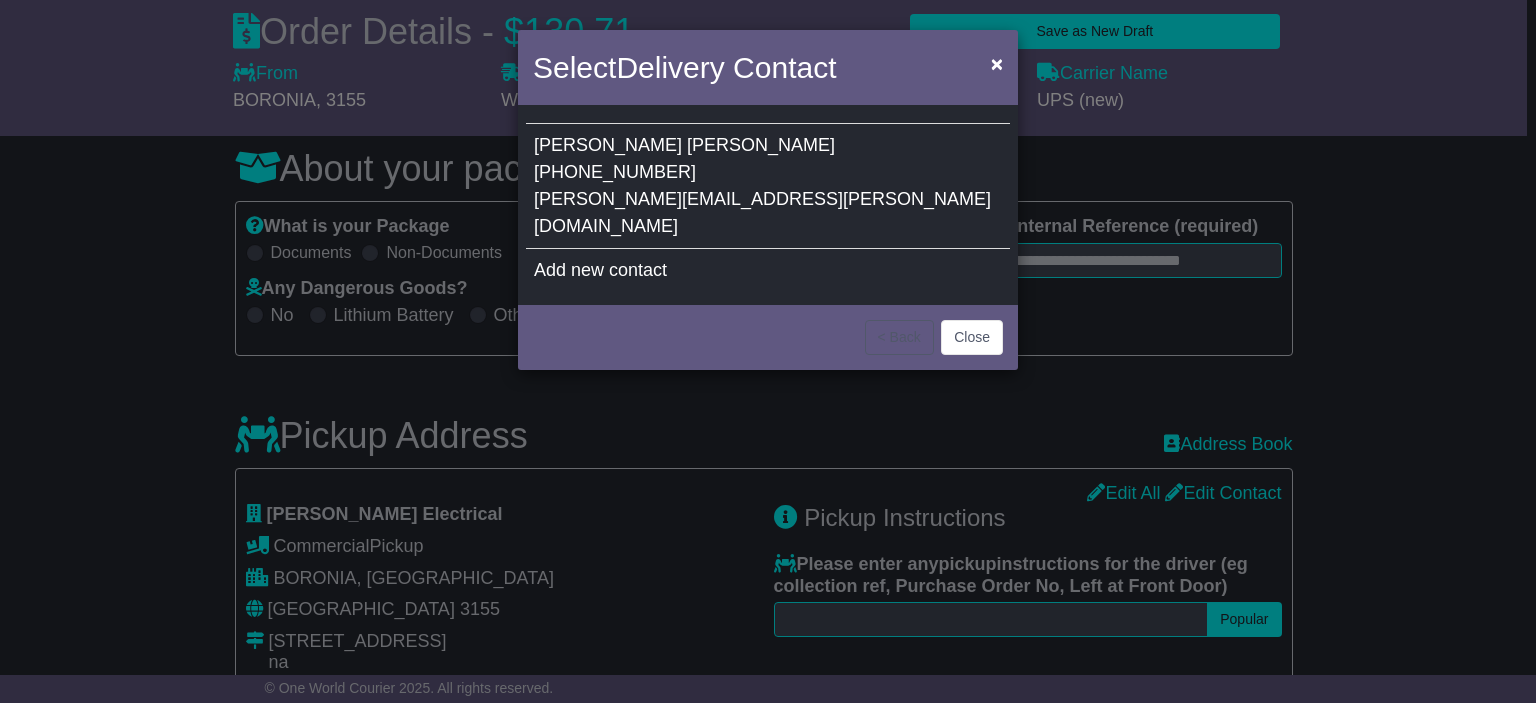 click on "[PHONE_NUMBER]" at bounding box center (615, 172) 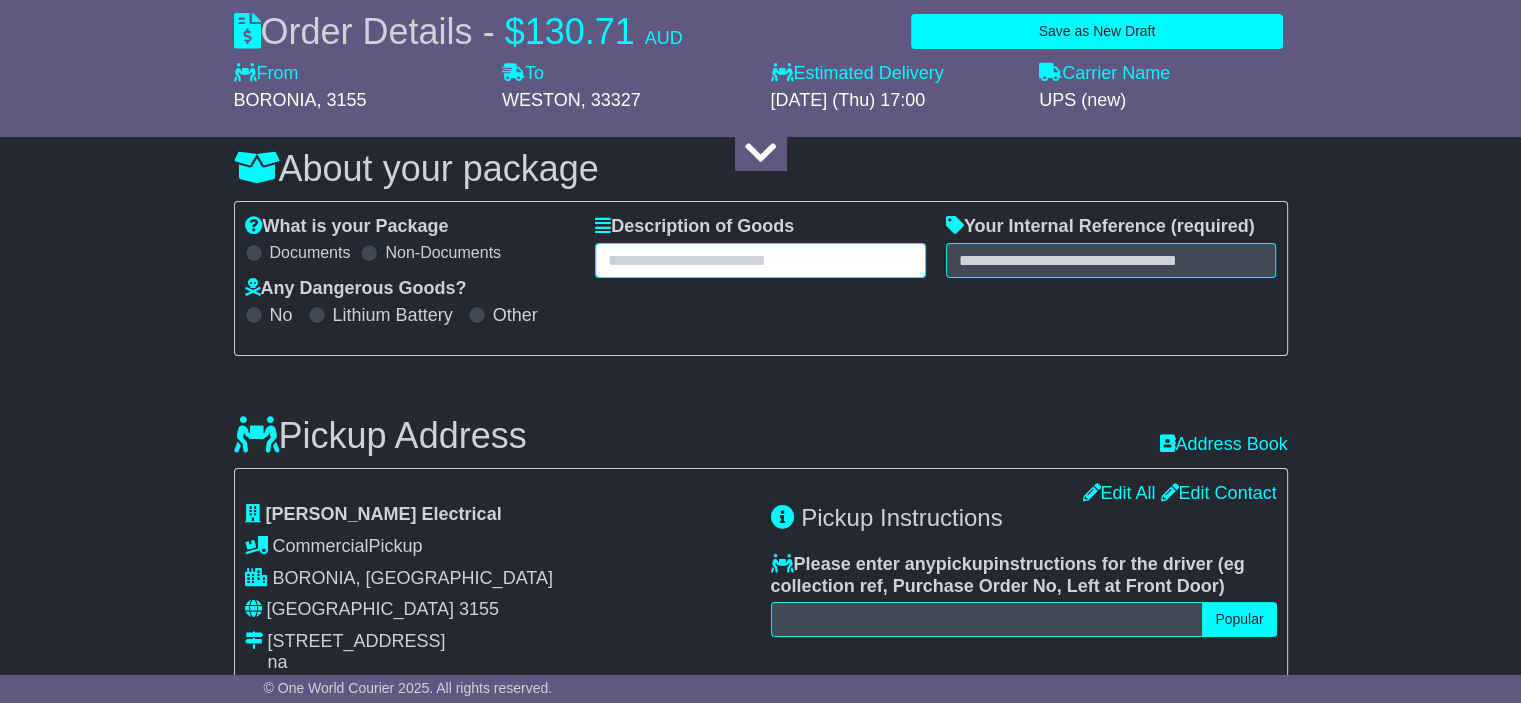 click at bounding box center [760, 260] 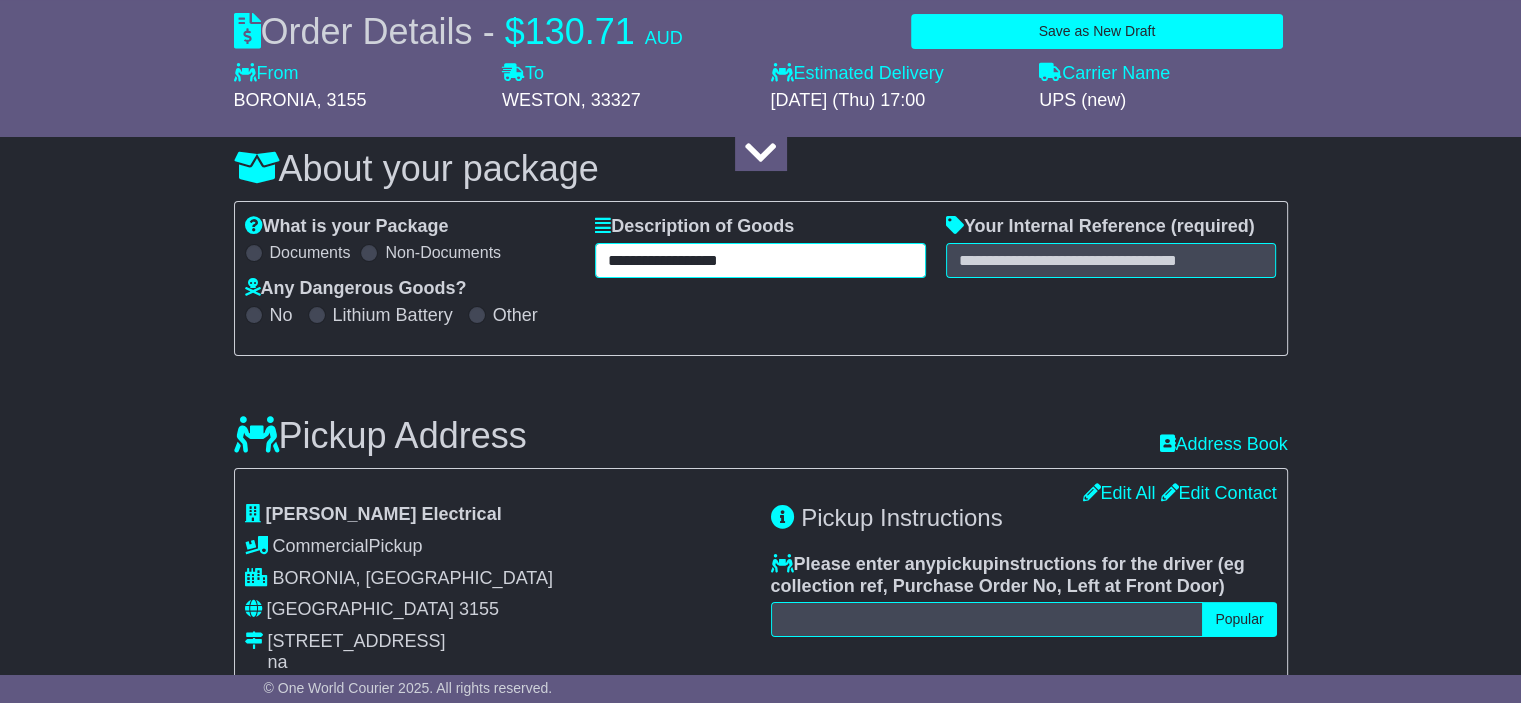 type on "**********" 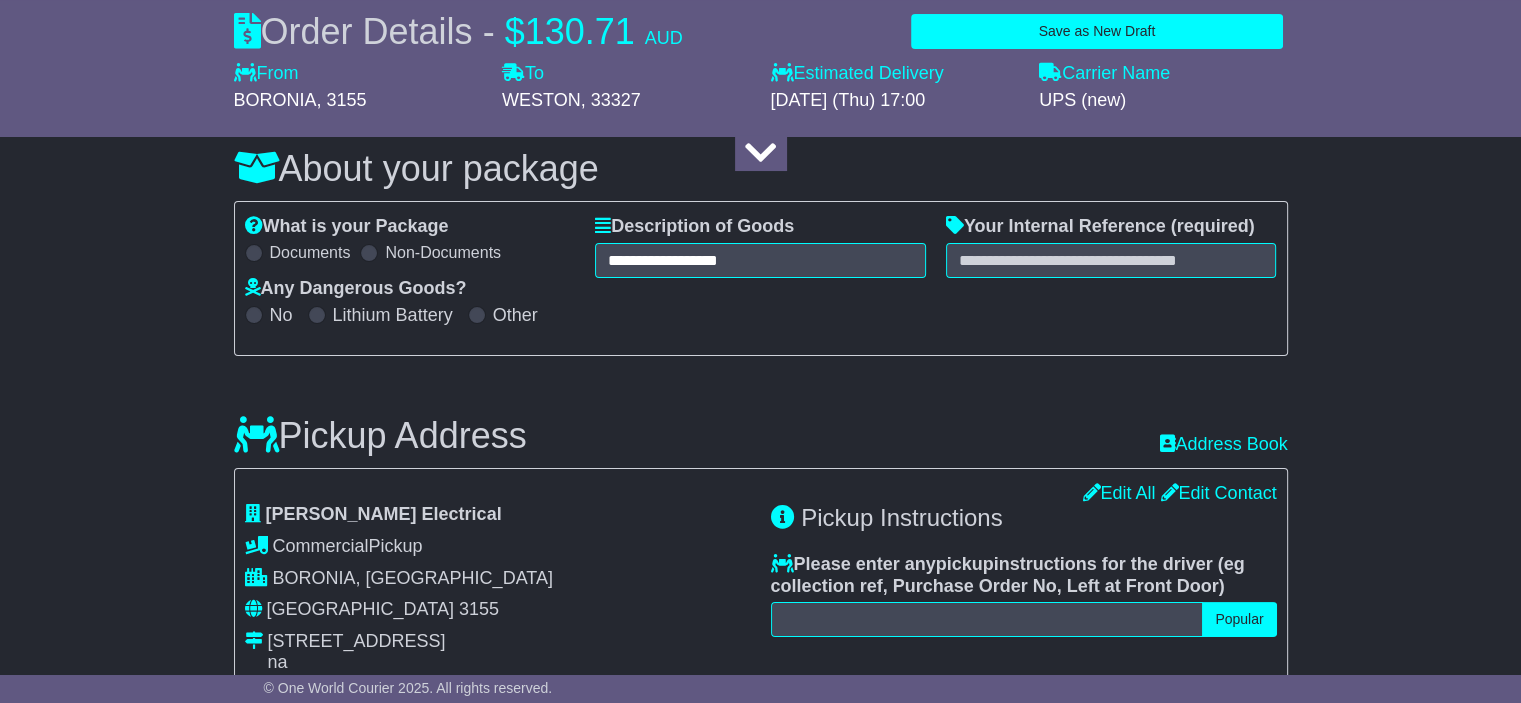 click on "Your Internal Reference (required)" at bounding box center [1111, 247] 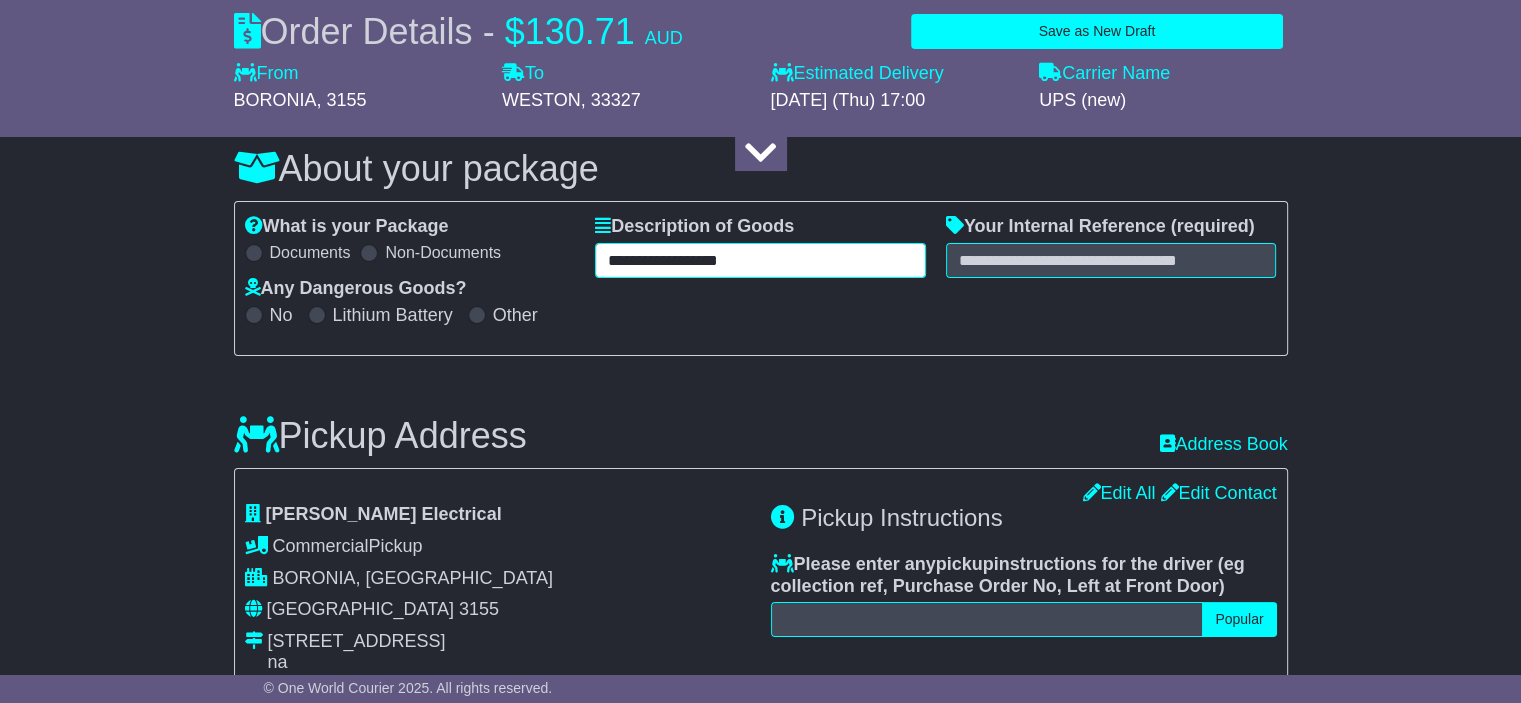 click on "**********" at bounding box center [760, 260] 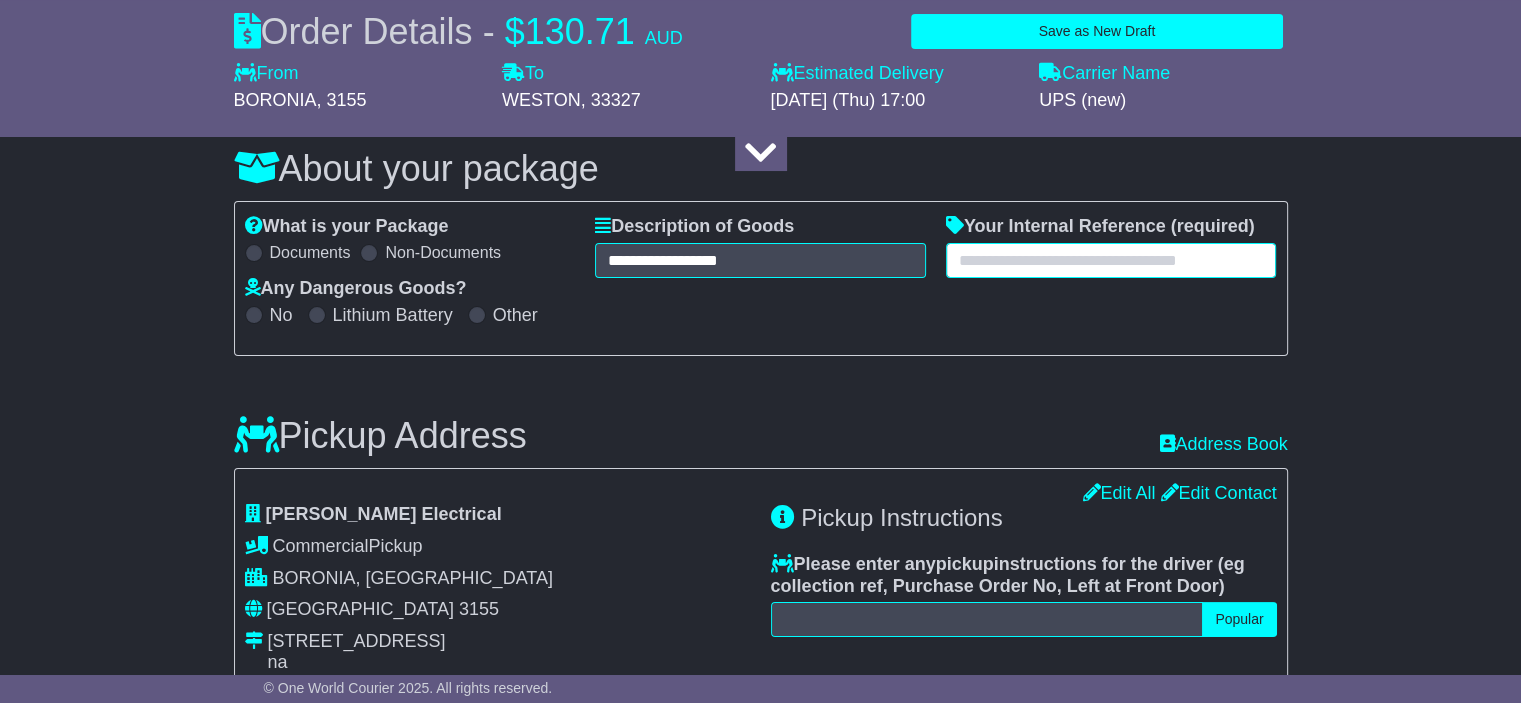 click at bounding box center (1111, 260) 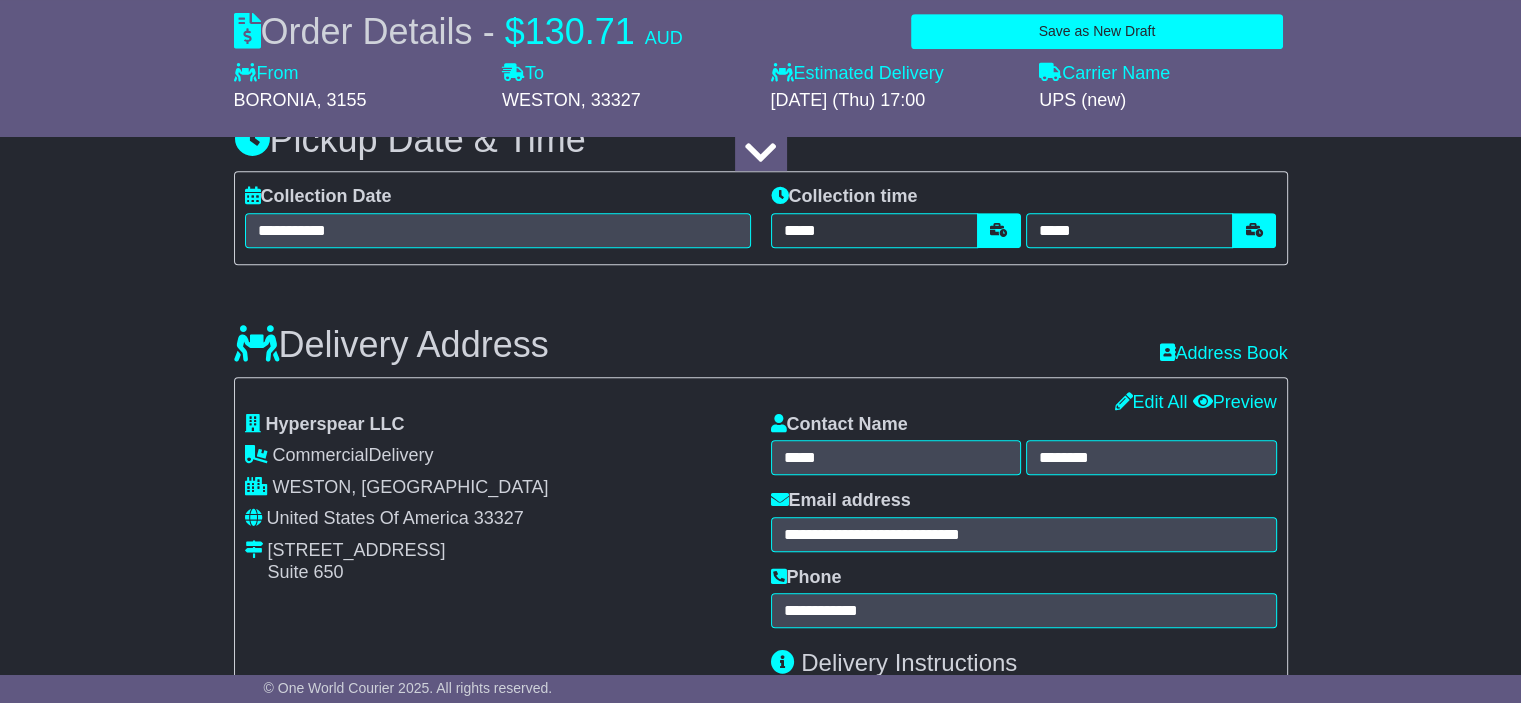 scroll, scrollTop: 984, scrollLeft: 0, axis: vertical 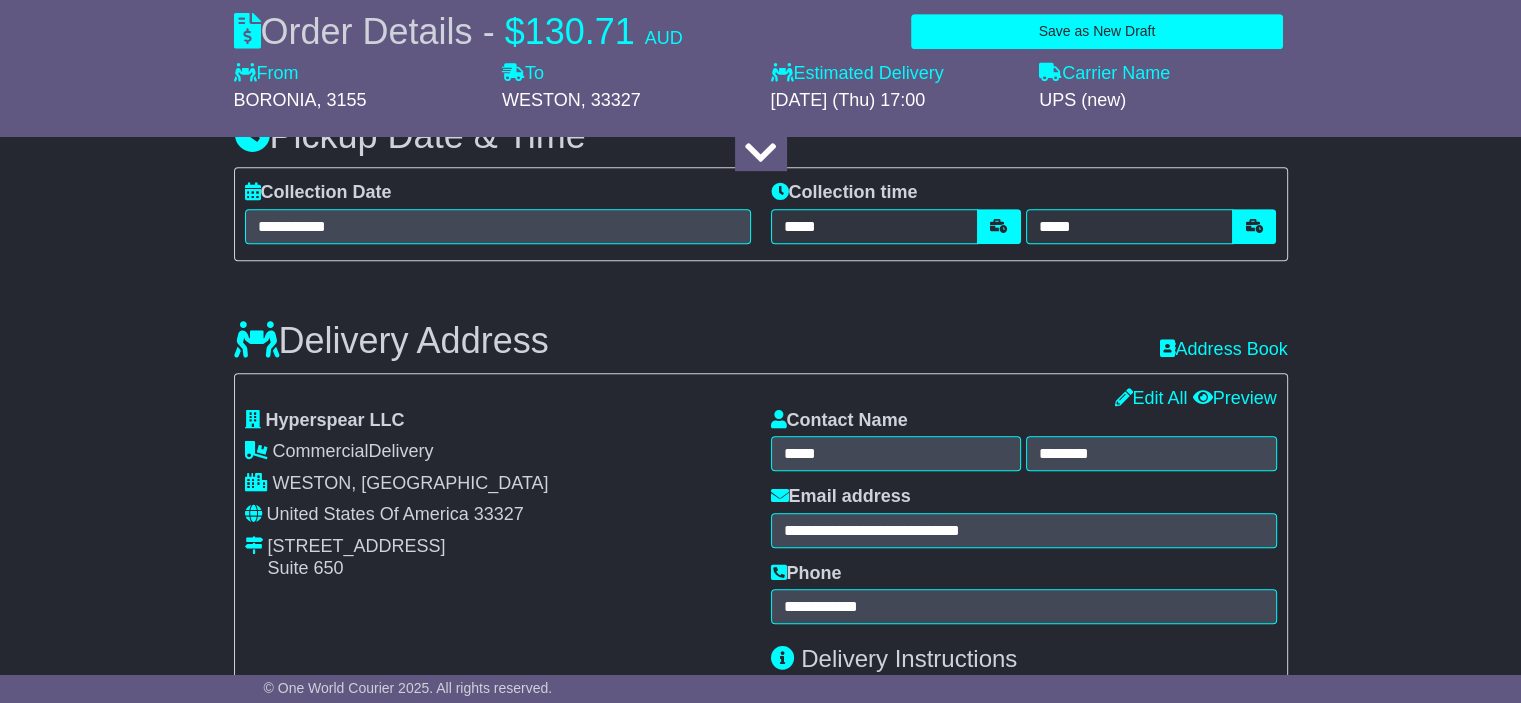 type on "**********" 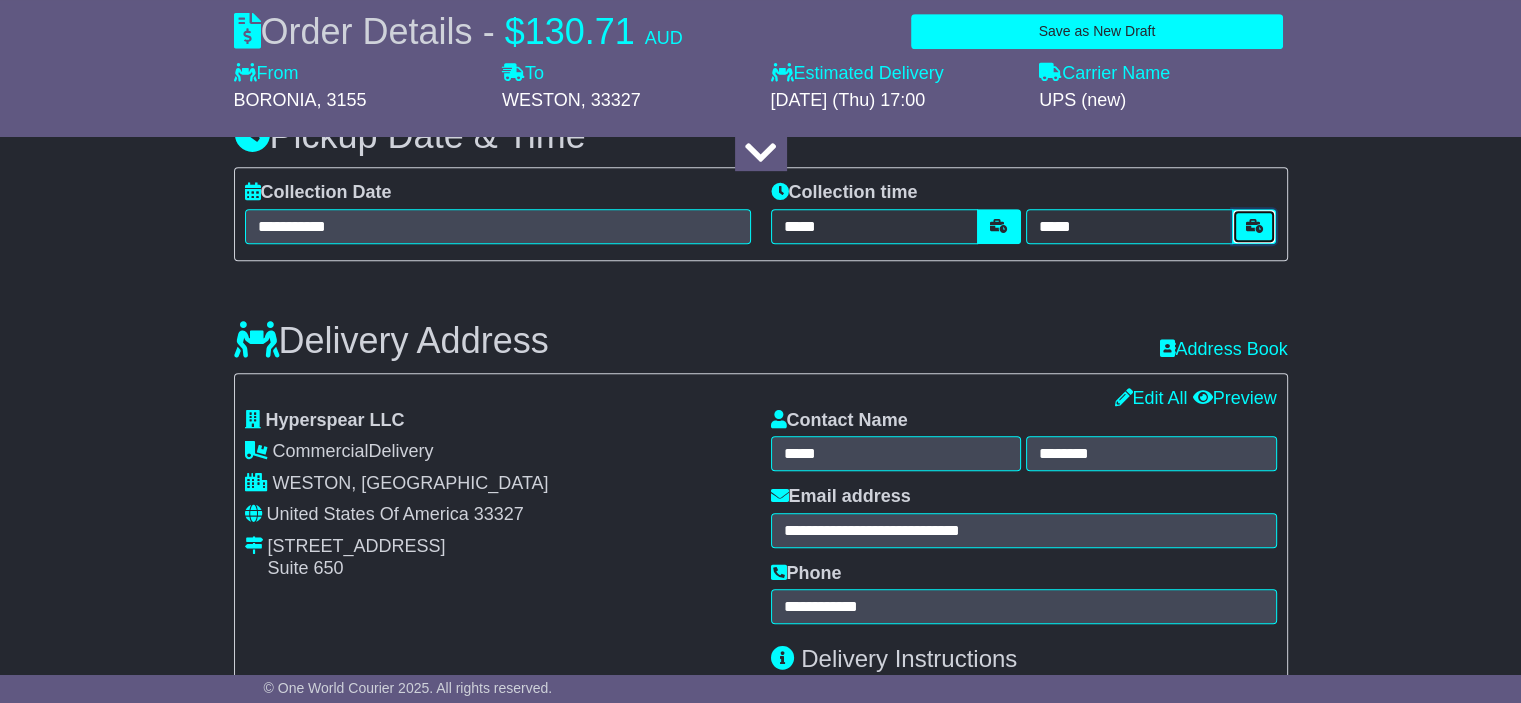click at bounding box center [1254, 226] 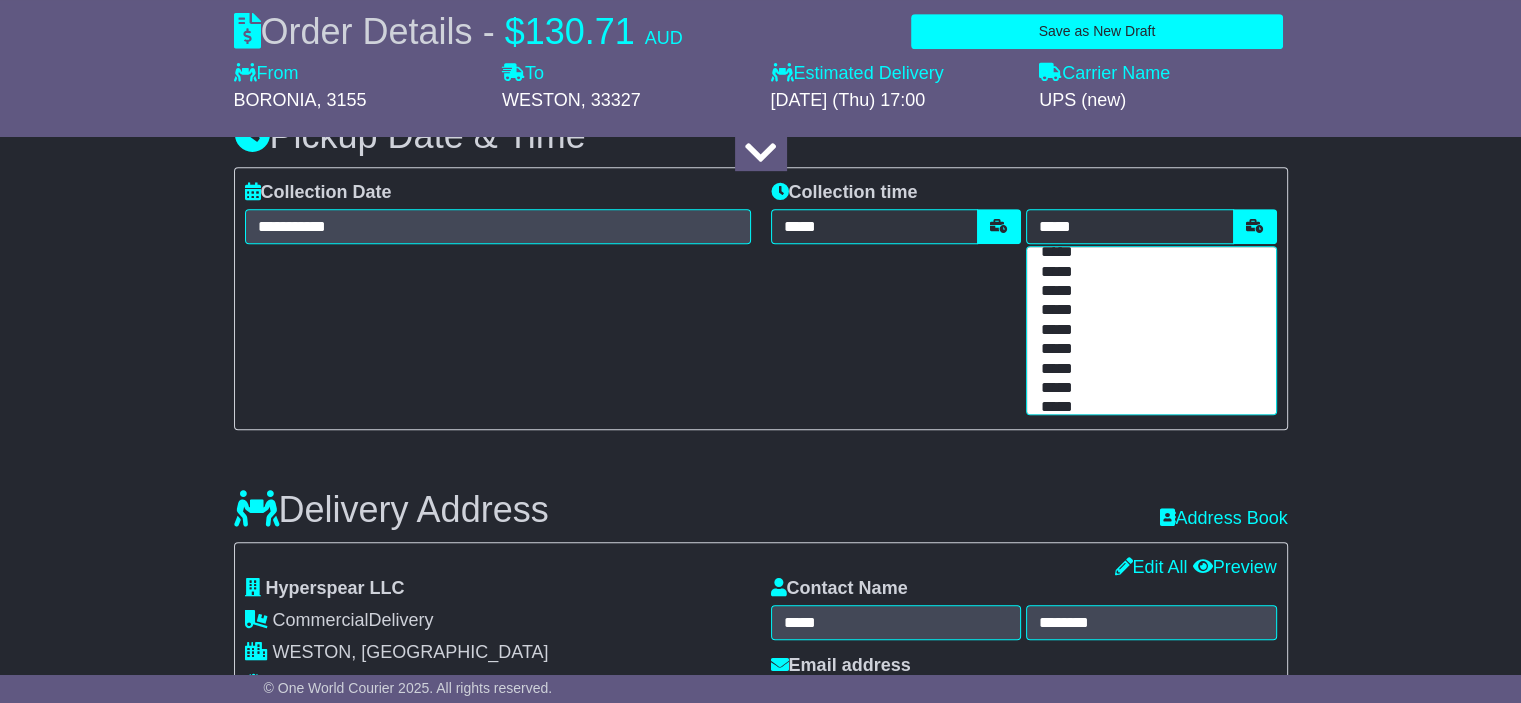 scroll, scrollTop: 292, scrollLeft: 0, axis: vertical 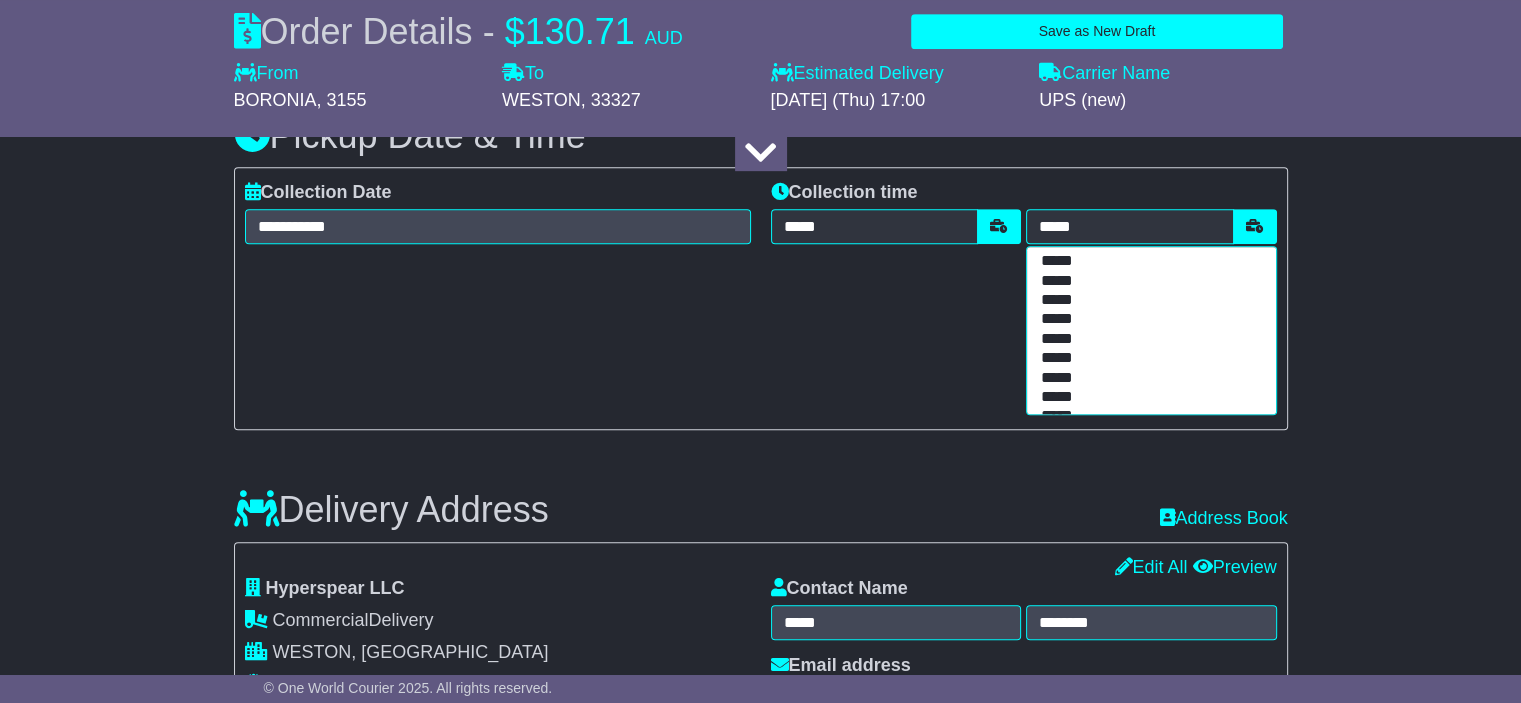 click on "*****" at bounding box center [1147, 358] 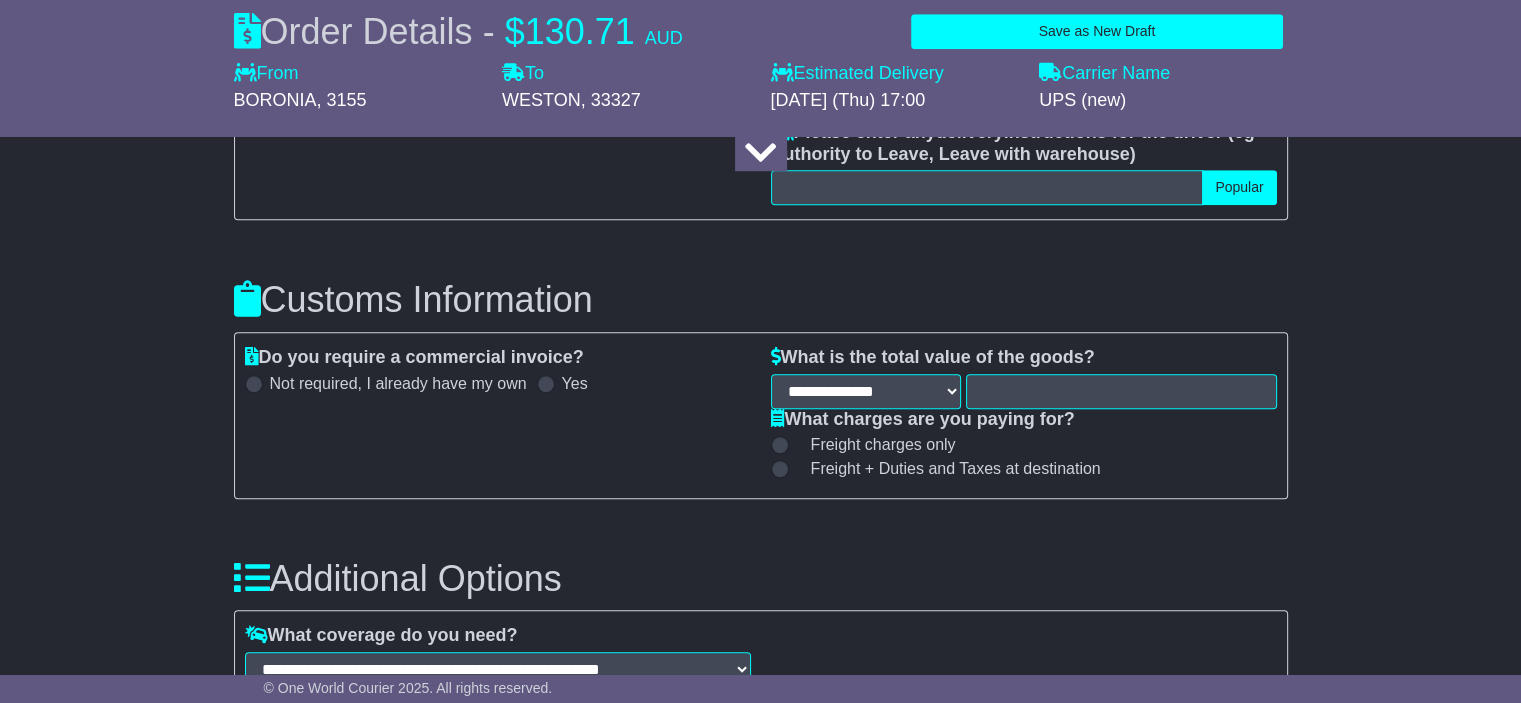 scroll, scrollTop: 1566, scrollLeft: 0, axis: vertical 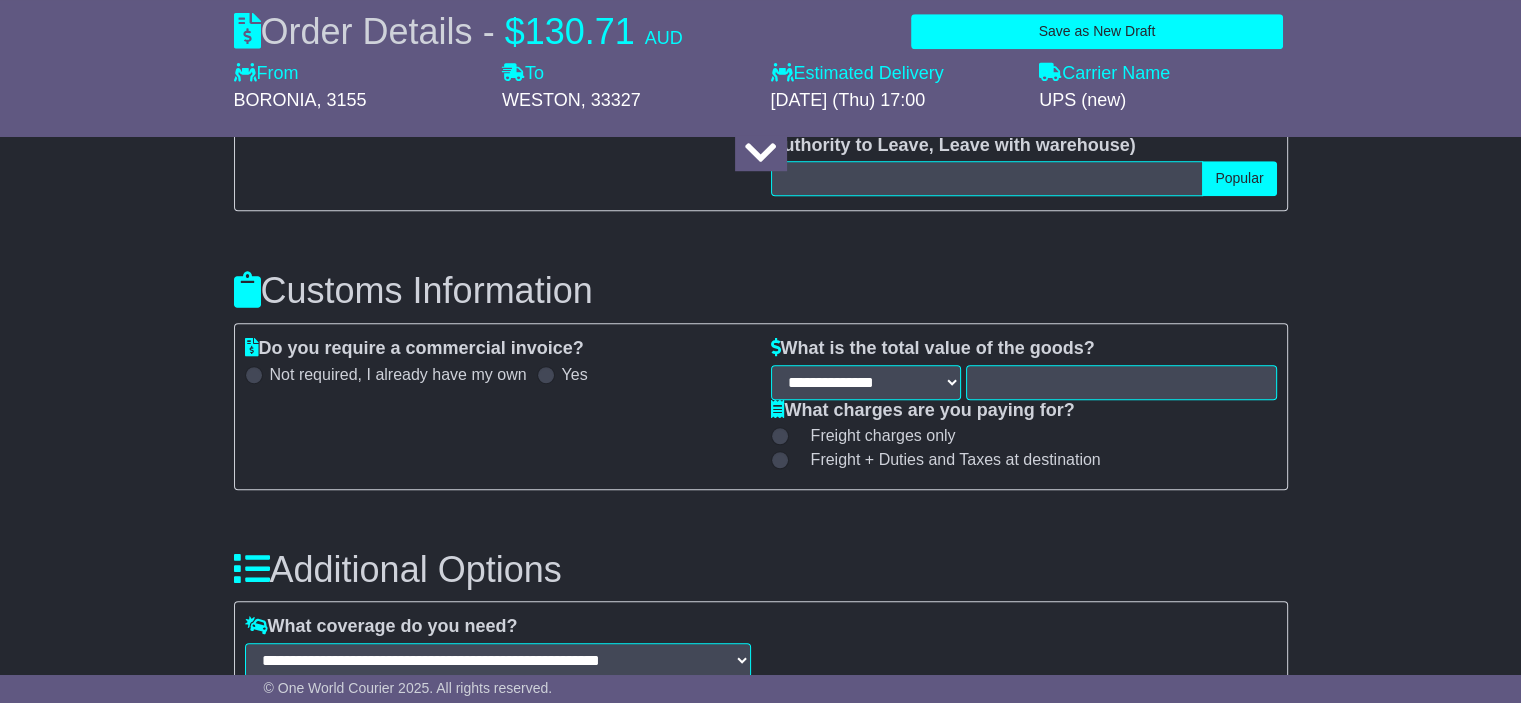 click at bounding box center [546, 375] 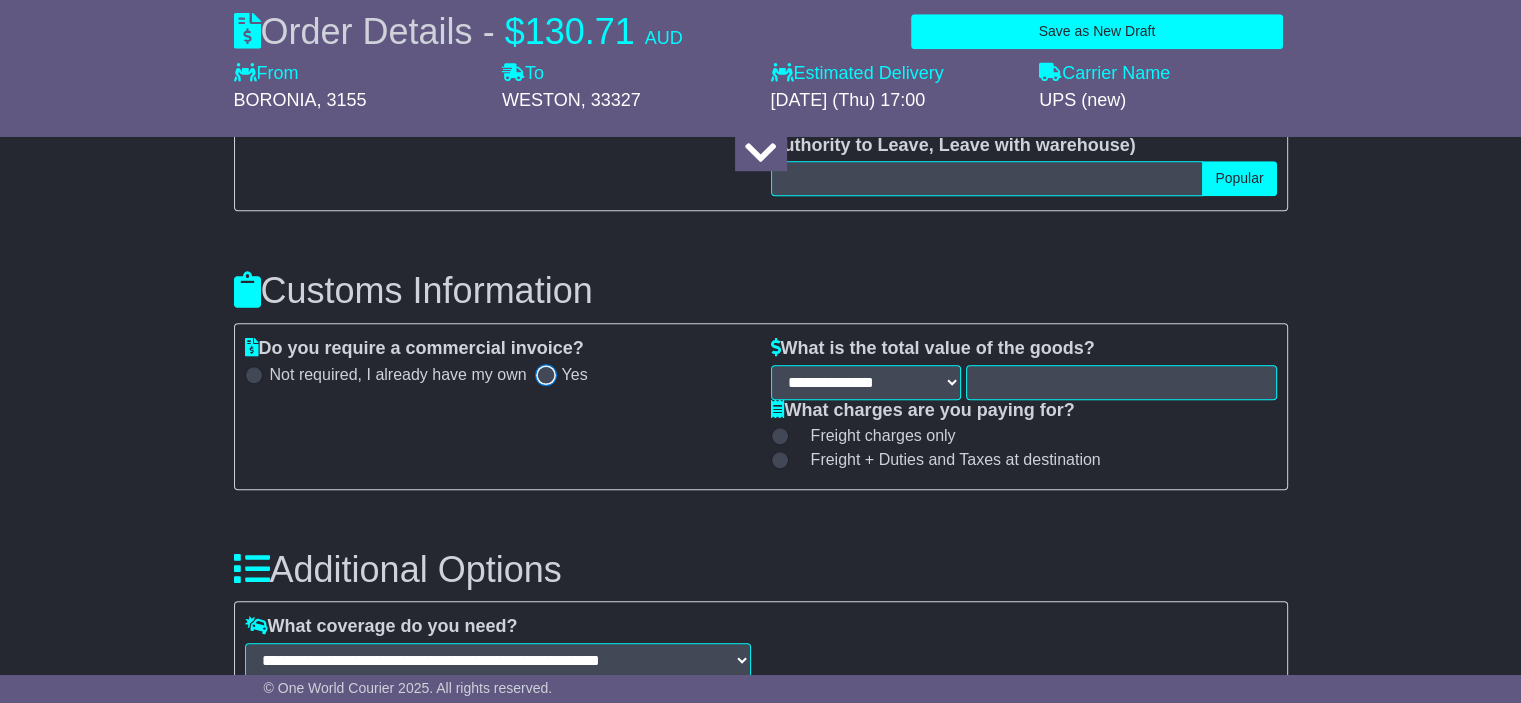 select on "***" 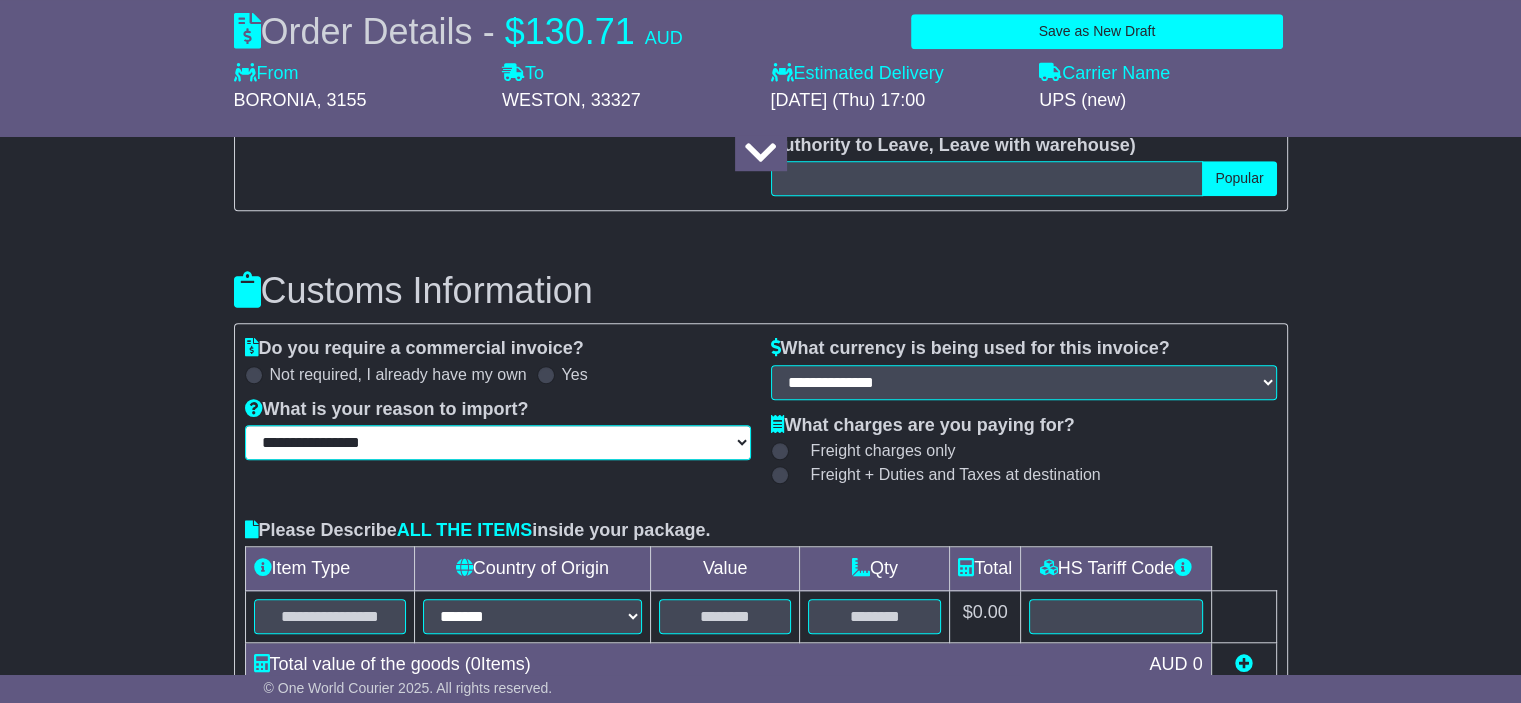 click on "**********" at bounding box center (498, 442) 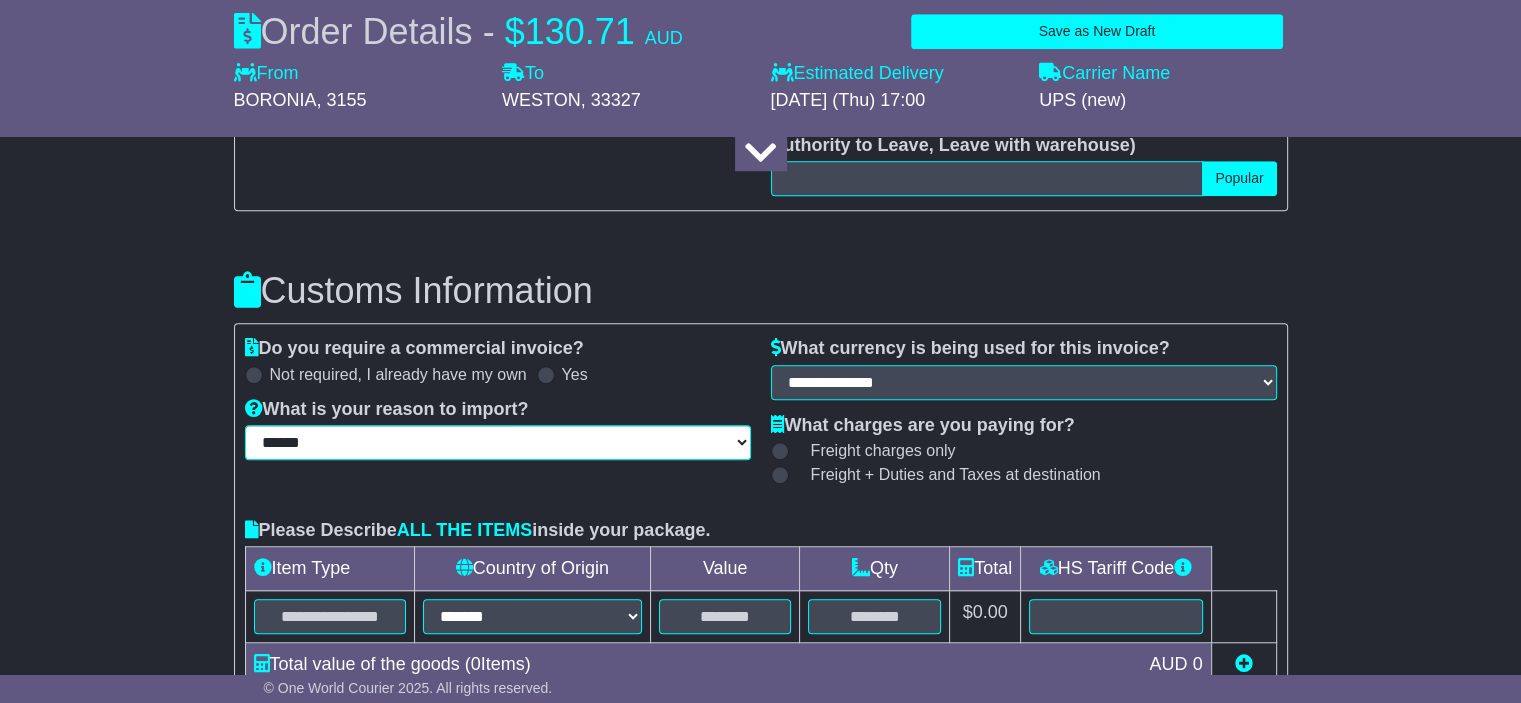 click on "**********" at bounding box center (498, 442) 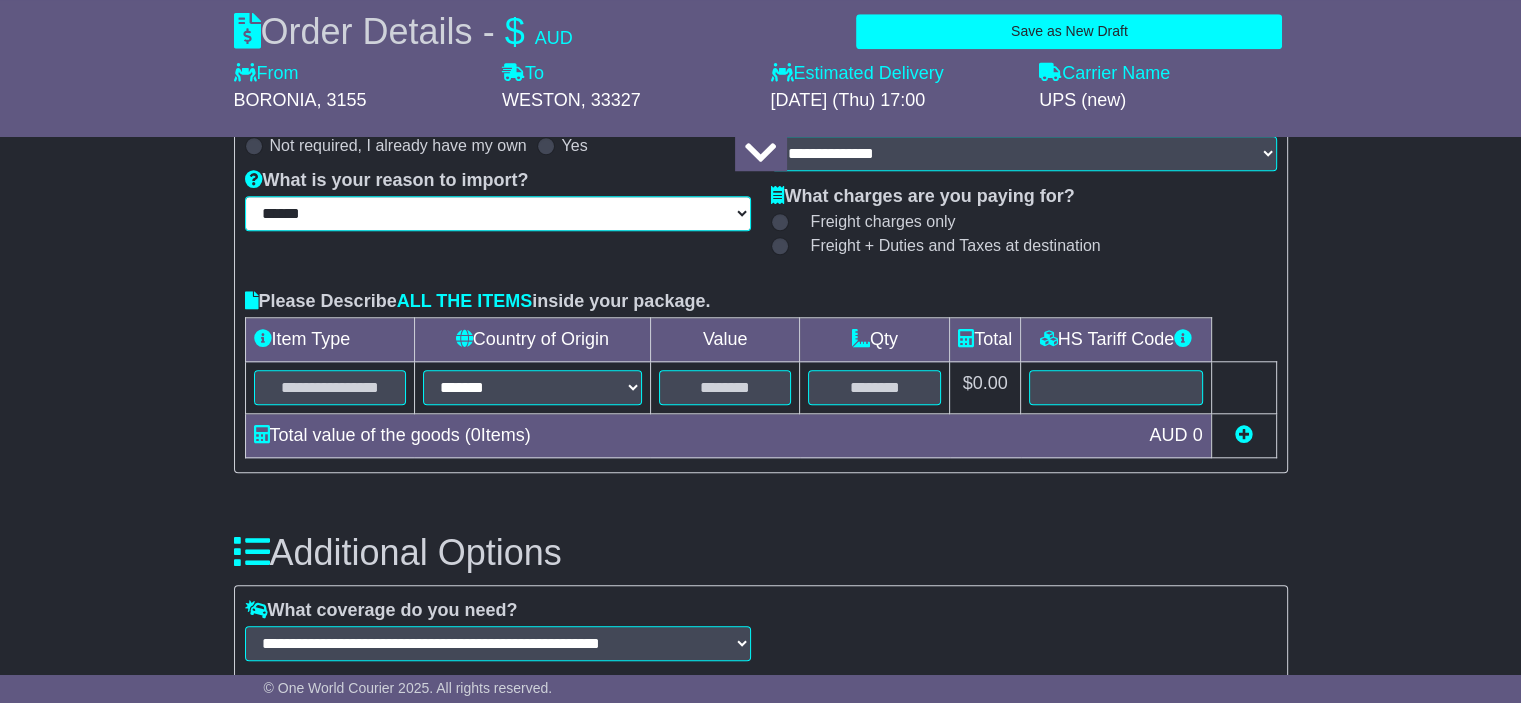 scroll, scrollTop: 1877, scrollLeft: 0, axis: vertical 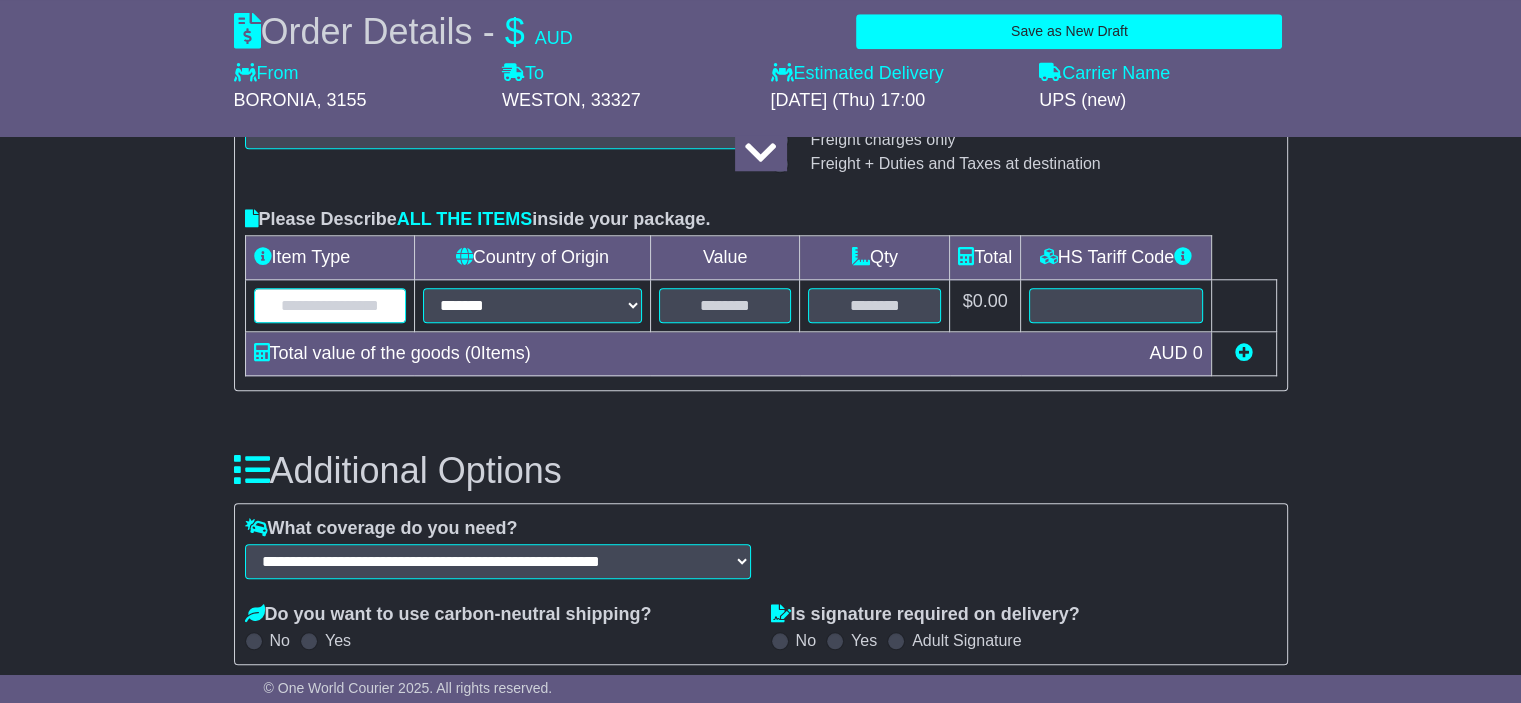 click at bounding box center (330, 305) 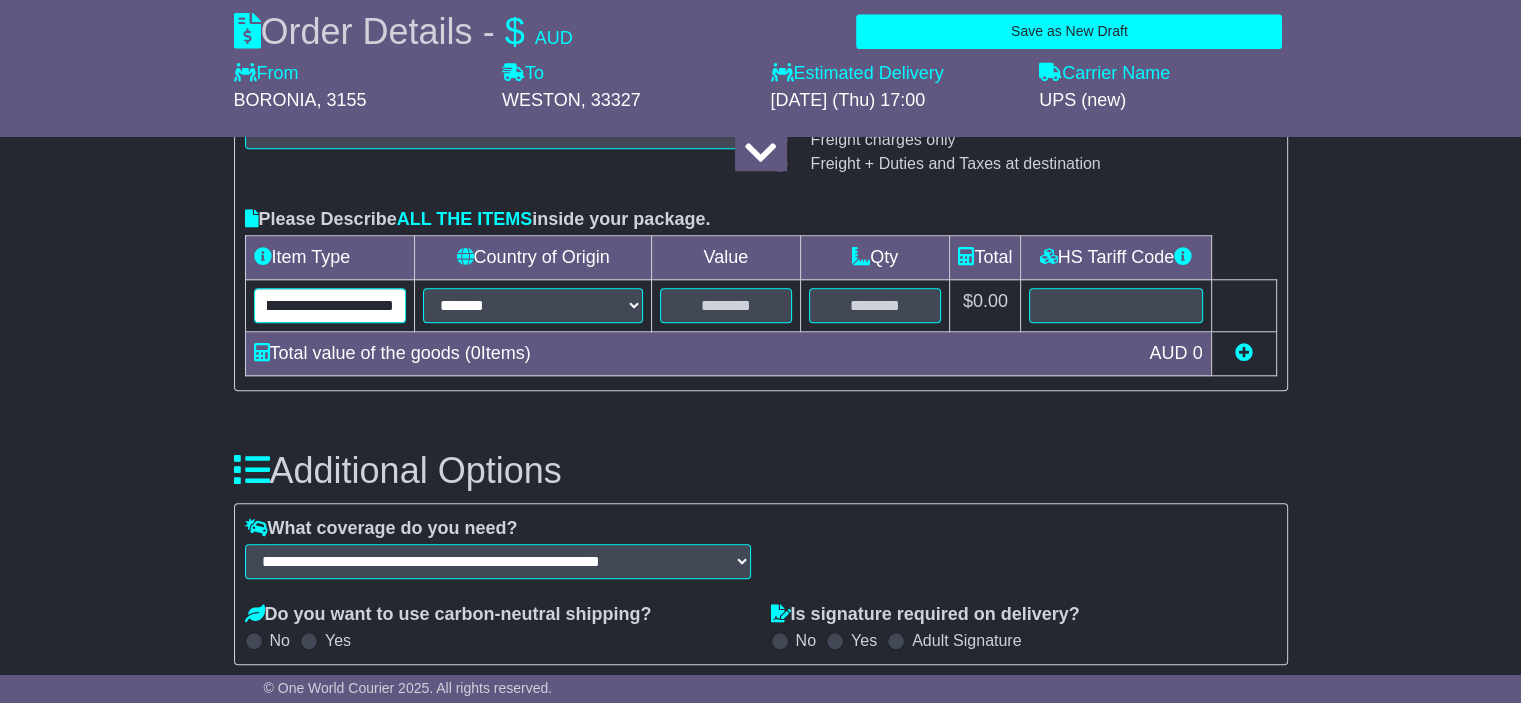 scroll, scrollTop: 0, scrollLeft: 72, axis: horizontal 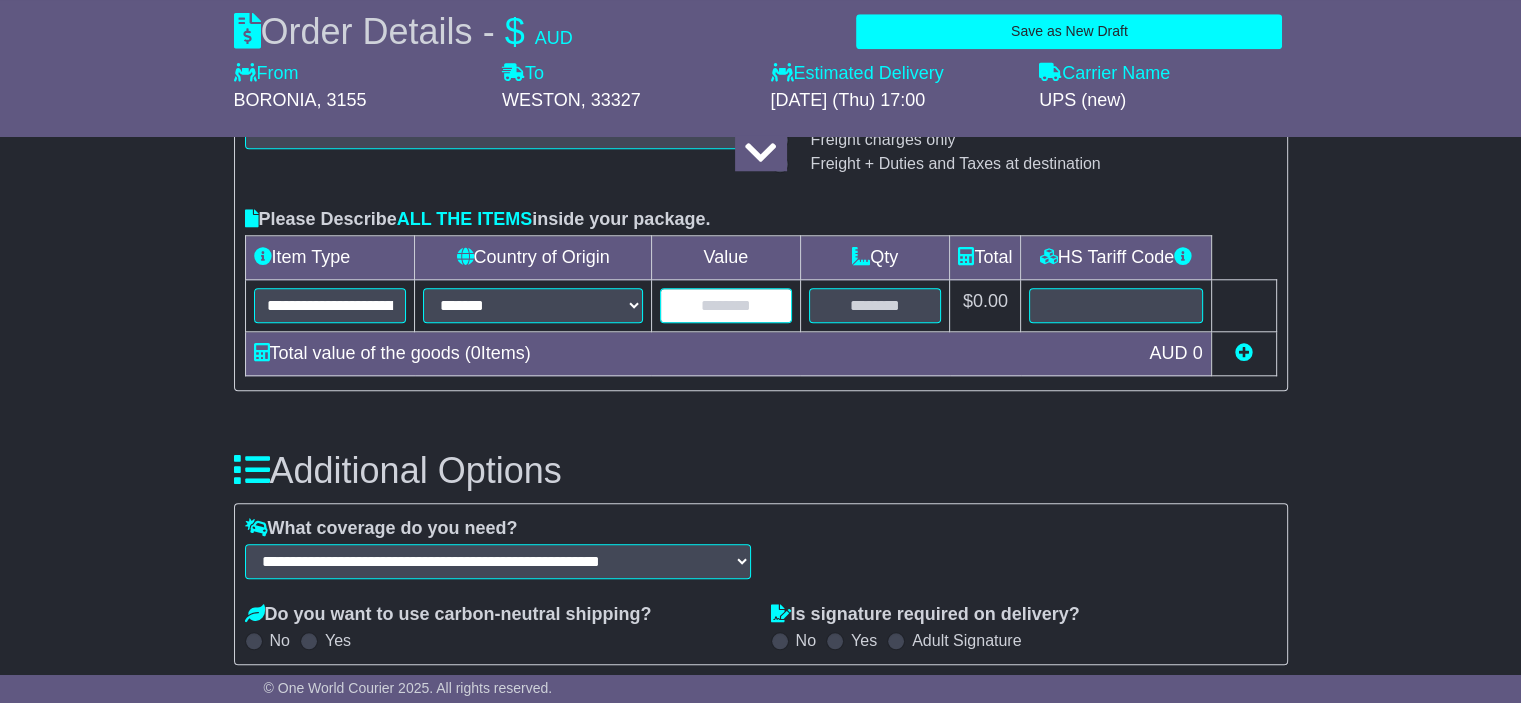click at bounding box center (726, 305) 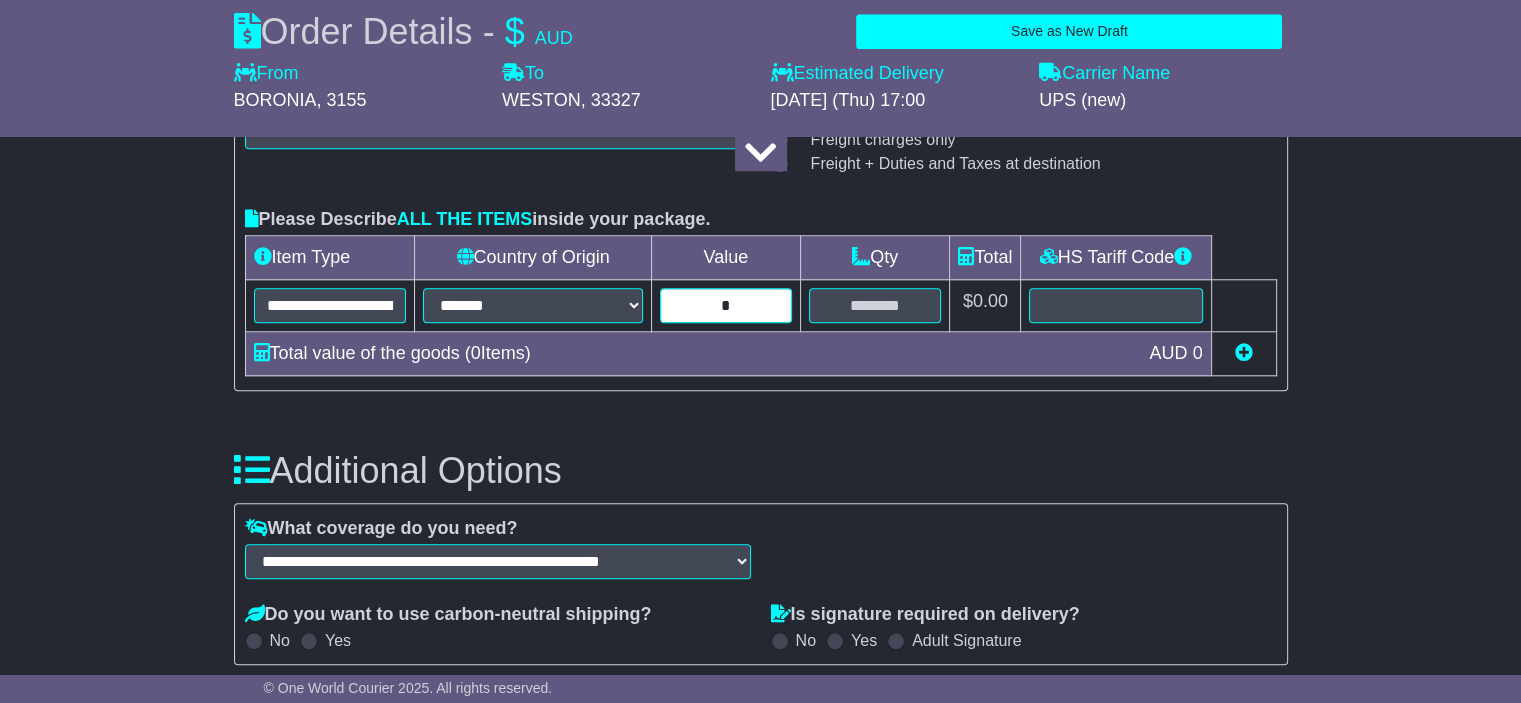 type on "*" 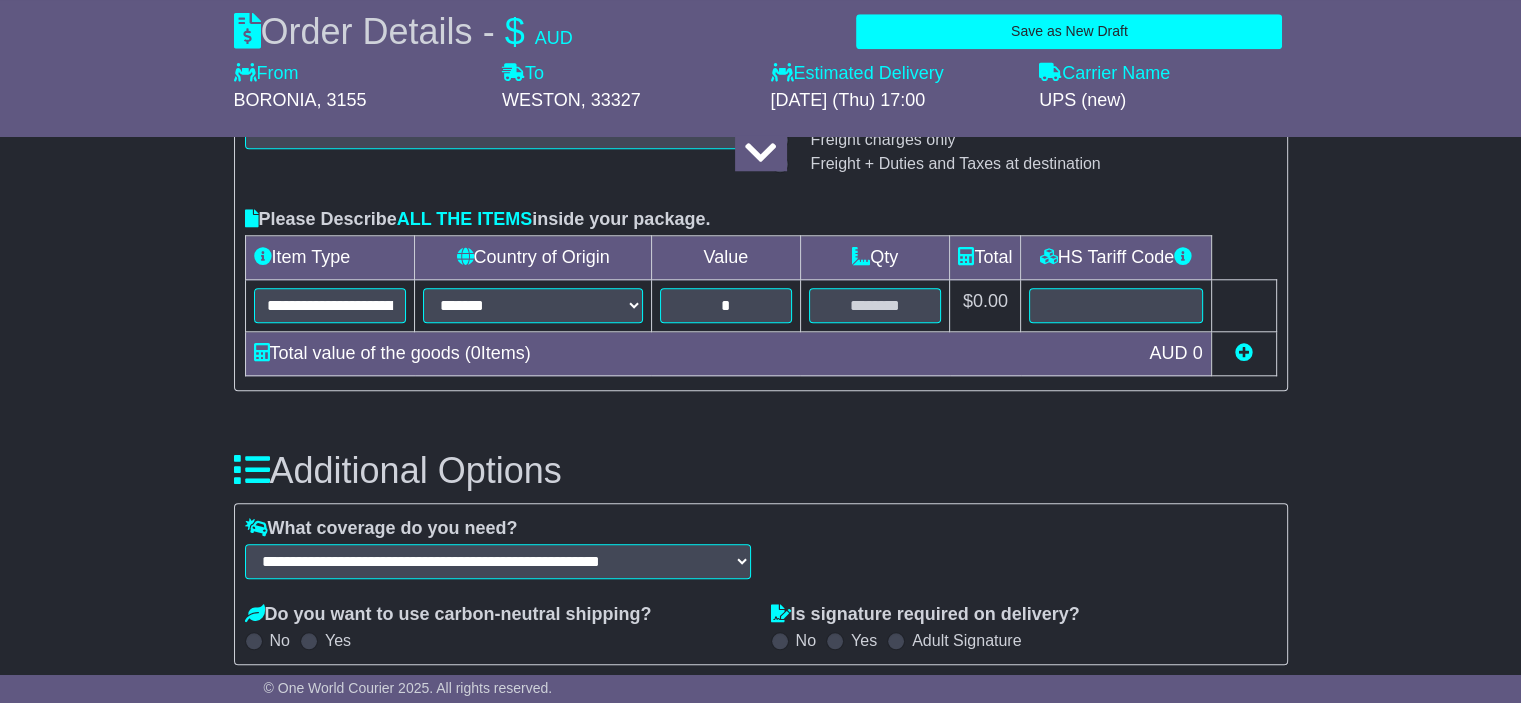 click at bounding box center [875, 306] 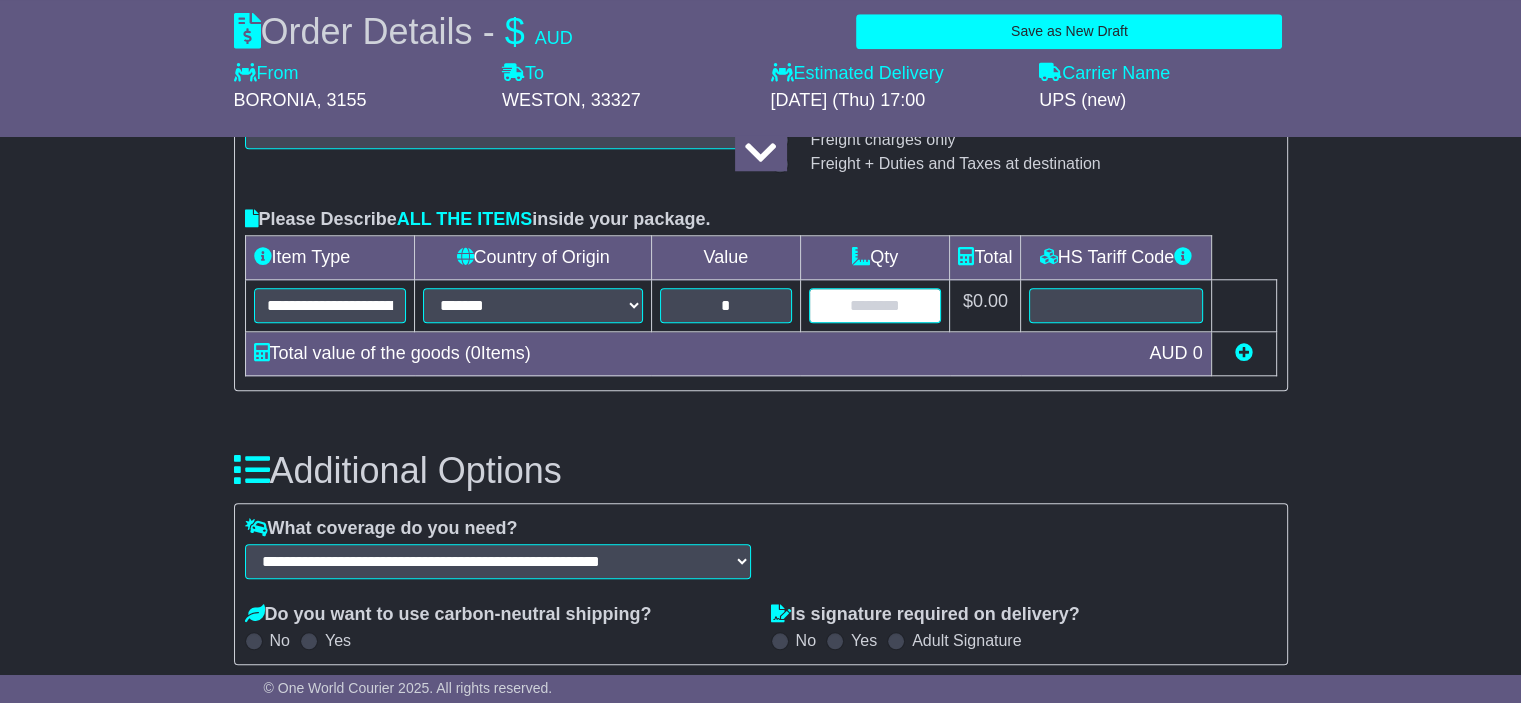 click at bounding box center (875, 305) 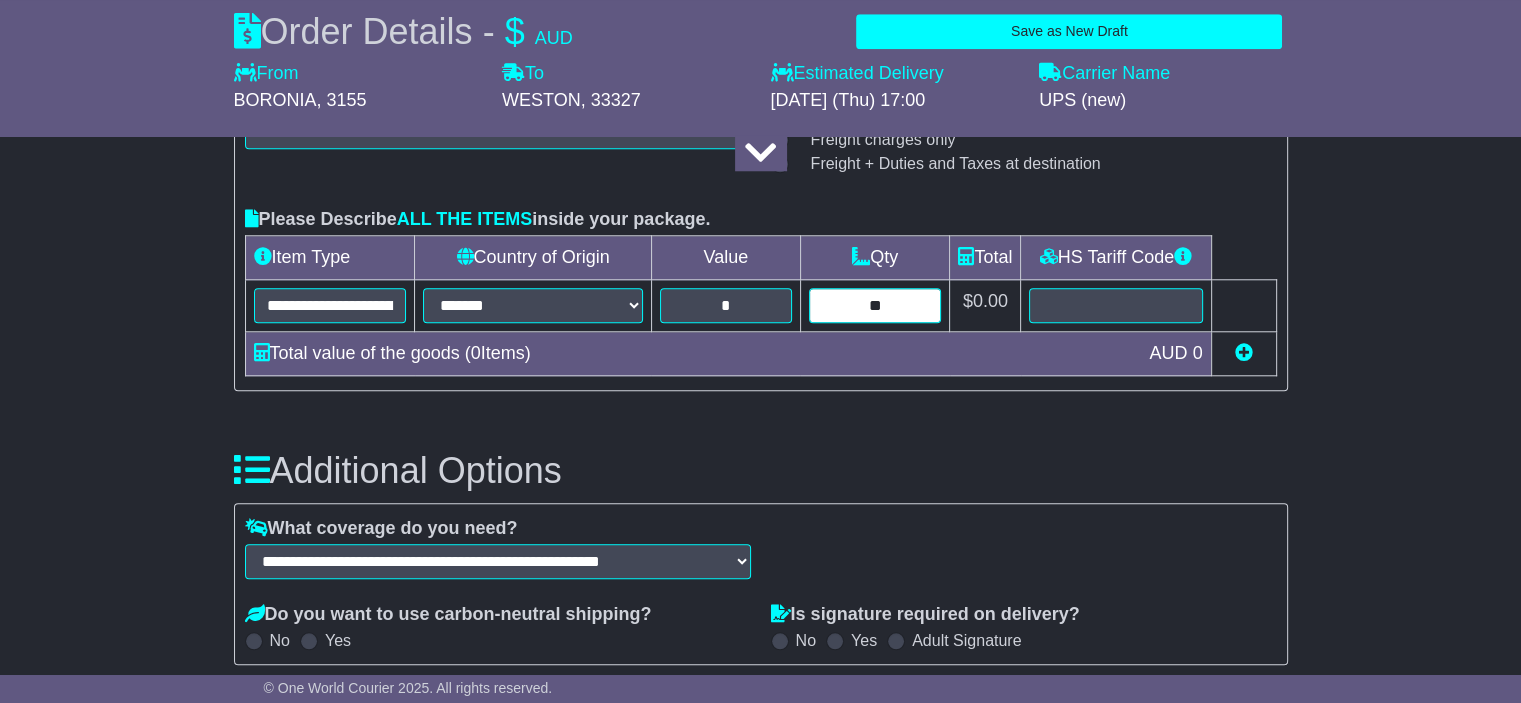 drag, startPoint x: 880, startPoint y: 299, endPoint x: 846, endPoint y: 300, distance: 34.0147 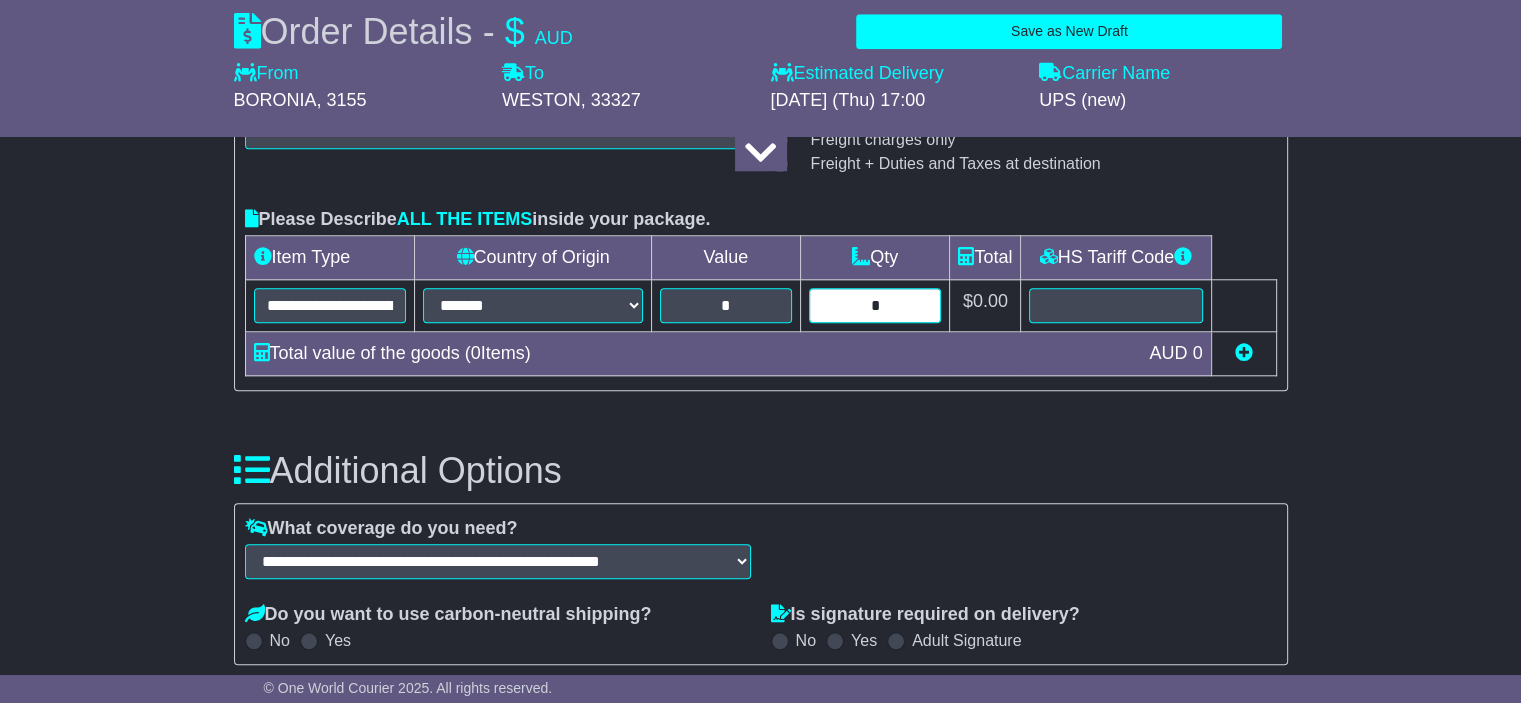 type on "*" 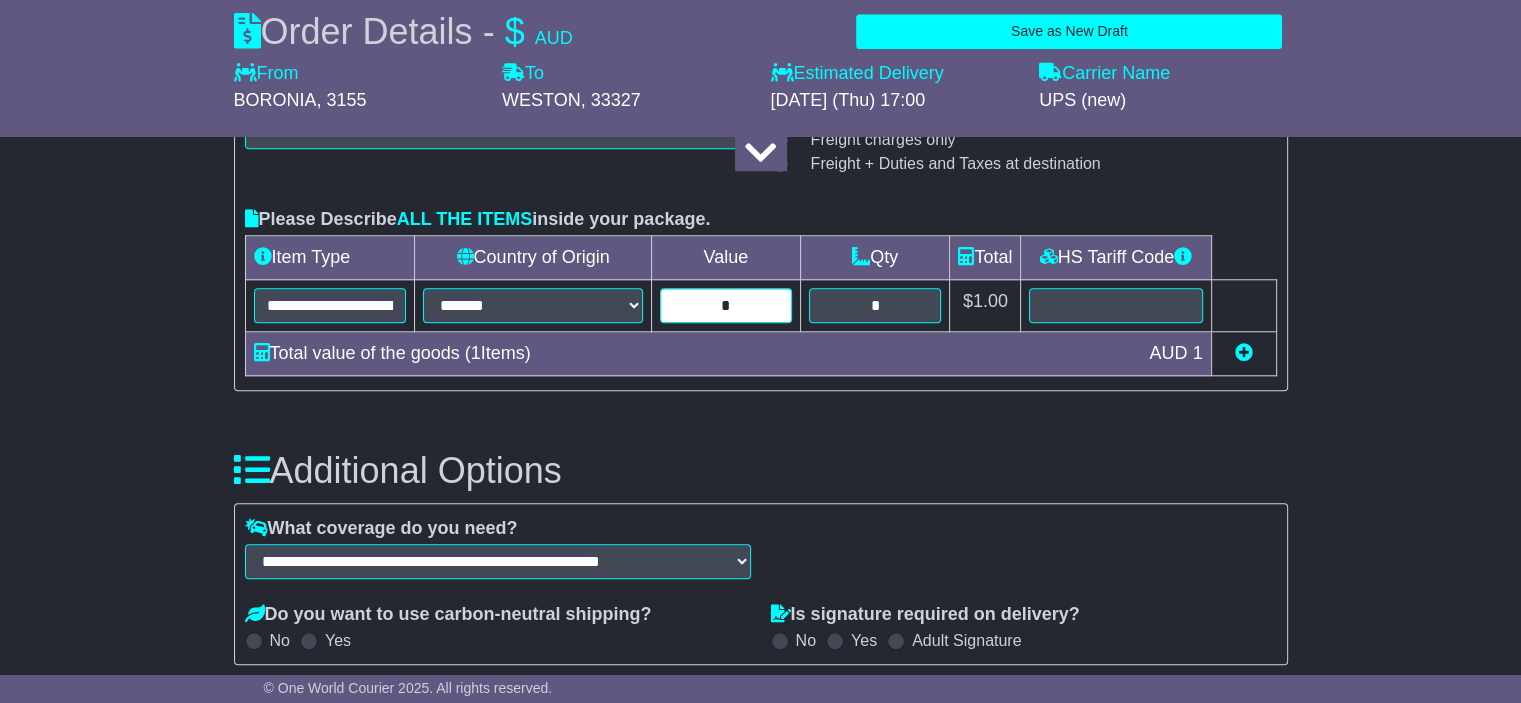 click on "*" at bounding box center [726, 305] 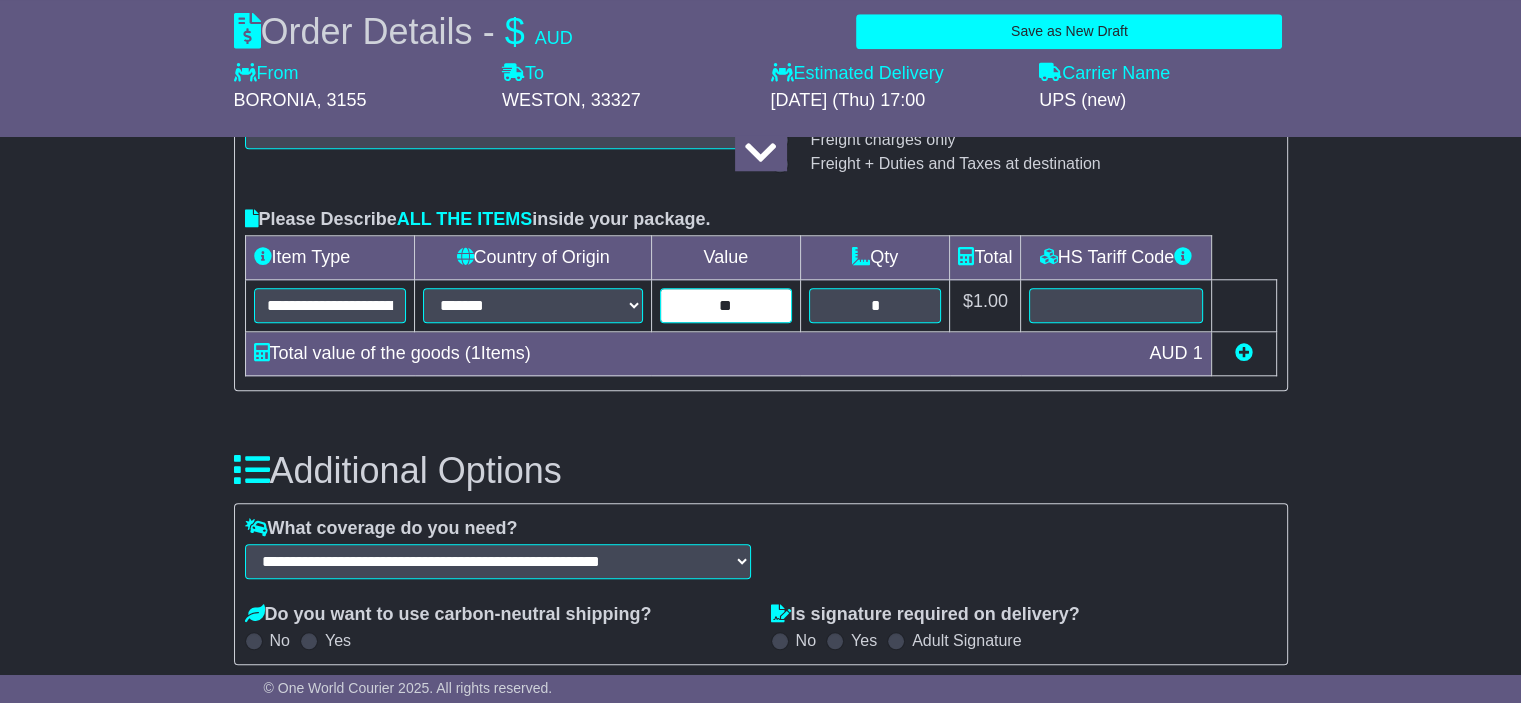 type on "**" 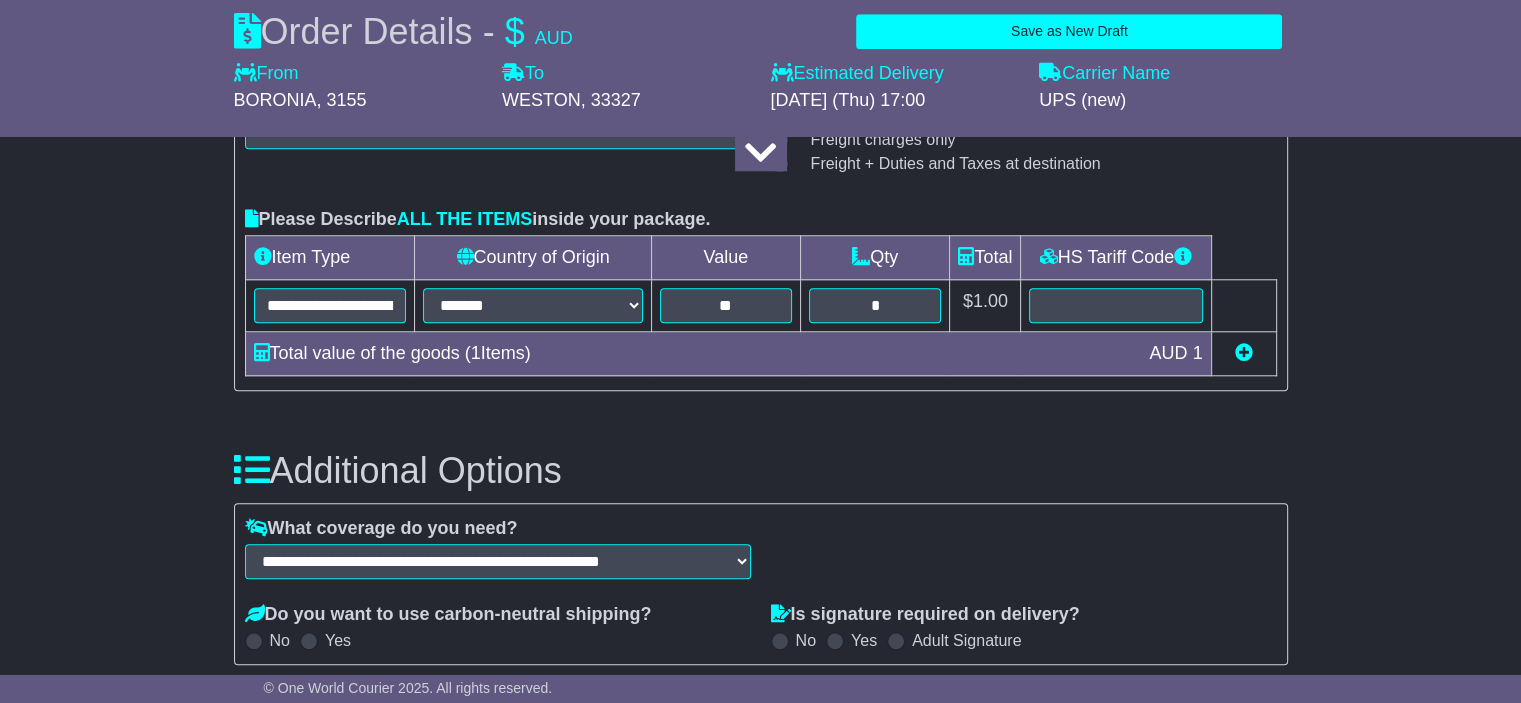 click on "Additional Options" at bounding box center [761, 471] 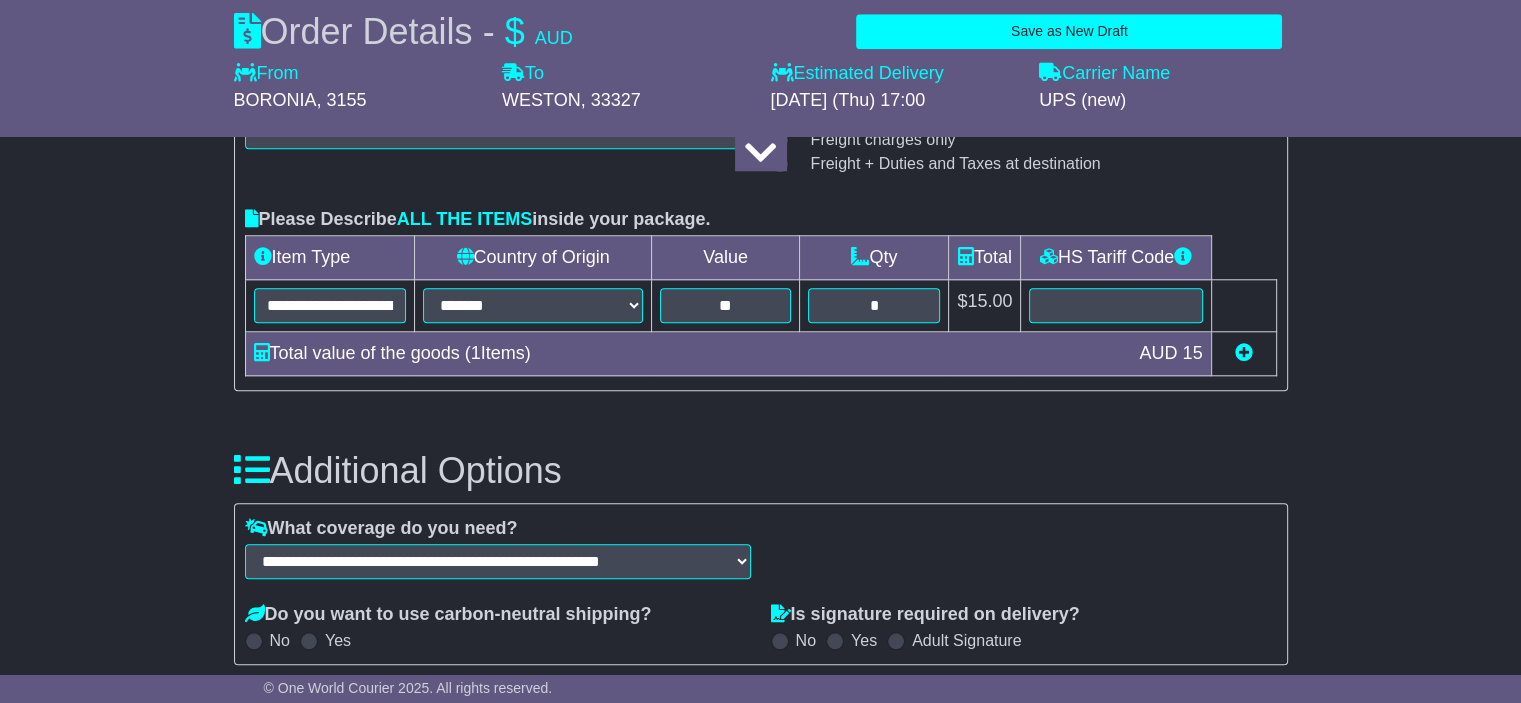 click at bounding box center (1244, 352) 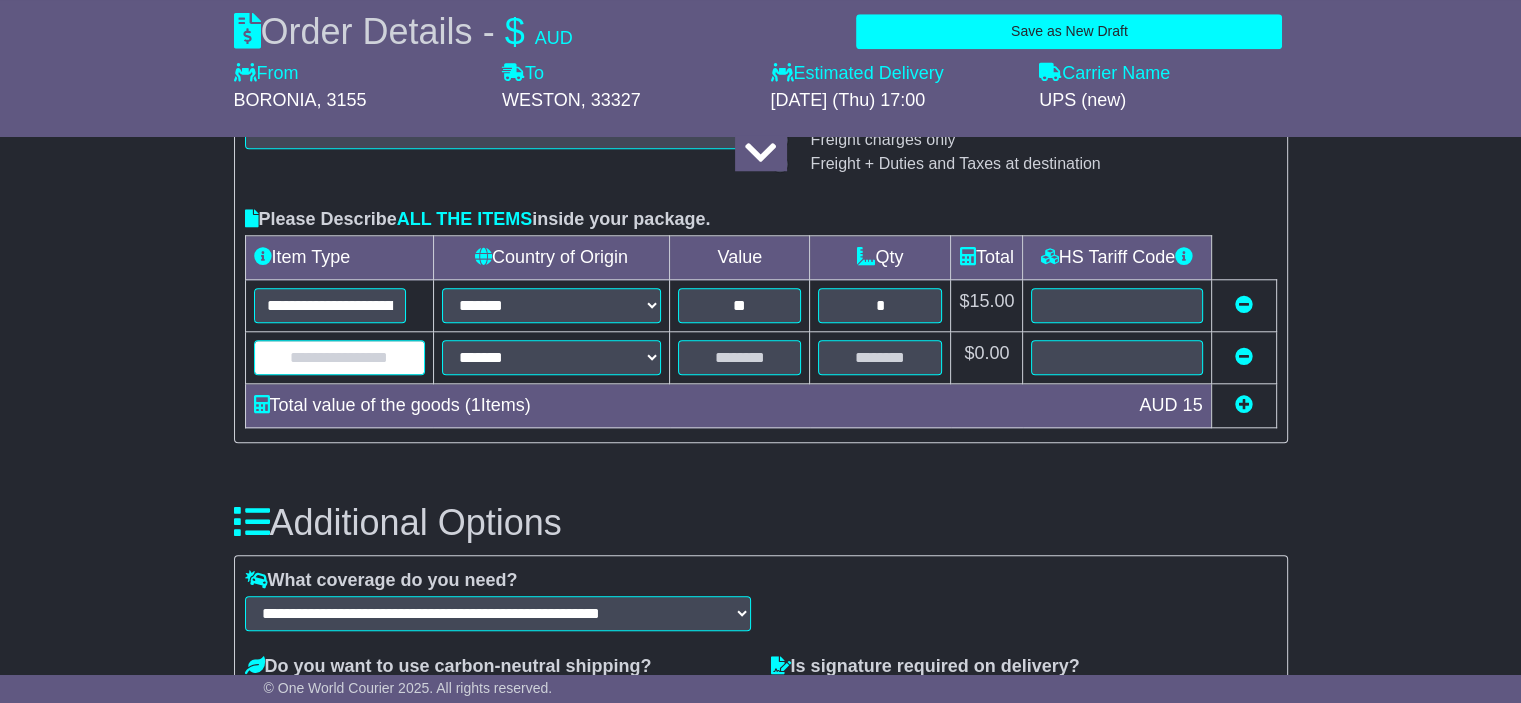 click at bounding box center [339, 357] 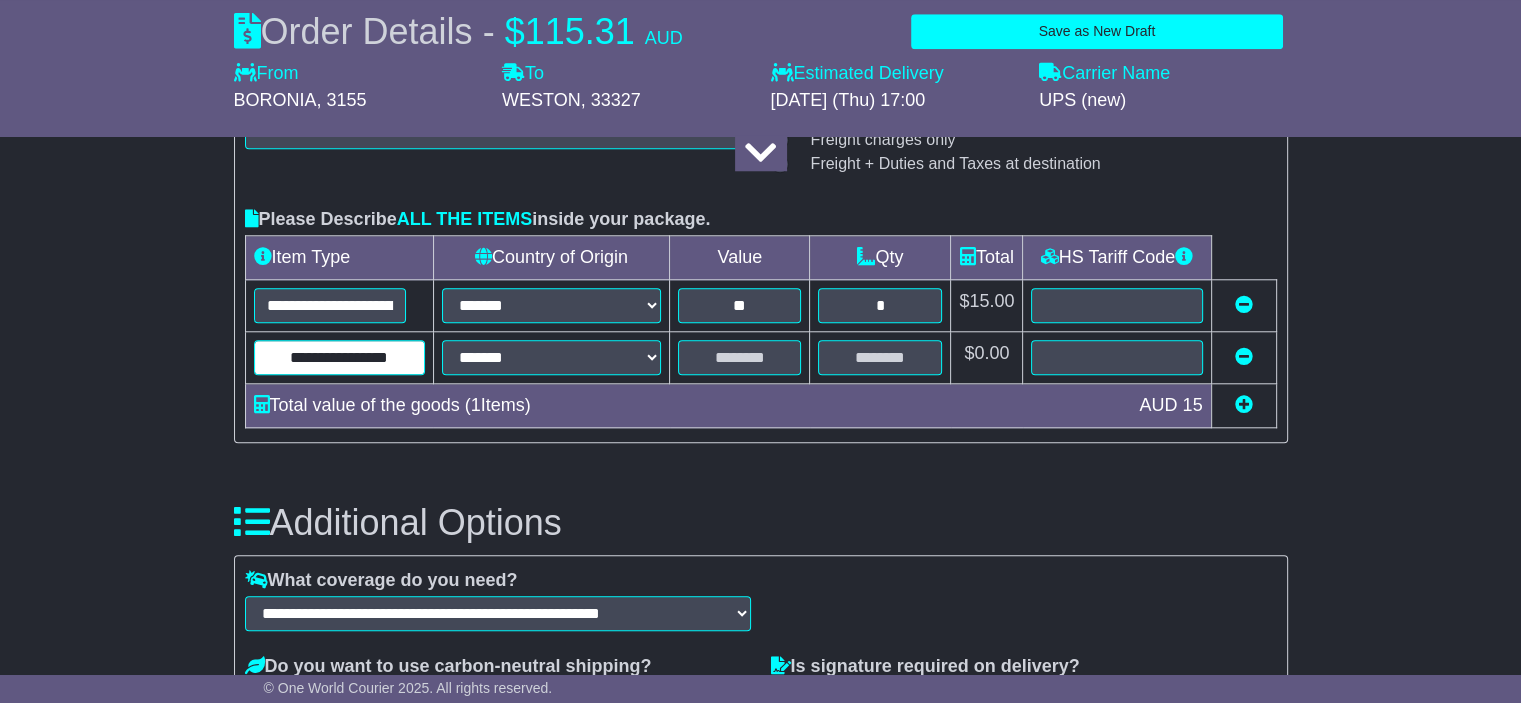 type on "**********" 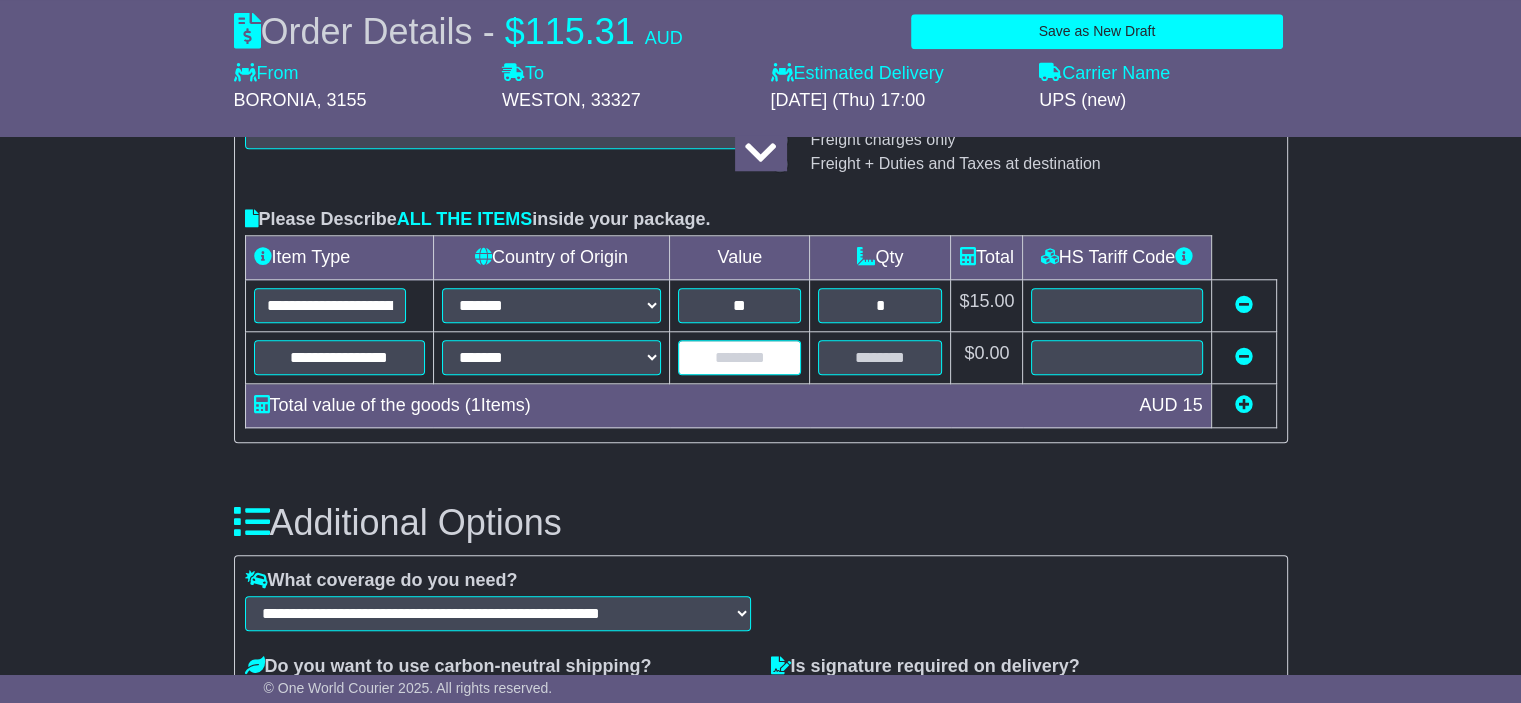 click at bounding box center [739, 357] 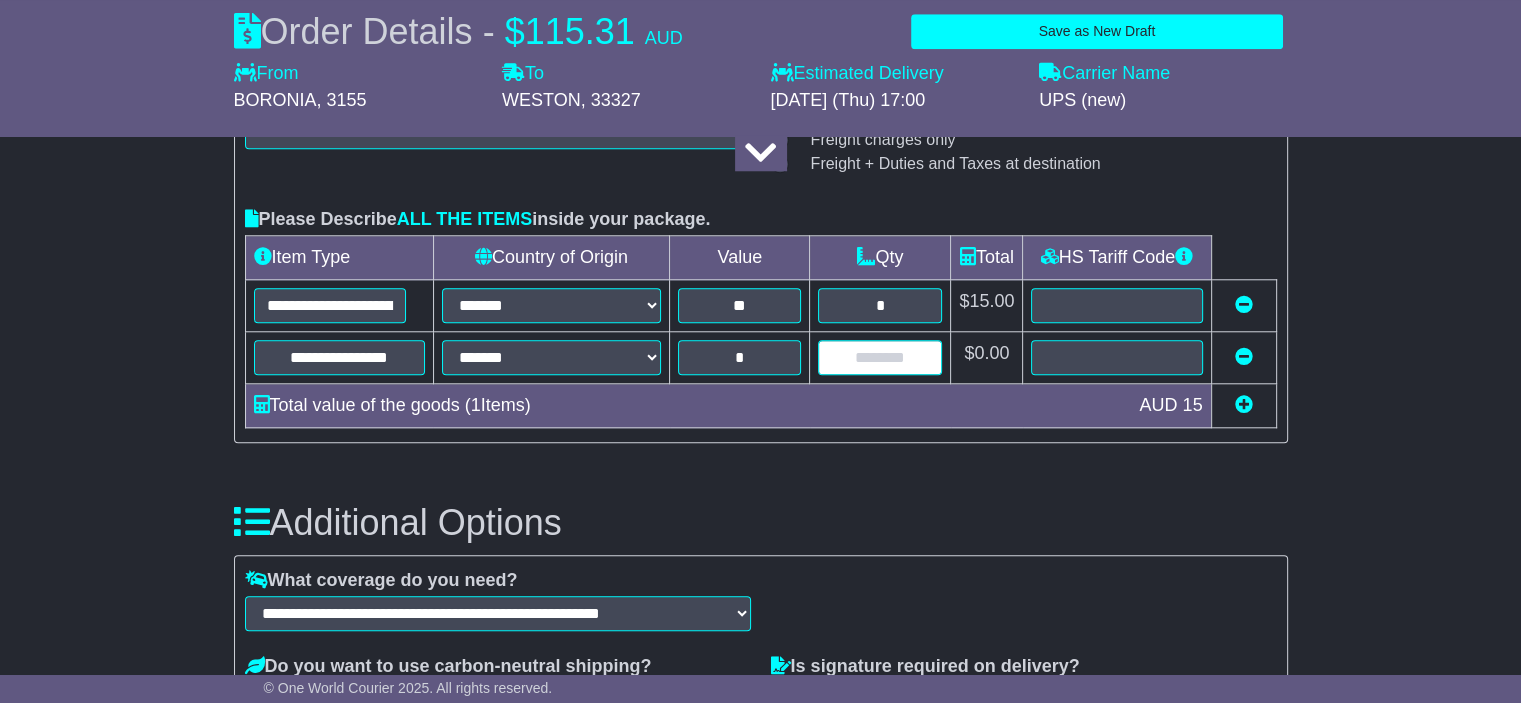 click at bounding box center (880, 357) 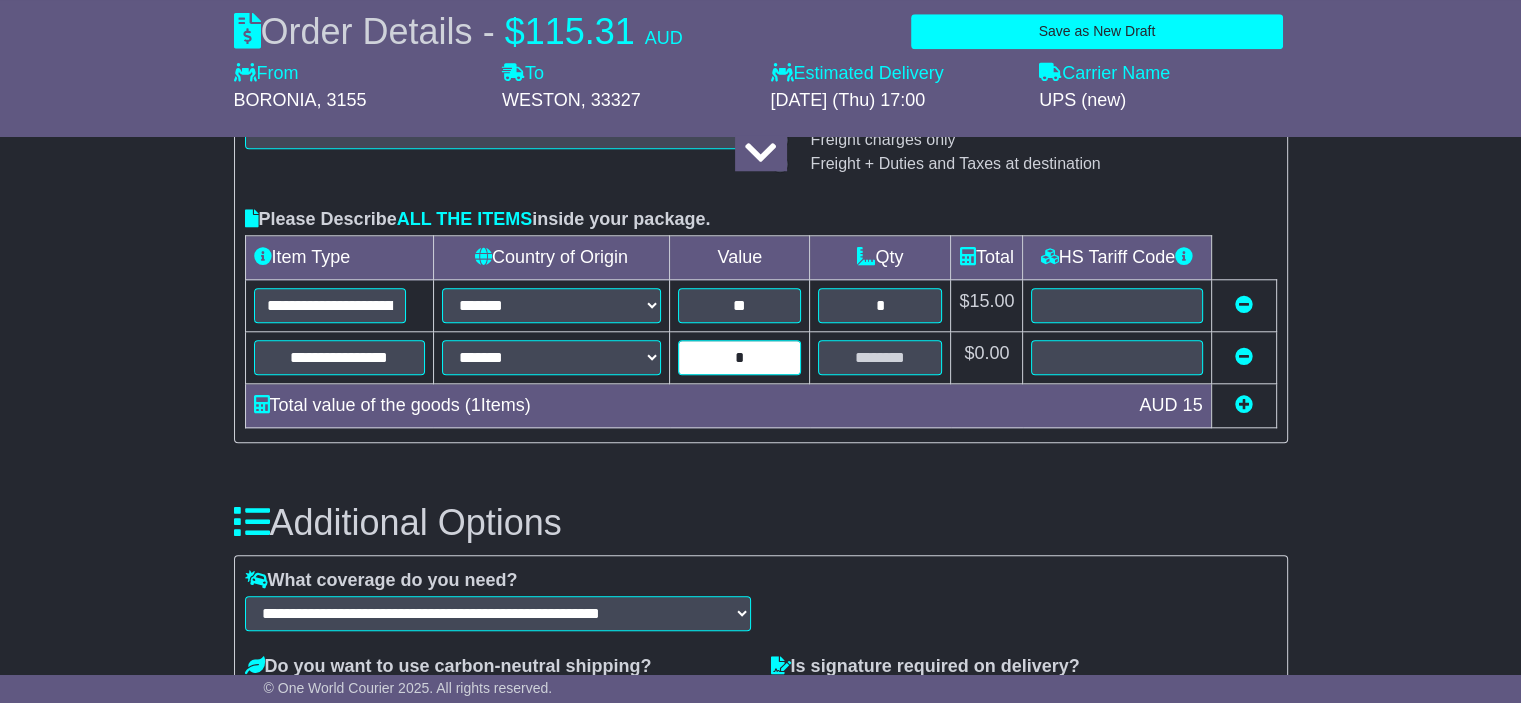click on "*" at bounding box center (739, 357) 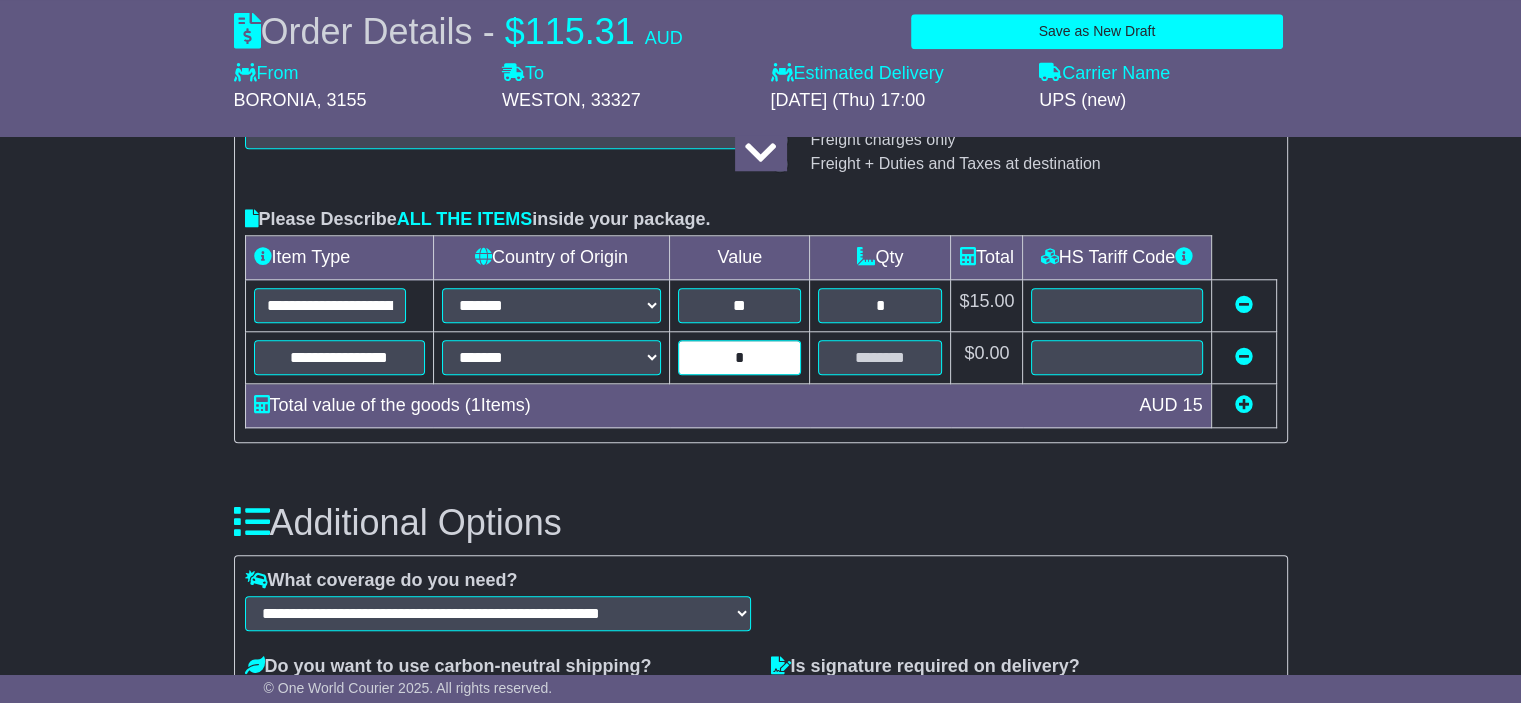 click on "*" at bounding box center (739, 357) 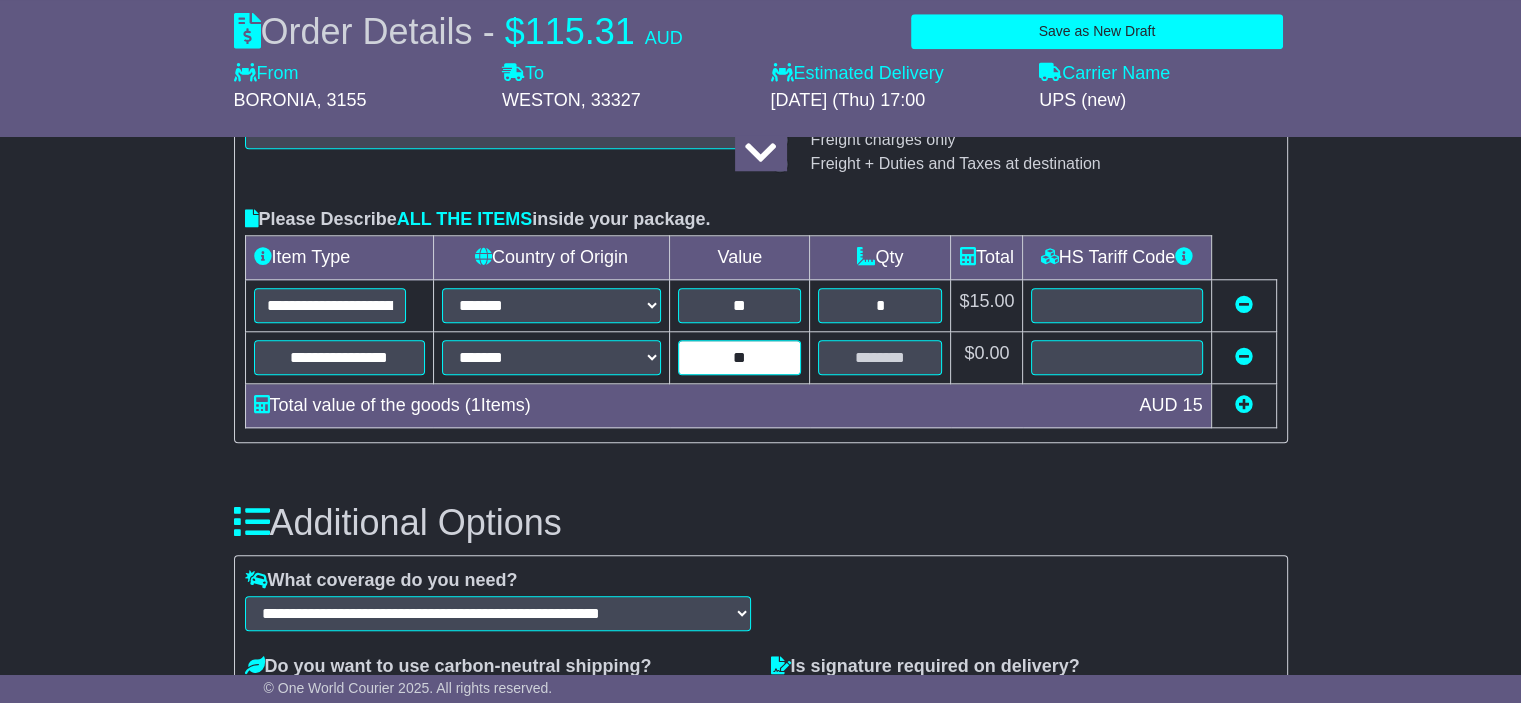 type on "**" 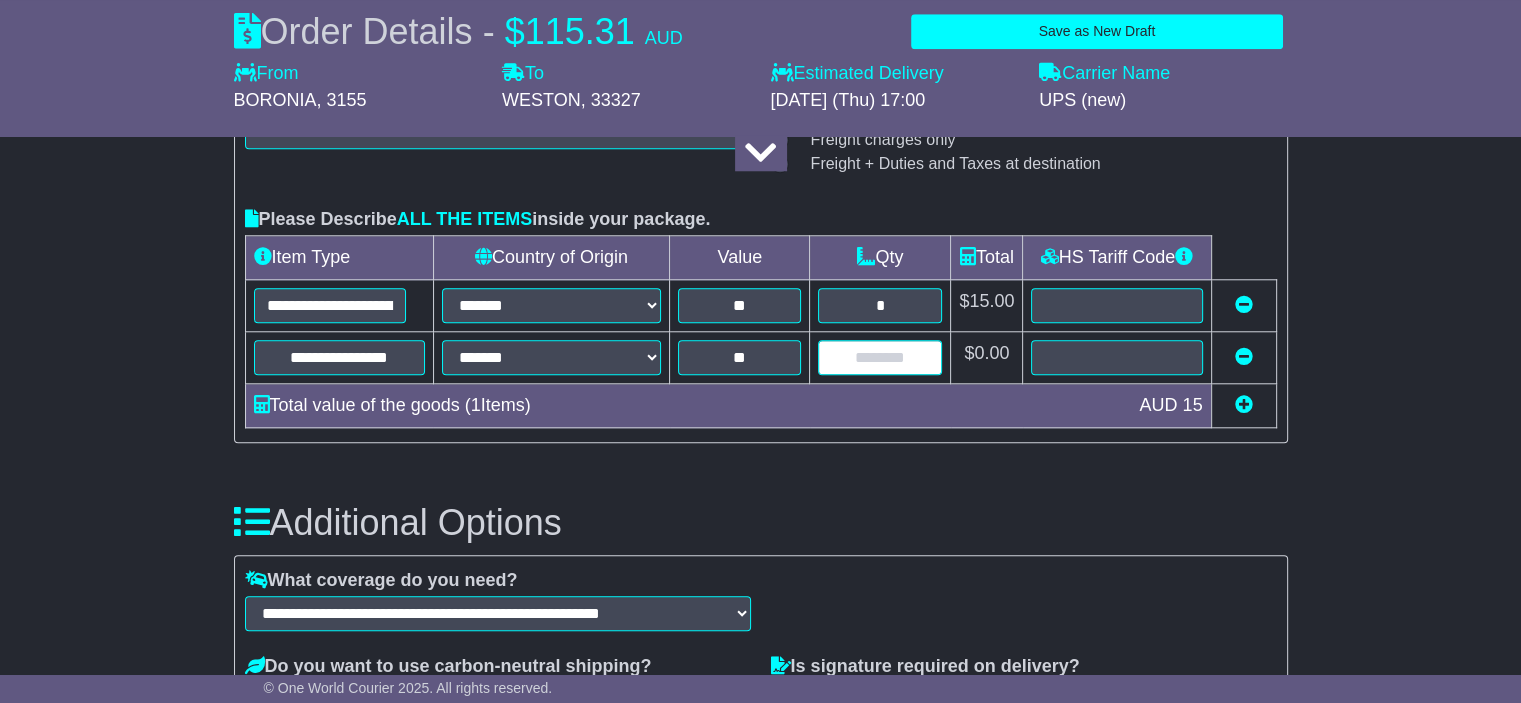 click at bounding box center [880, 357] 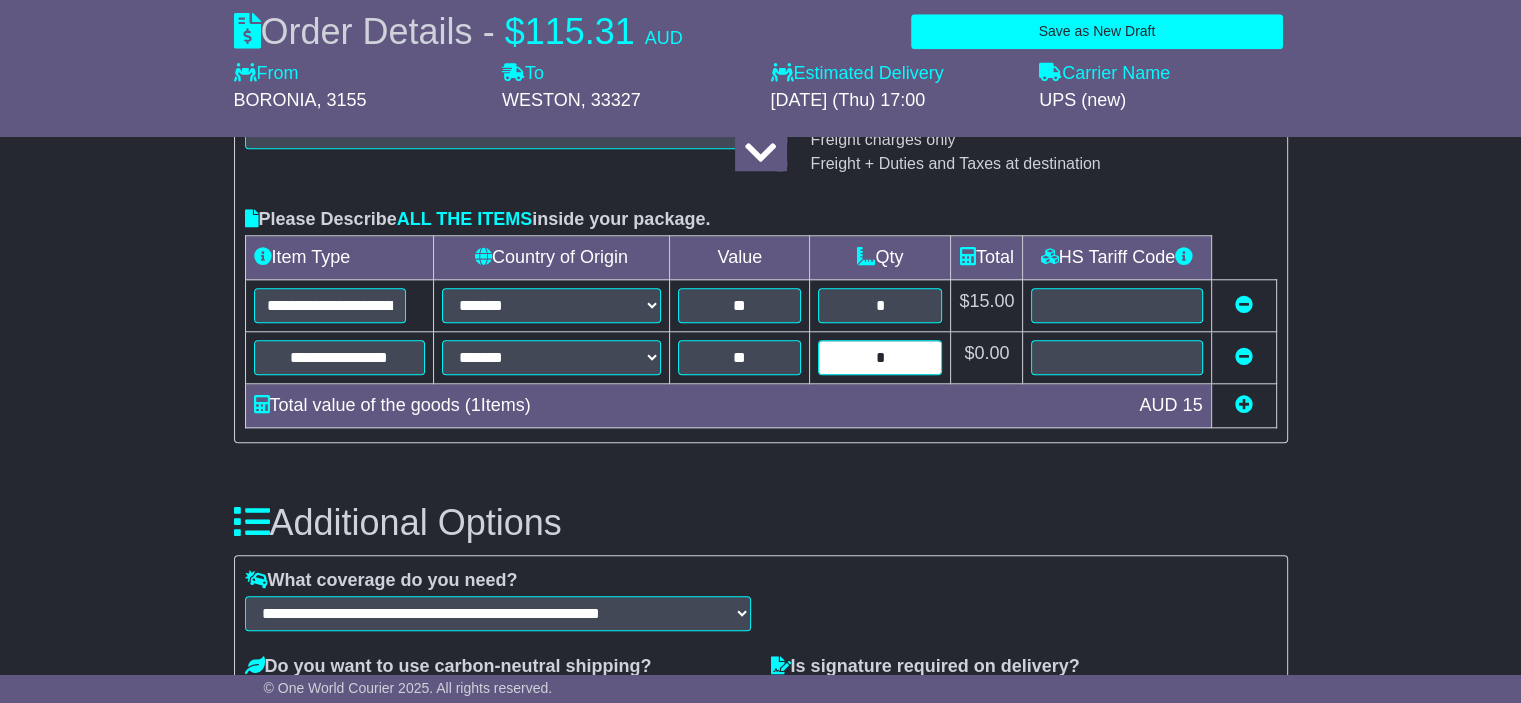 type on "*" 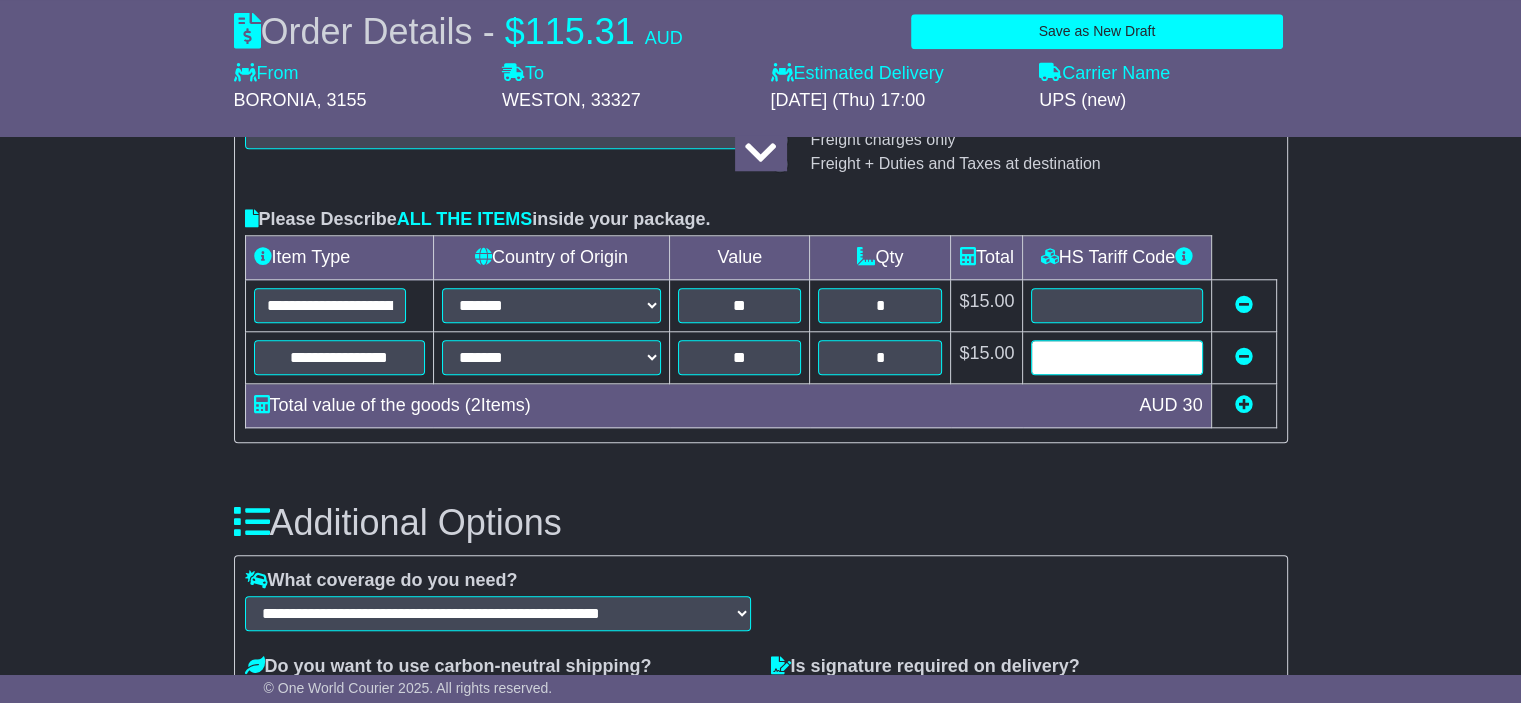 click at bounding box center [1116, 357] 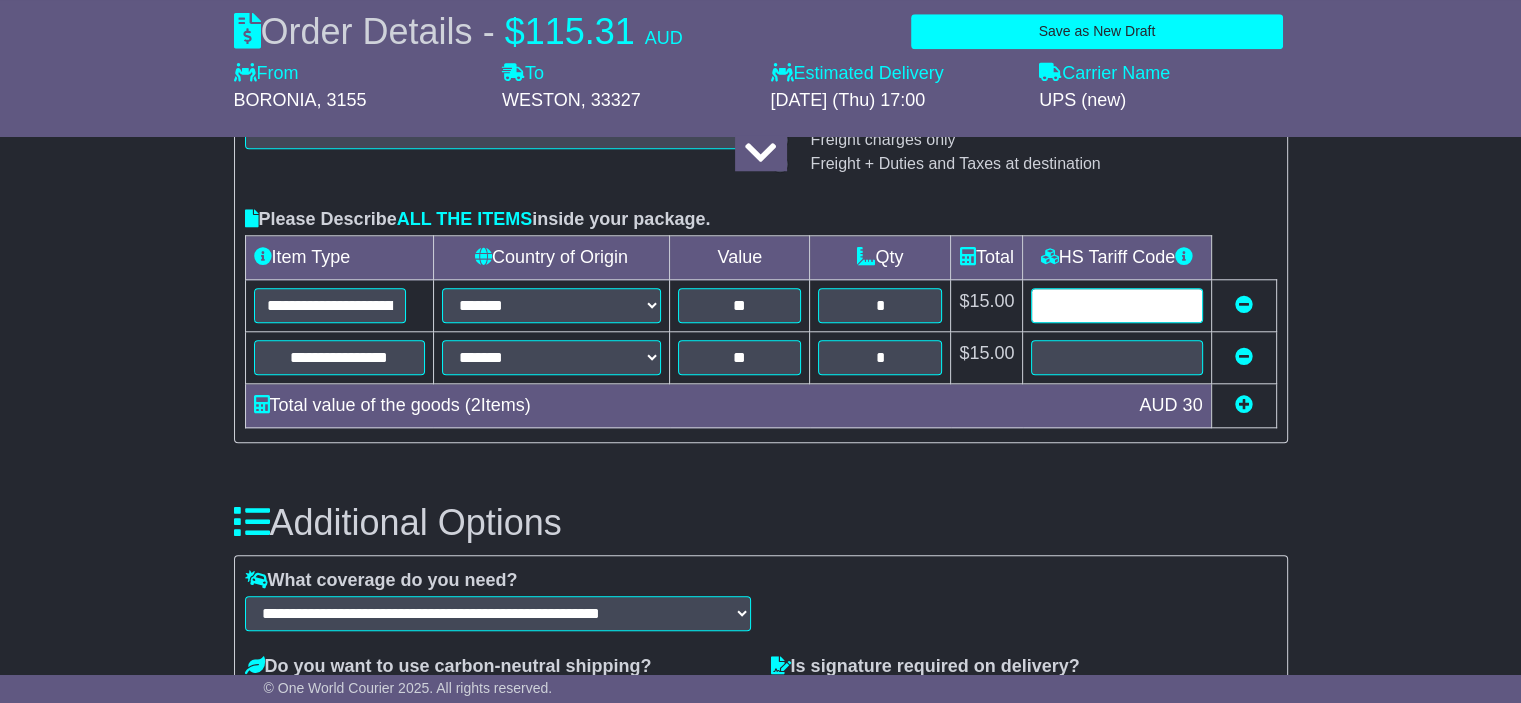 click at bounding box center [1116, 305] 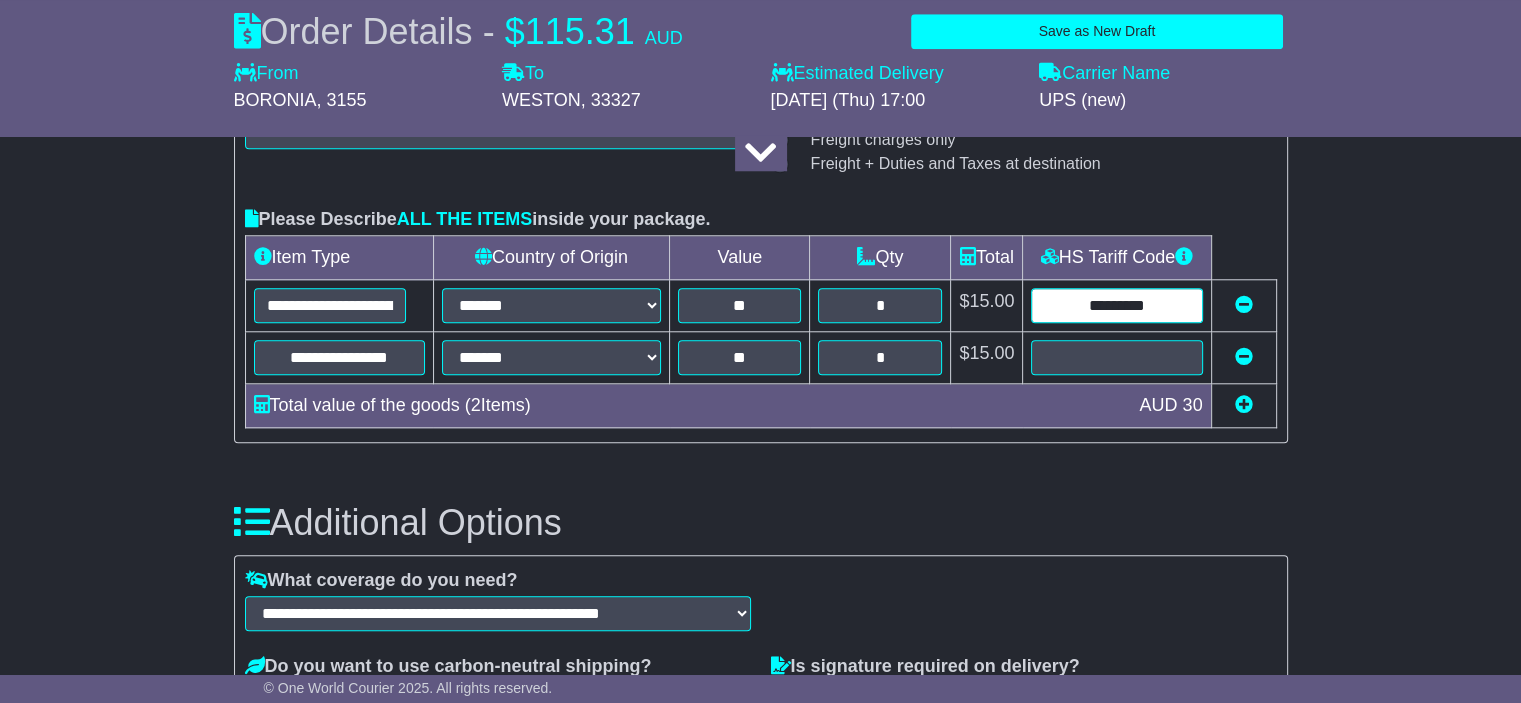 type on "********" 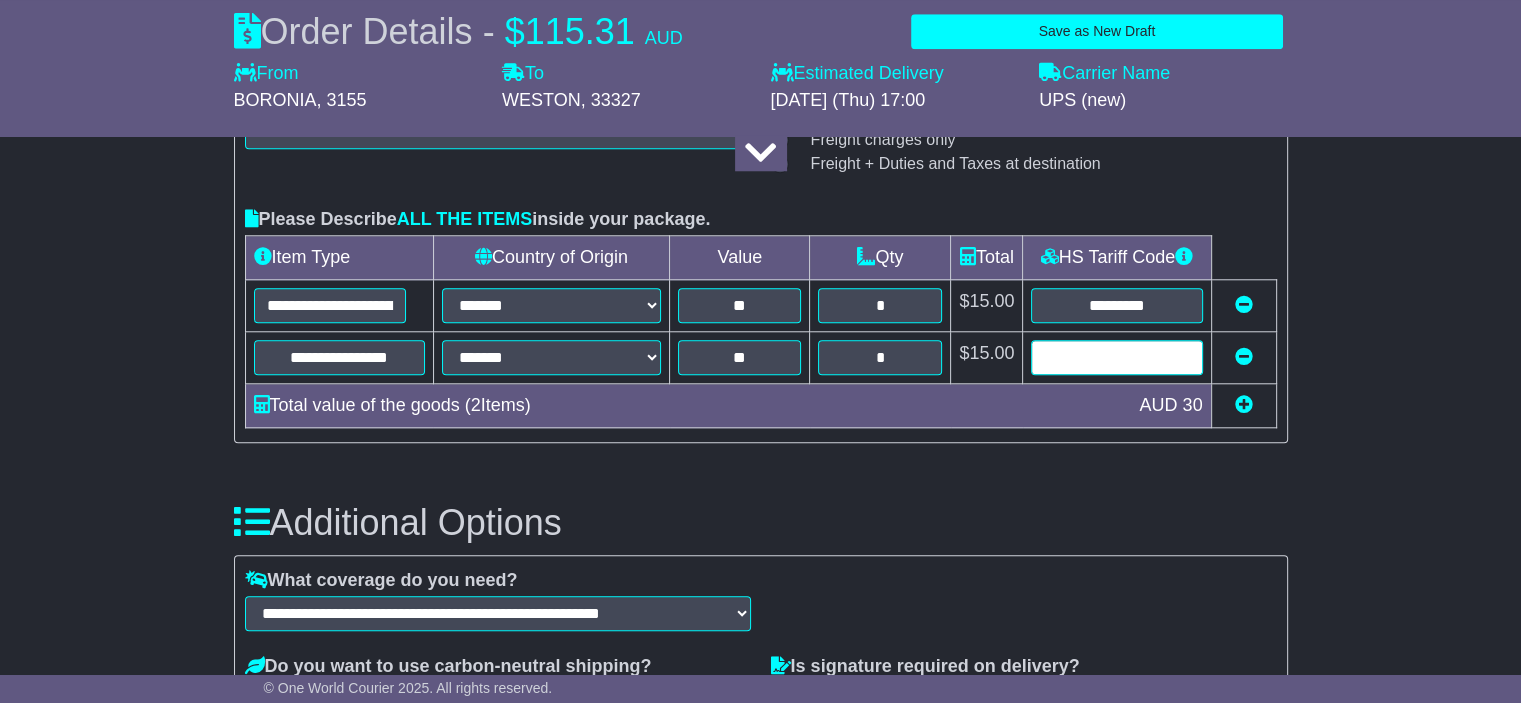 click at bounding box center (1116, 357) 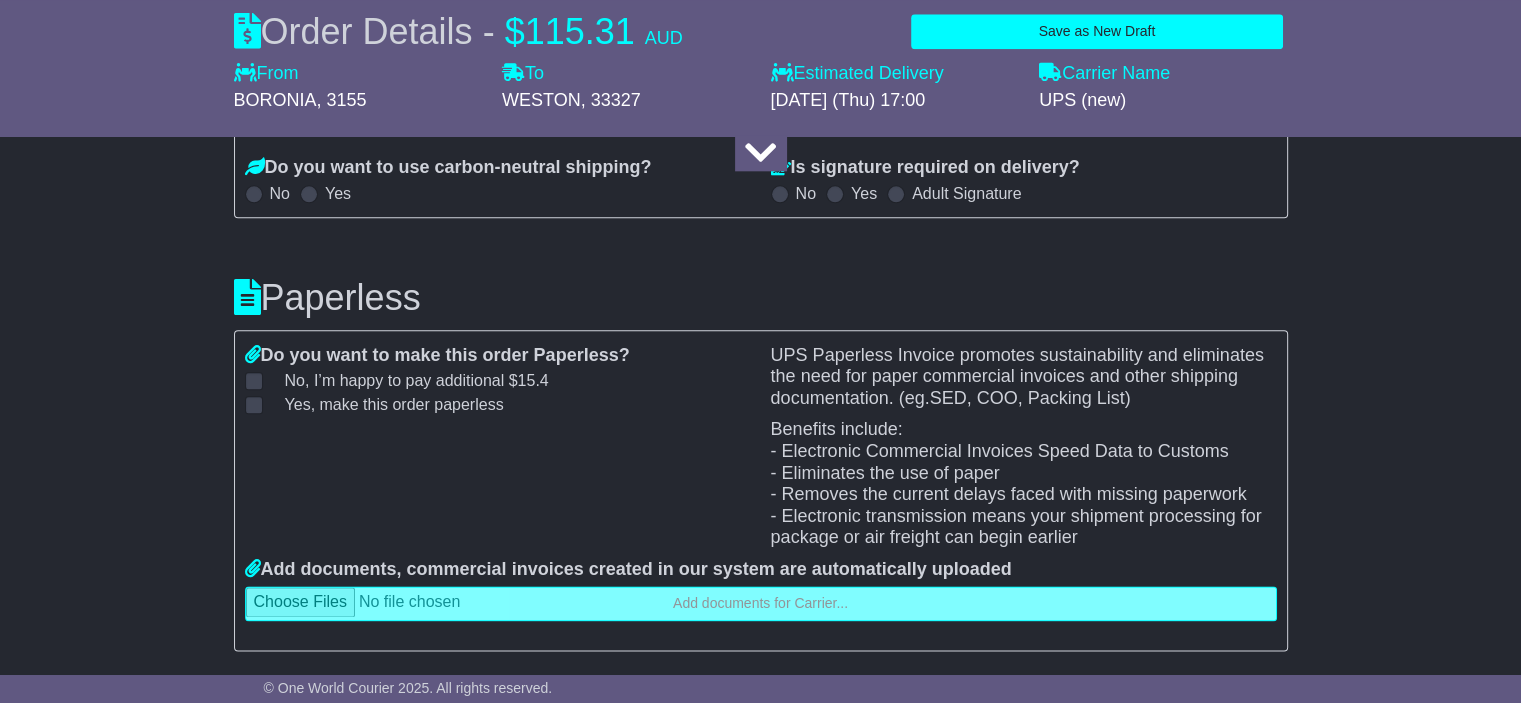 scroll, scrollTop: 2380, scrollLeft: 0, axis: vertical 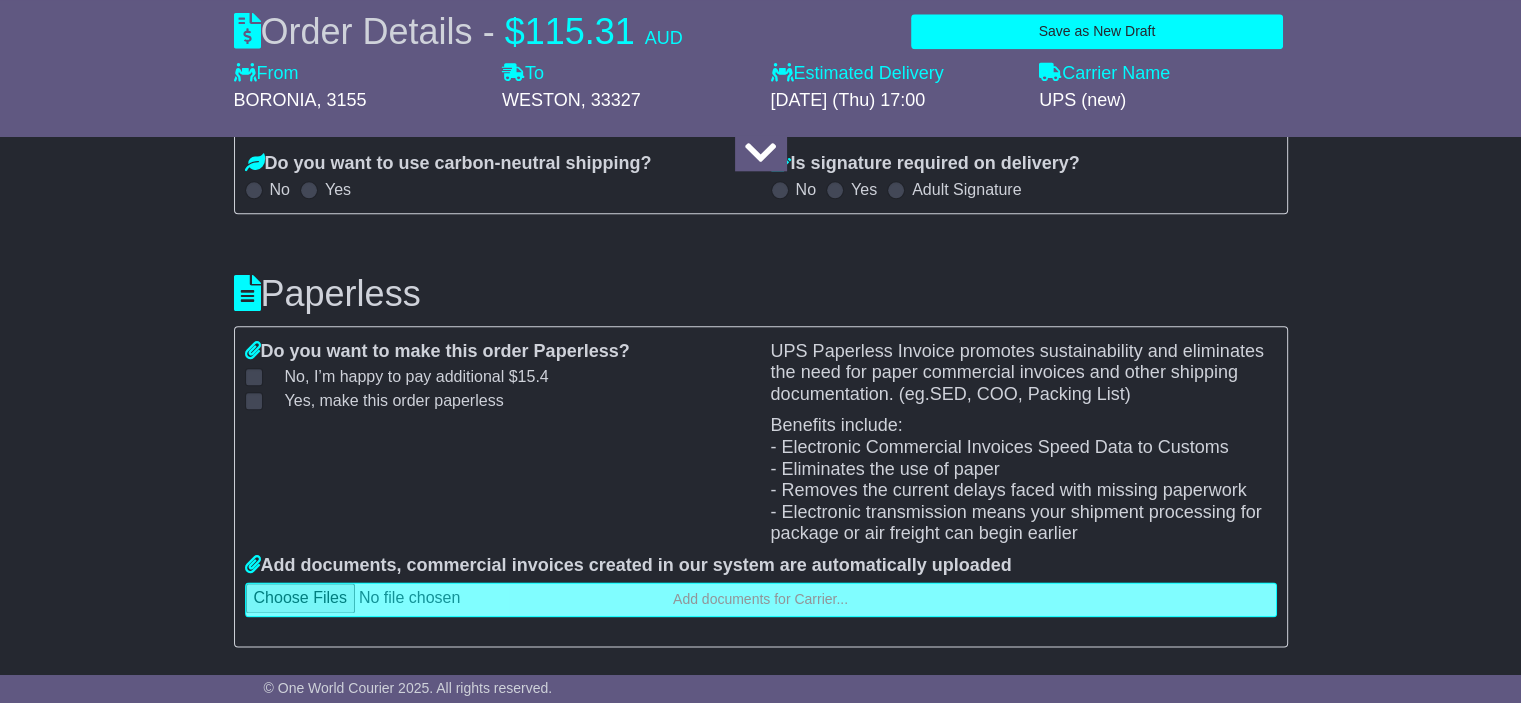 type on "**********" 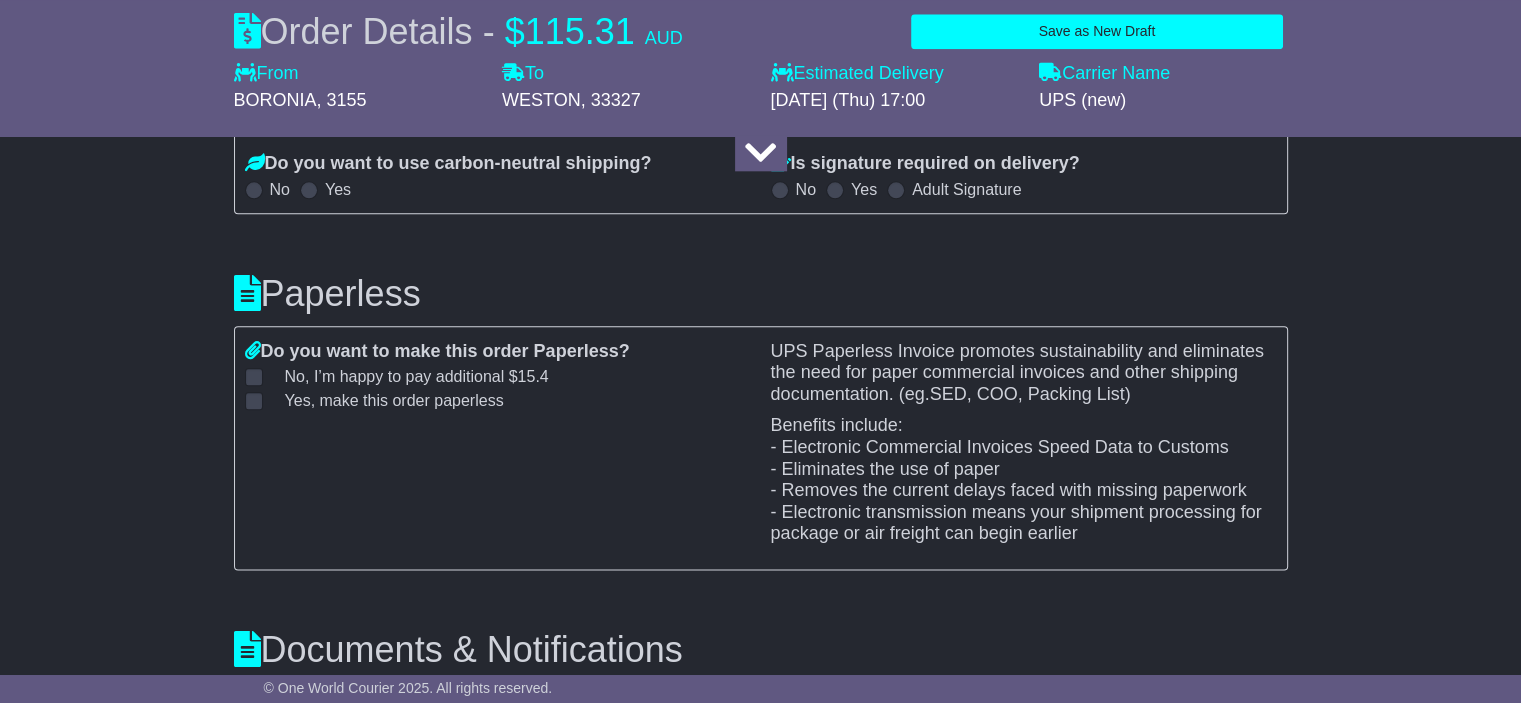 click on "Yes, make this order paperless" at bounding box center (382, 400) 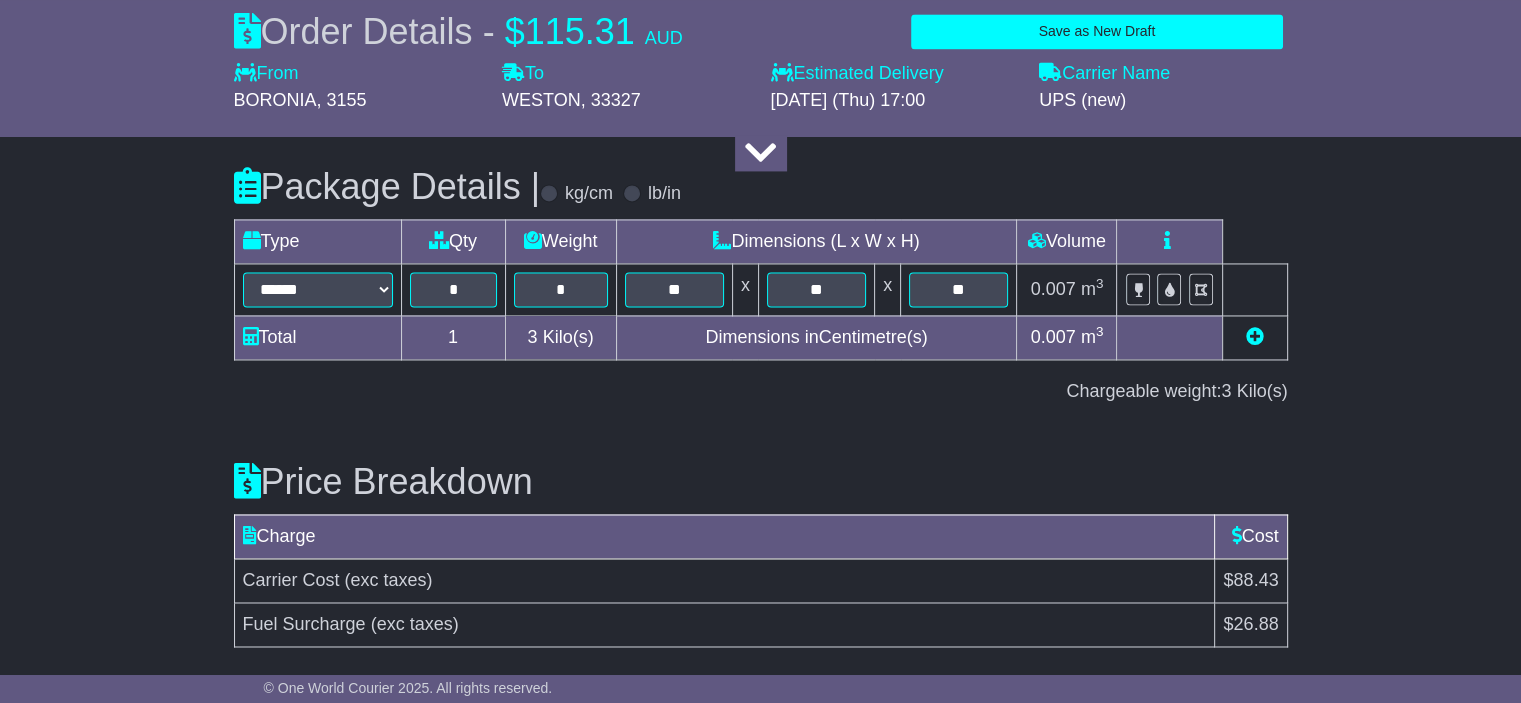 scroll, scrollTop: 3171, scrollLeft: 0, axis: vertical 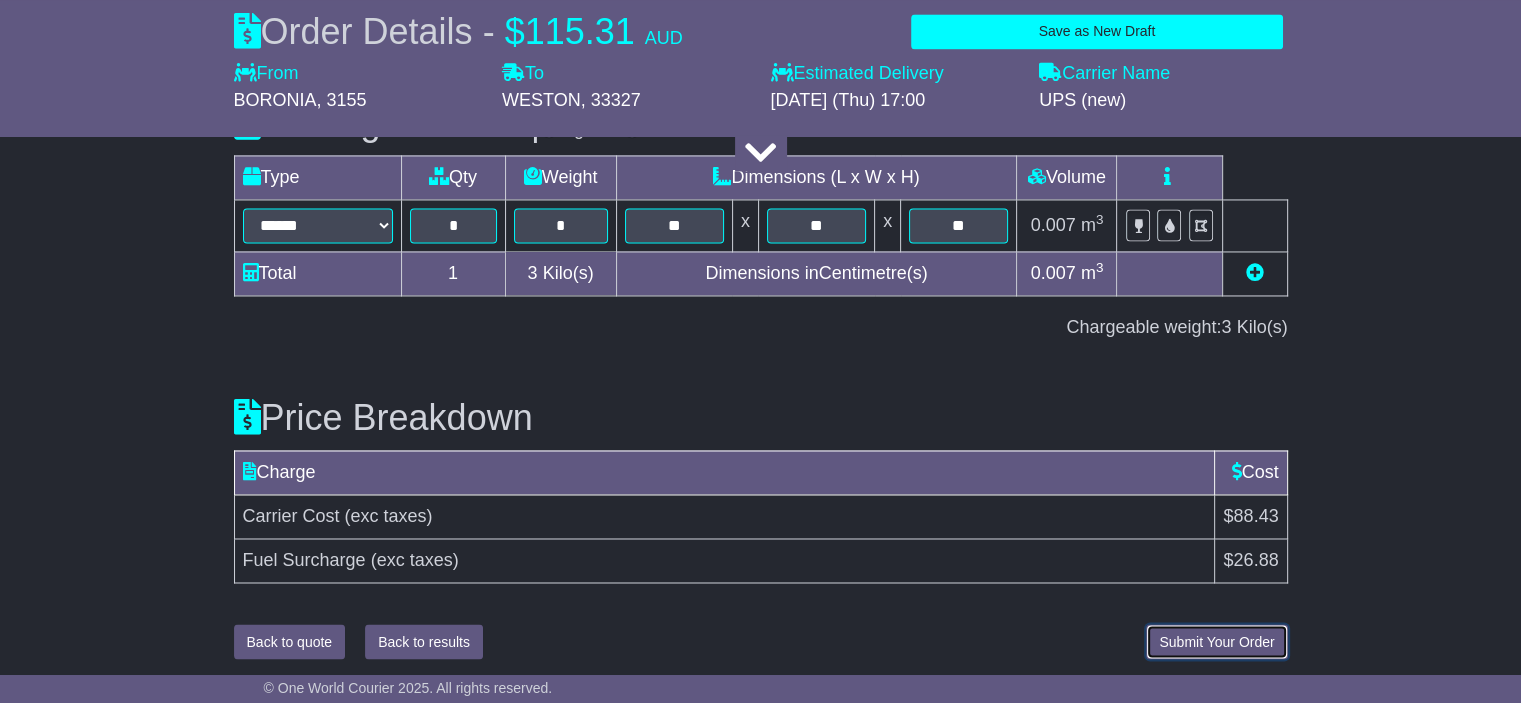 click on "Submit Your Order" at bounding box center (1216, 641) 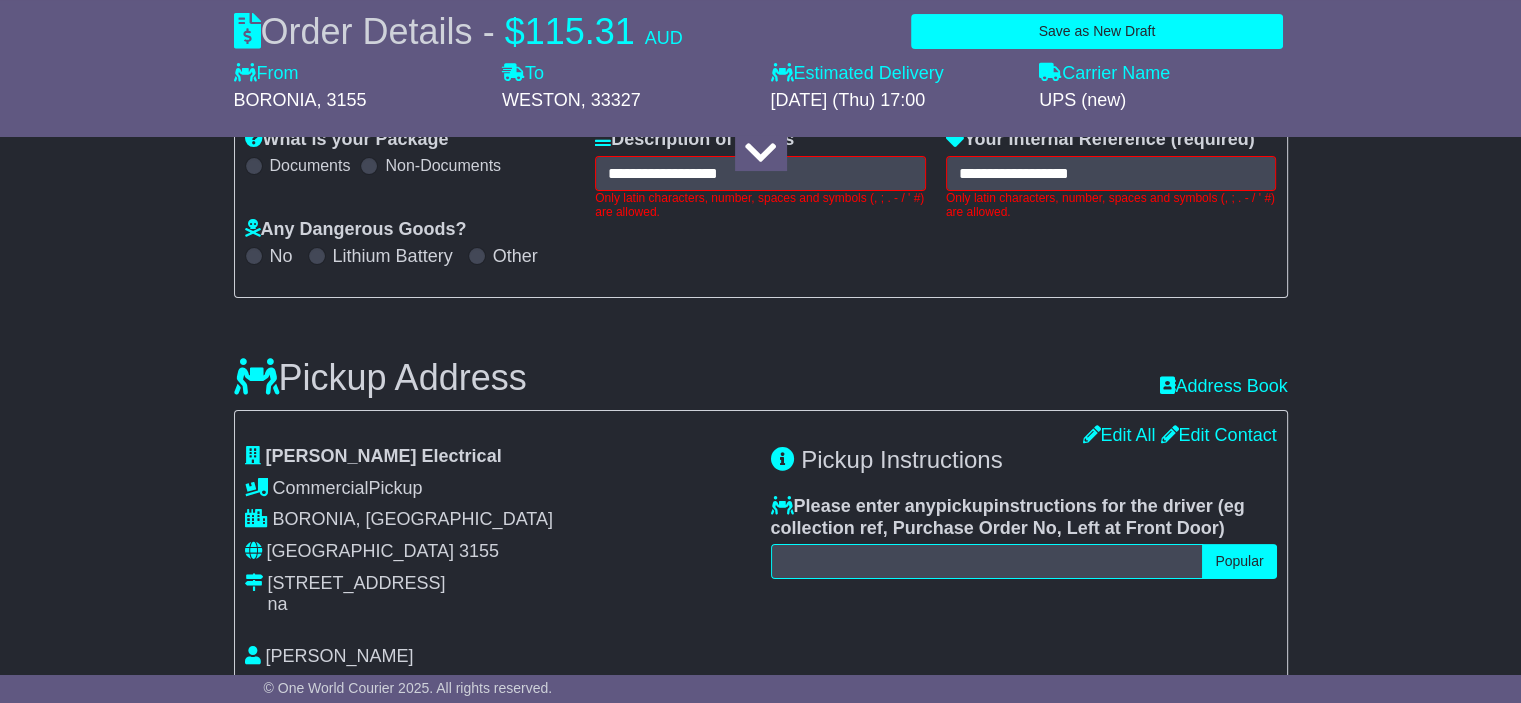 scroll, scrollTop: 292, scrollLeft: 0, axis: vertical 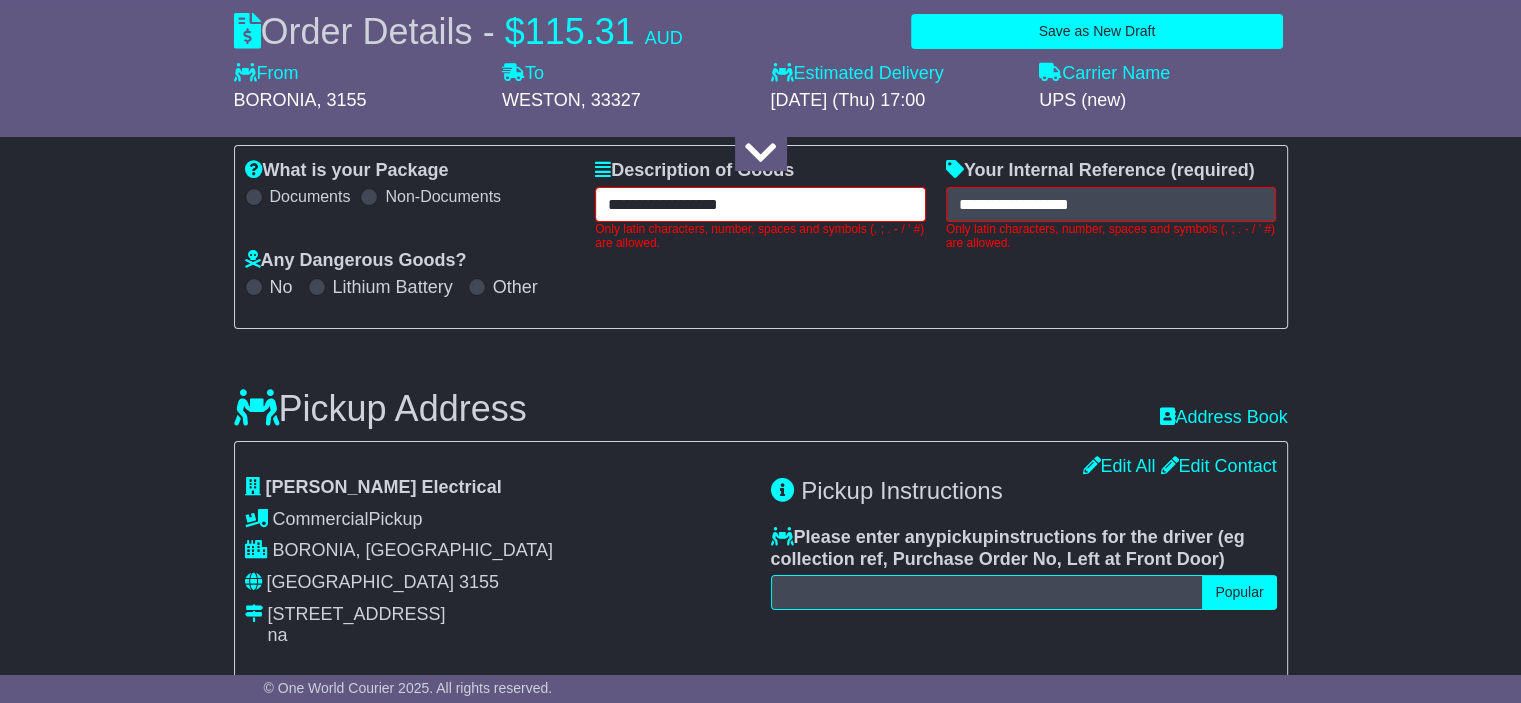 click on "**********" at bounding box center [760, 204] 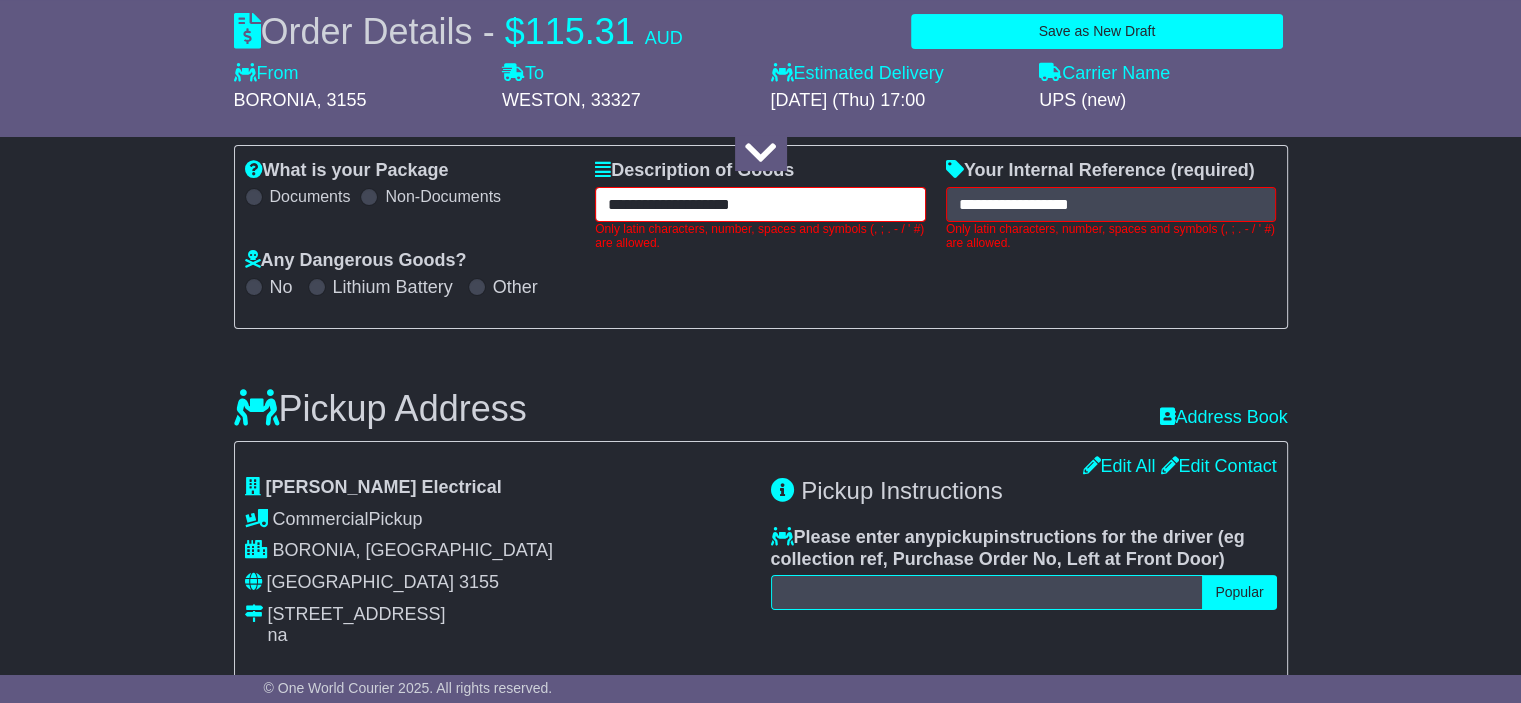 type on "**********" 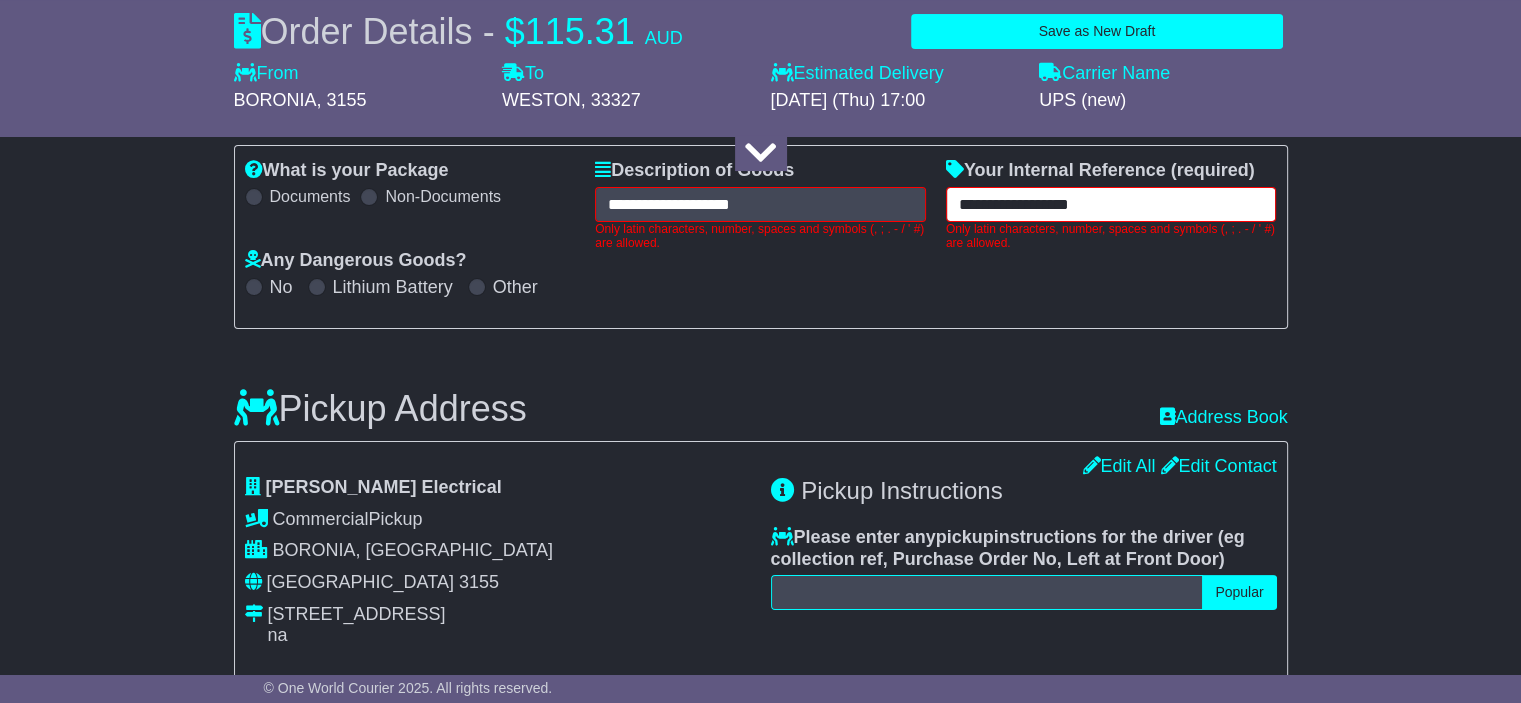 click on "**********" at bounding box center [1111, 204] 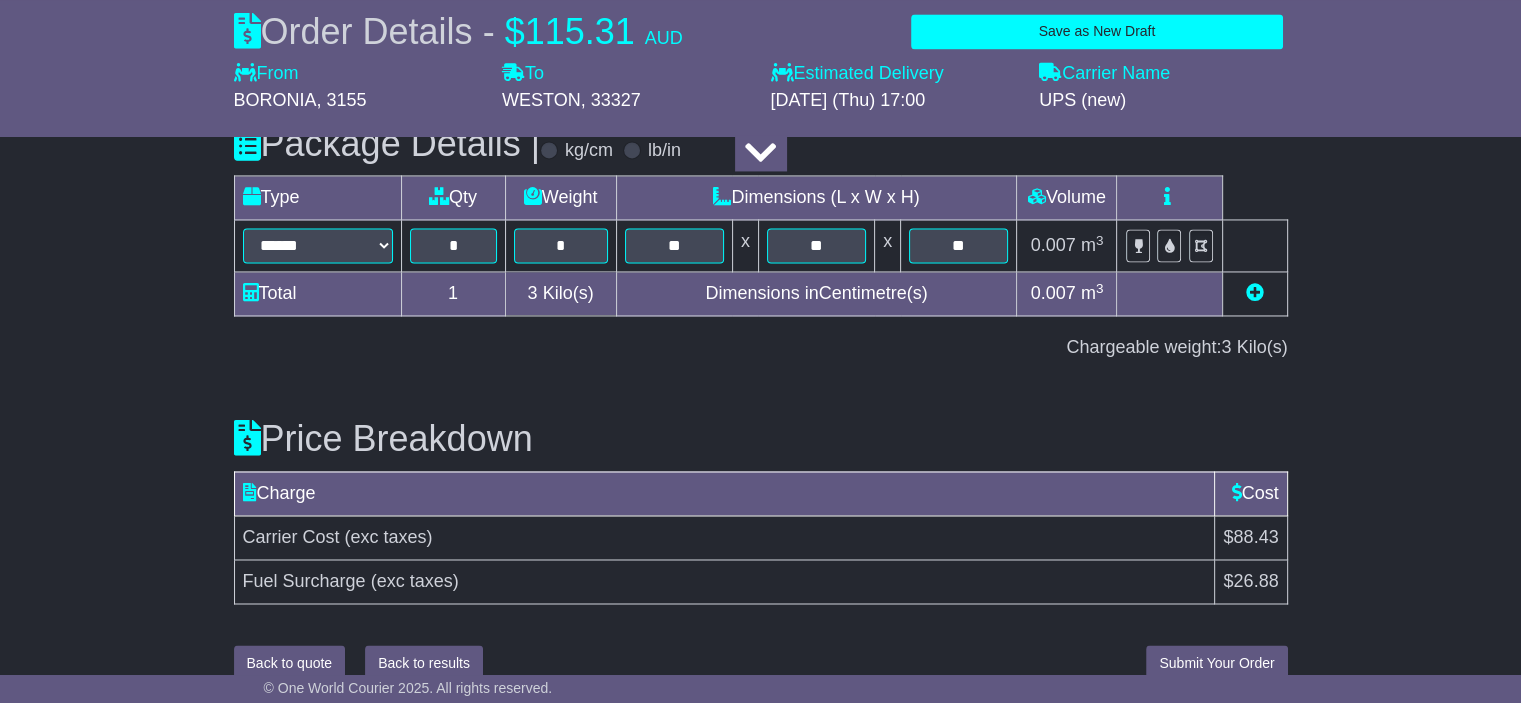 scroll, scrollTop: 3200, scrollLeft: 0, axis: vertical 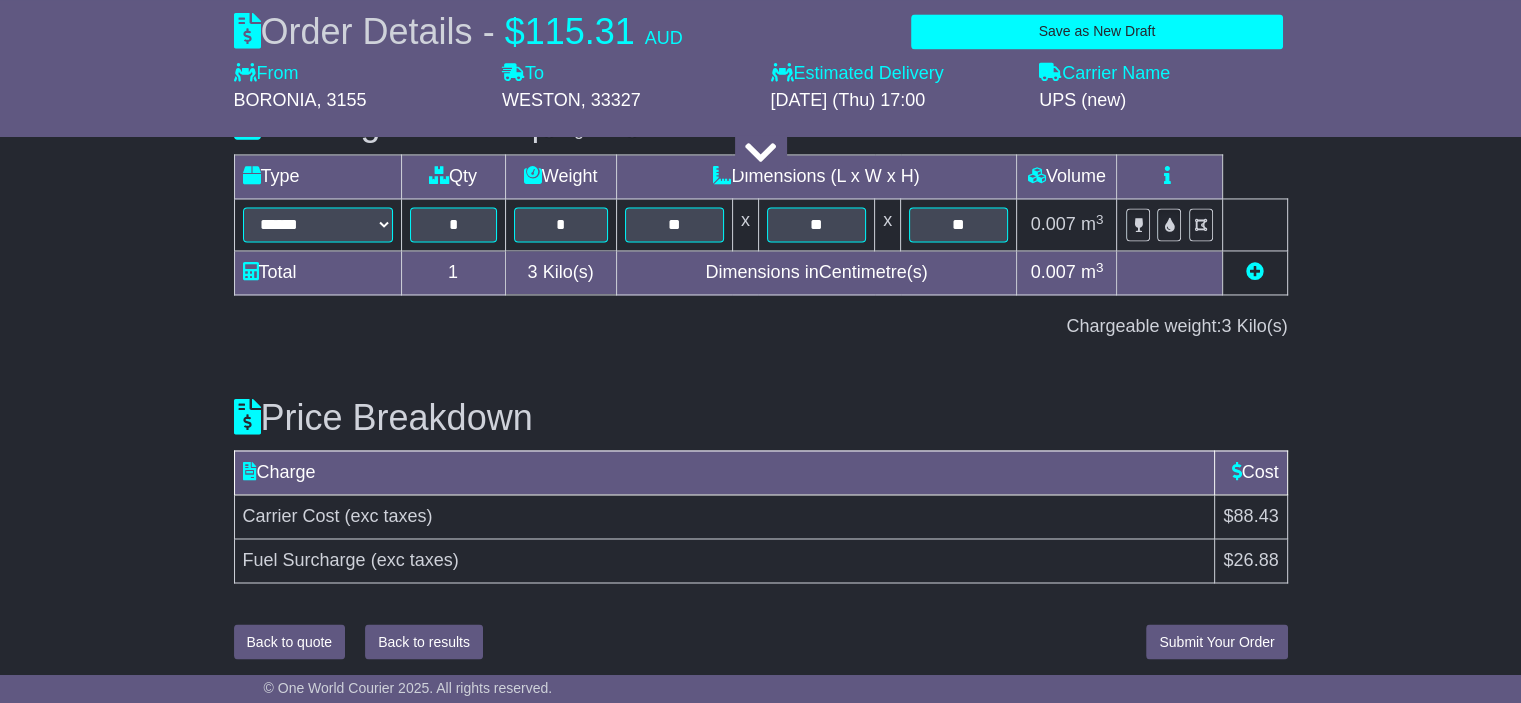 type on "**********" 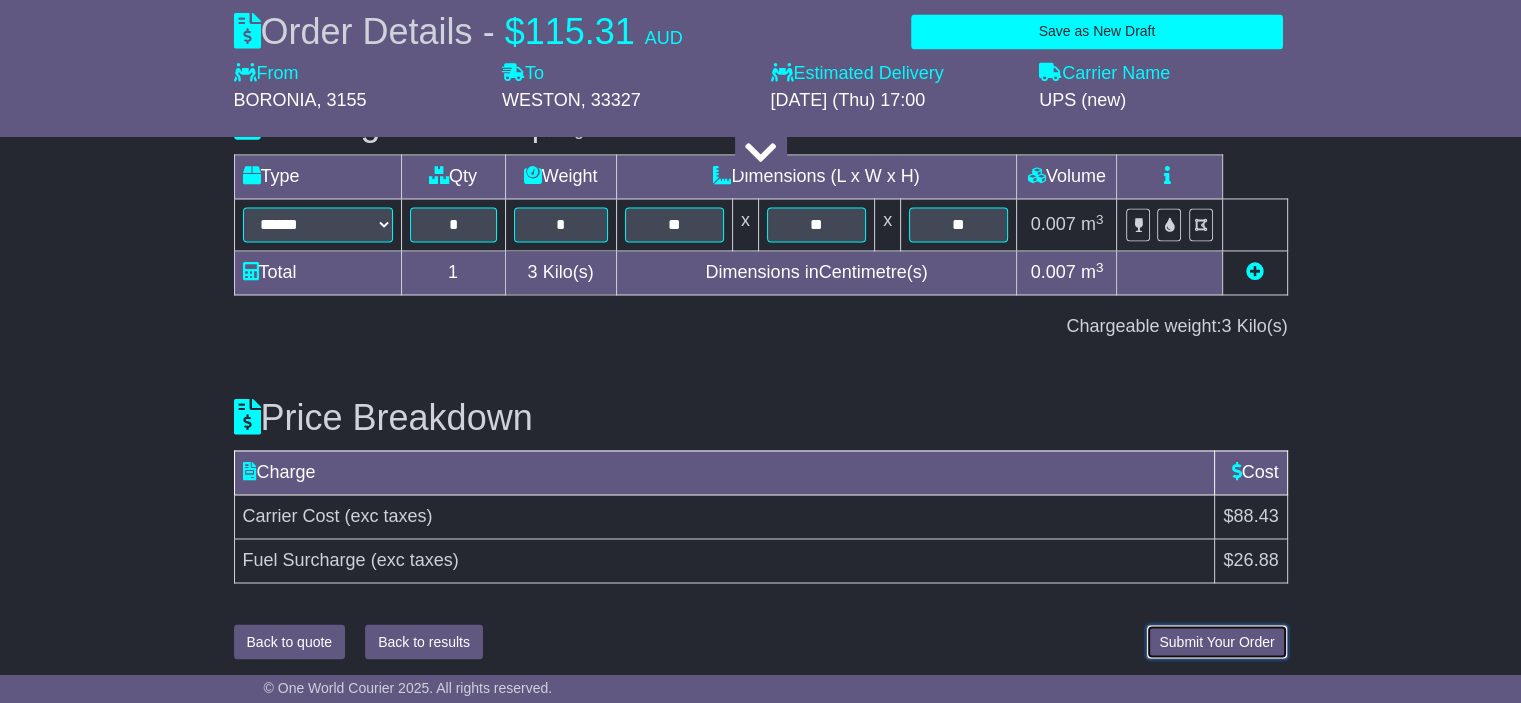 scroll, scrollTop: 3011, scrollLeft: 0, axis: vertical 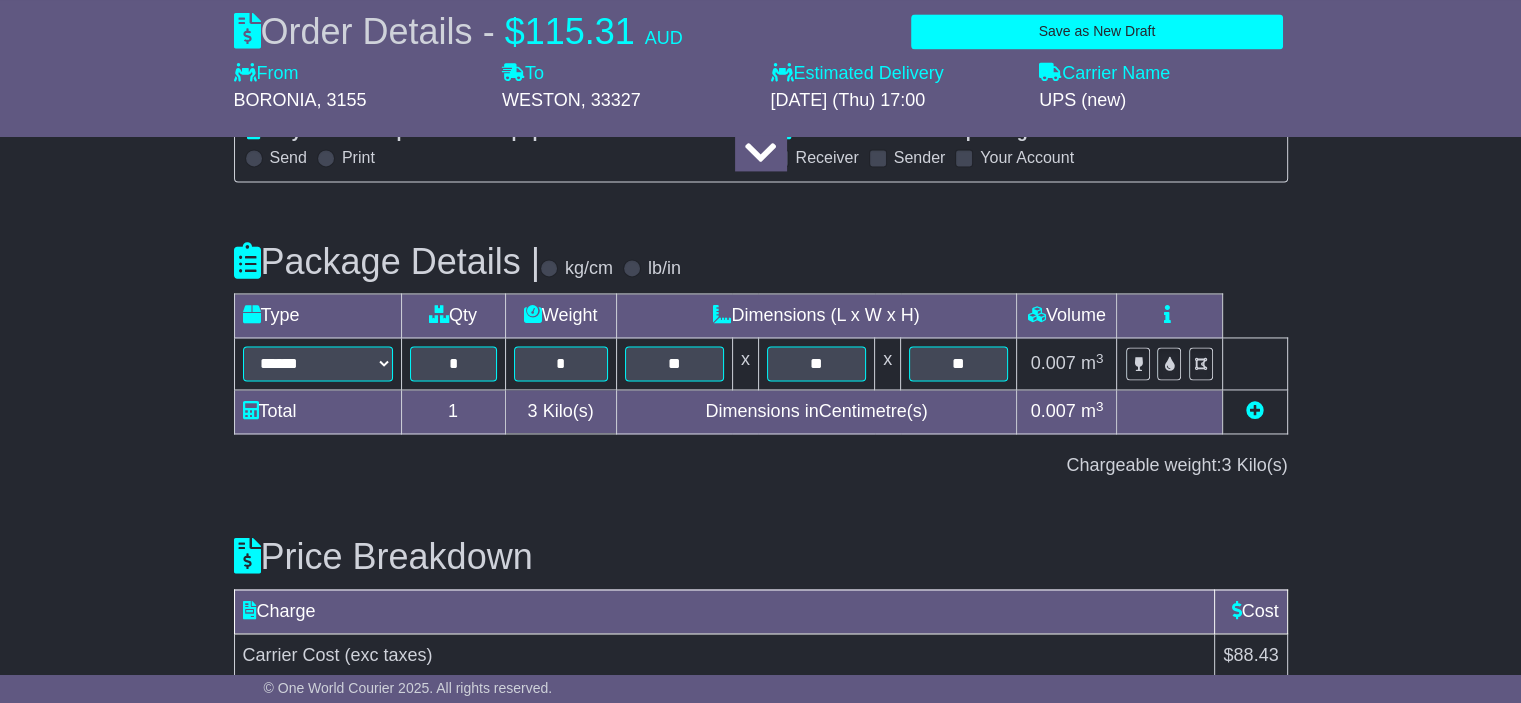 click on "Submit Your Order" at bounding box center (1216, 780) 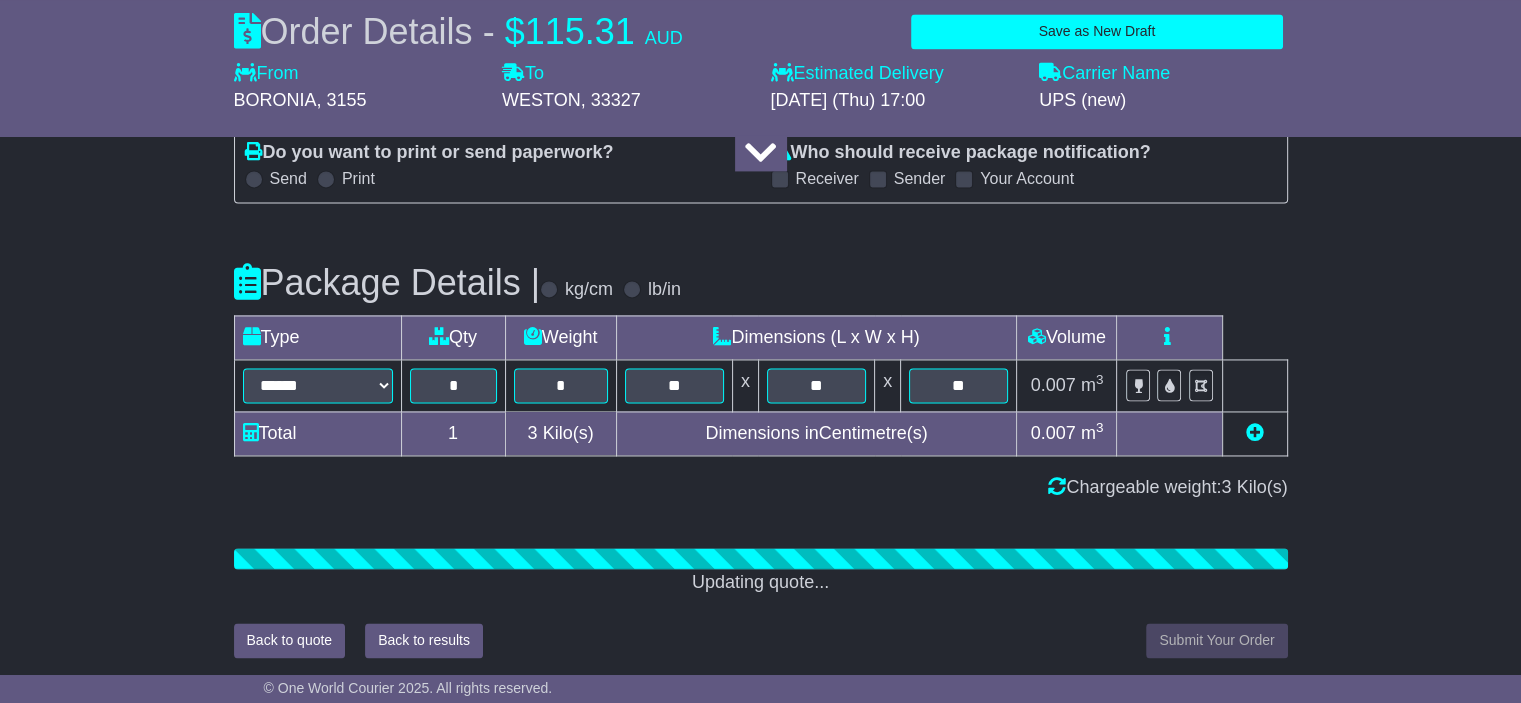 scroll, scrollTop: 3171, scrollLeft: 0, axis: vertical 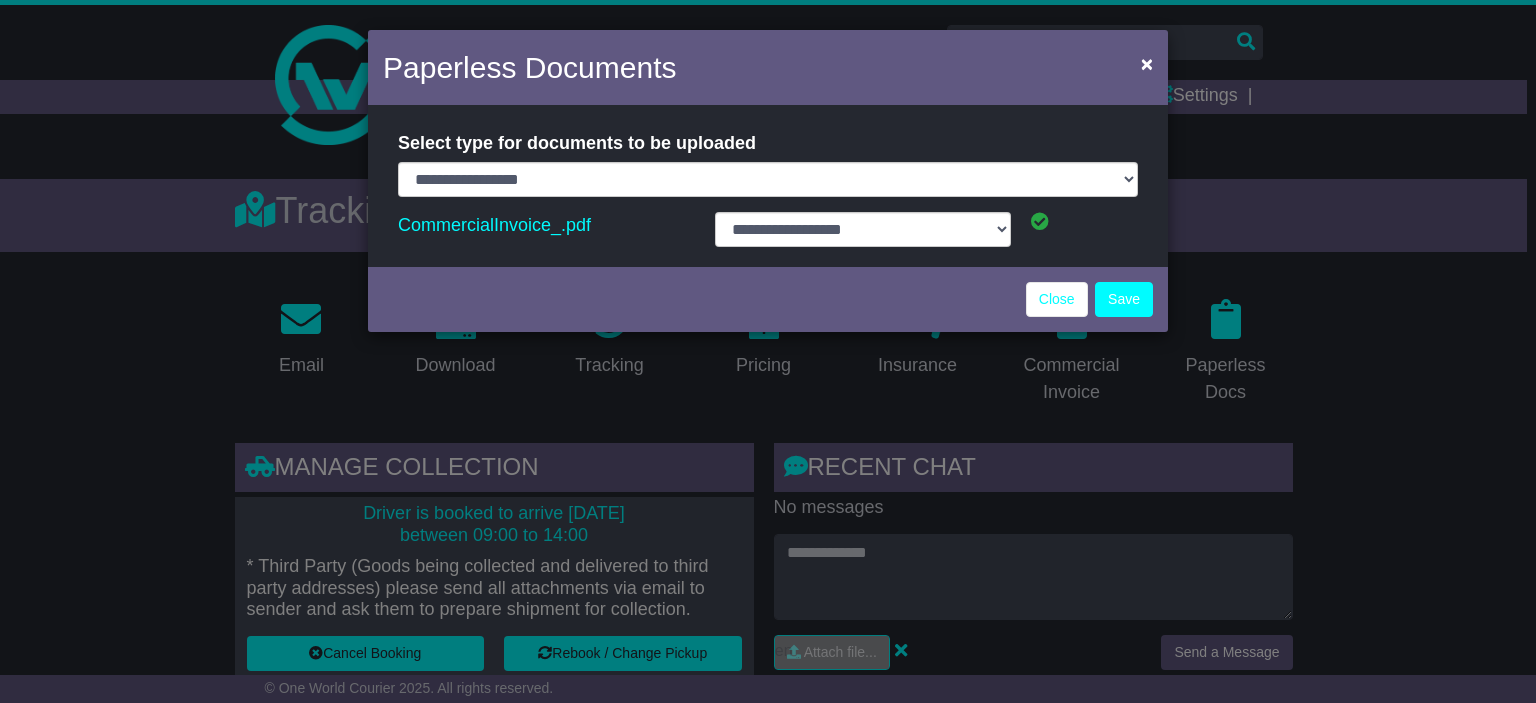 select on "**********" 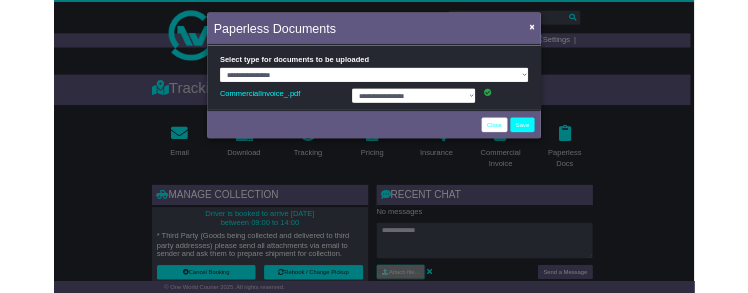 scroll, scrollTop: 0, scrollLeft: 0, axis: both 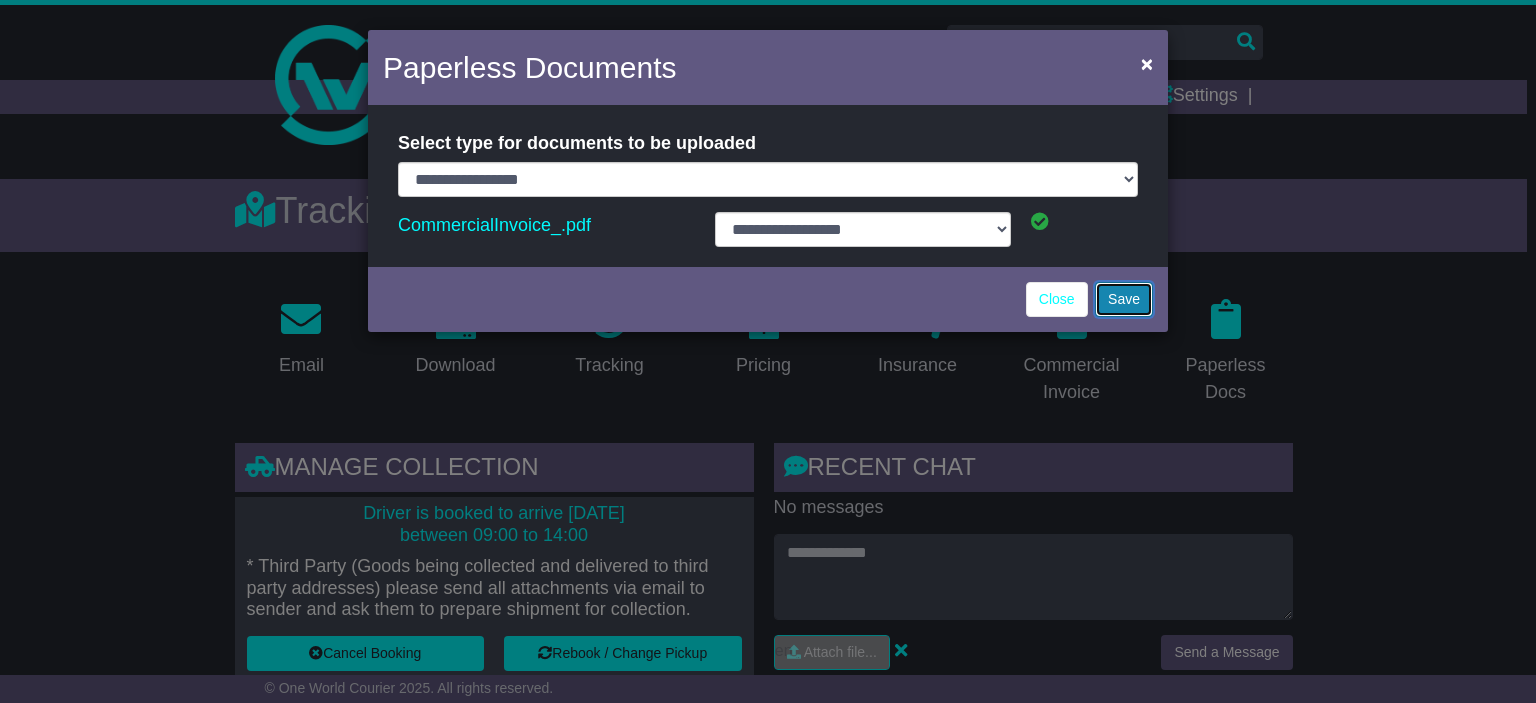 click on "Save" at bounding box center (1124, 299) 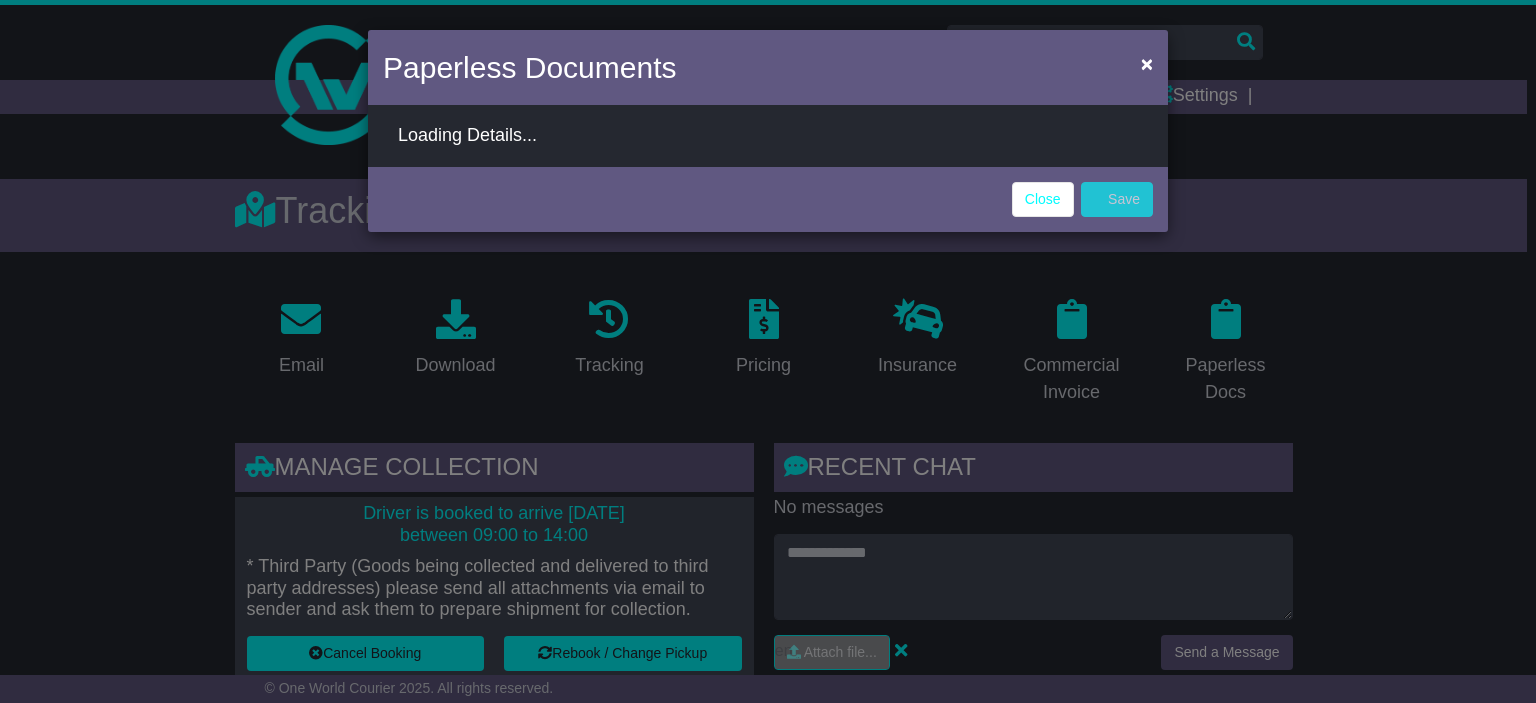 select on "**********" 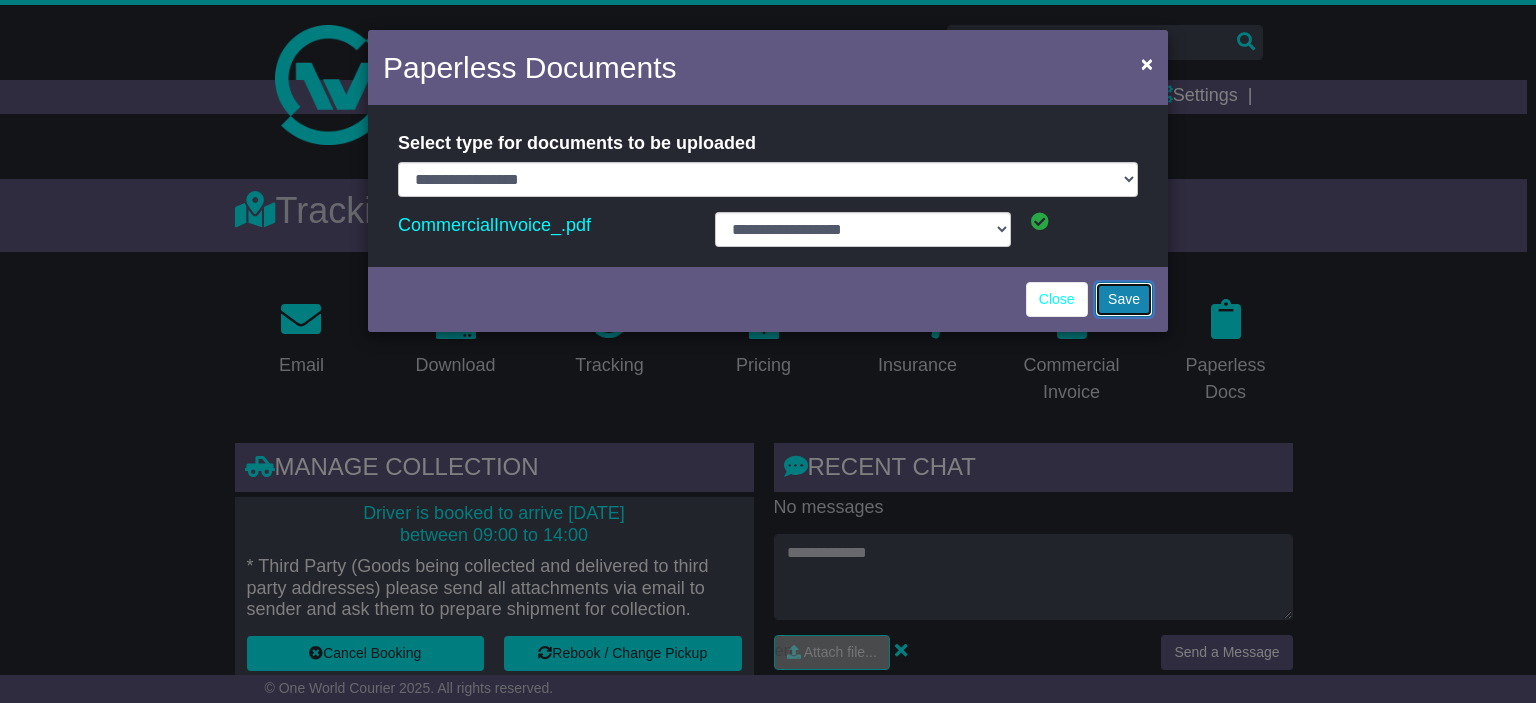 click on "Save" at bounding box center [1124, 299] 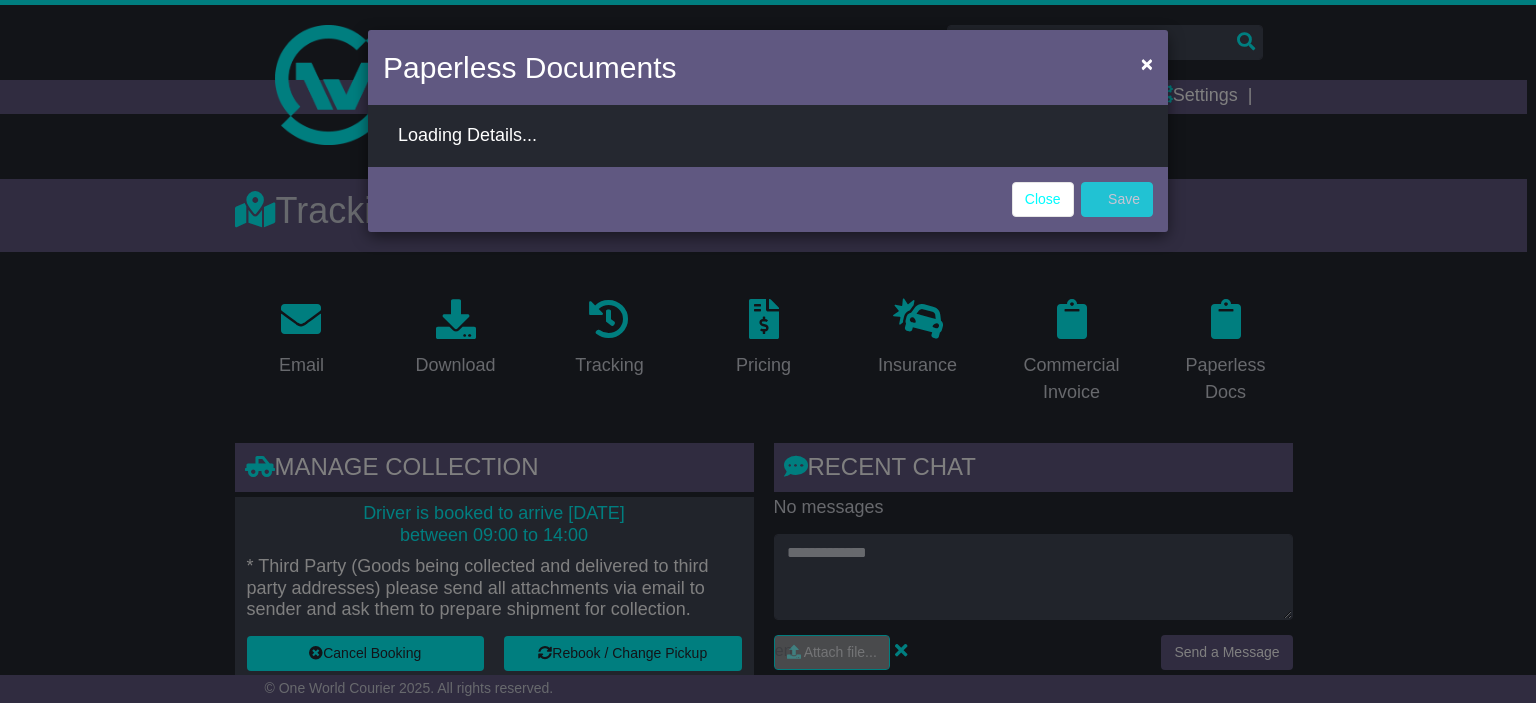 select on "**********" 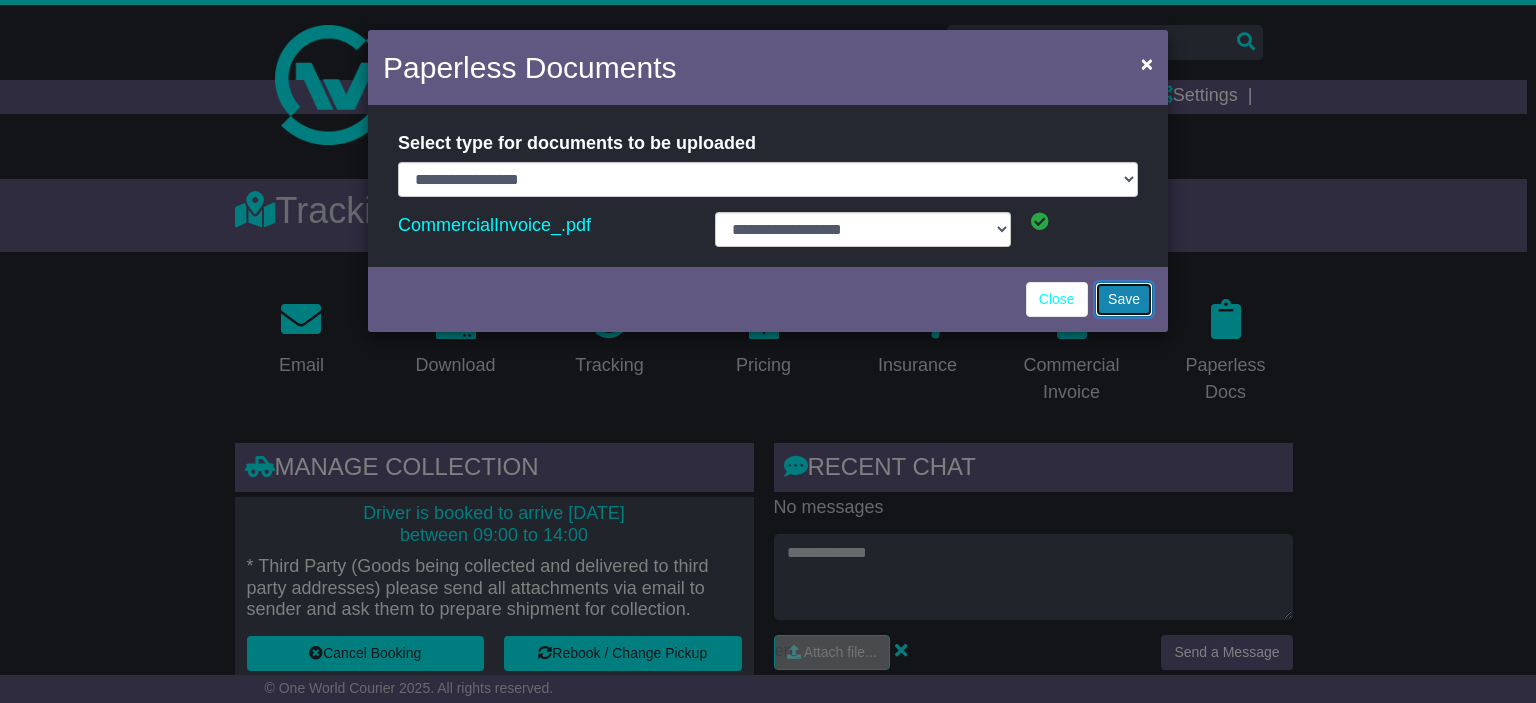 click on "Save" at bounding box center (1124, 299) 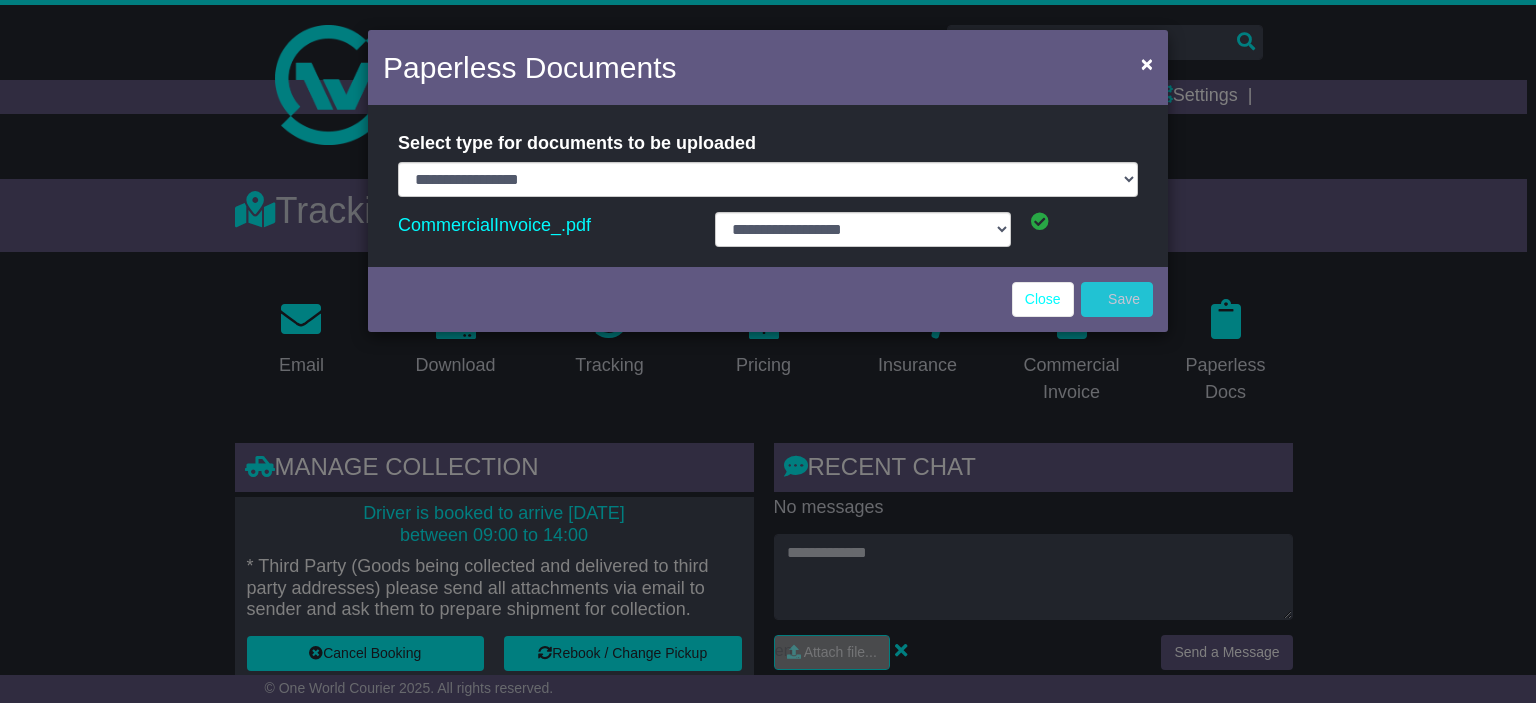 select on "**********" 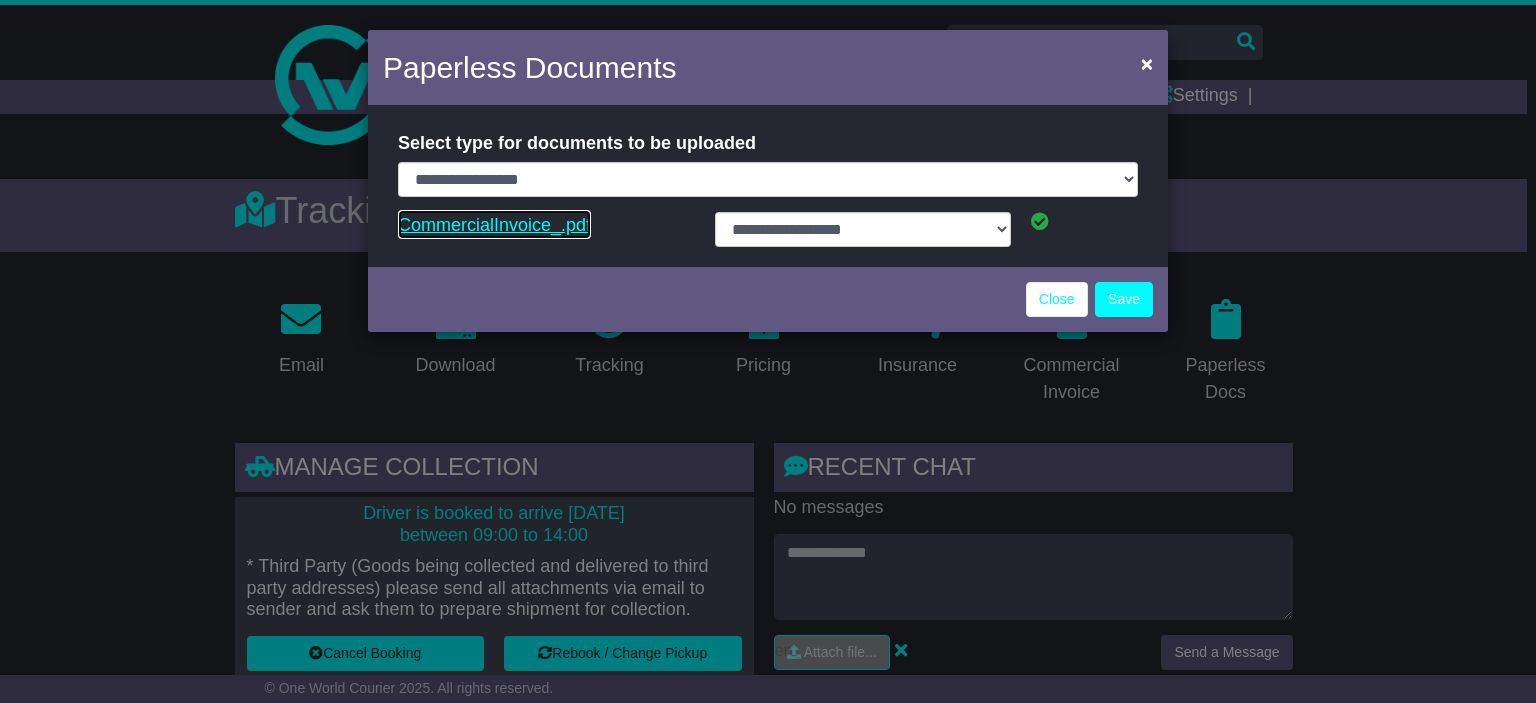 click on "CommercialInvoice_.pdf" at bounding box center [494, 225] 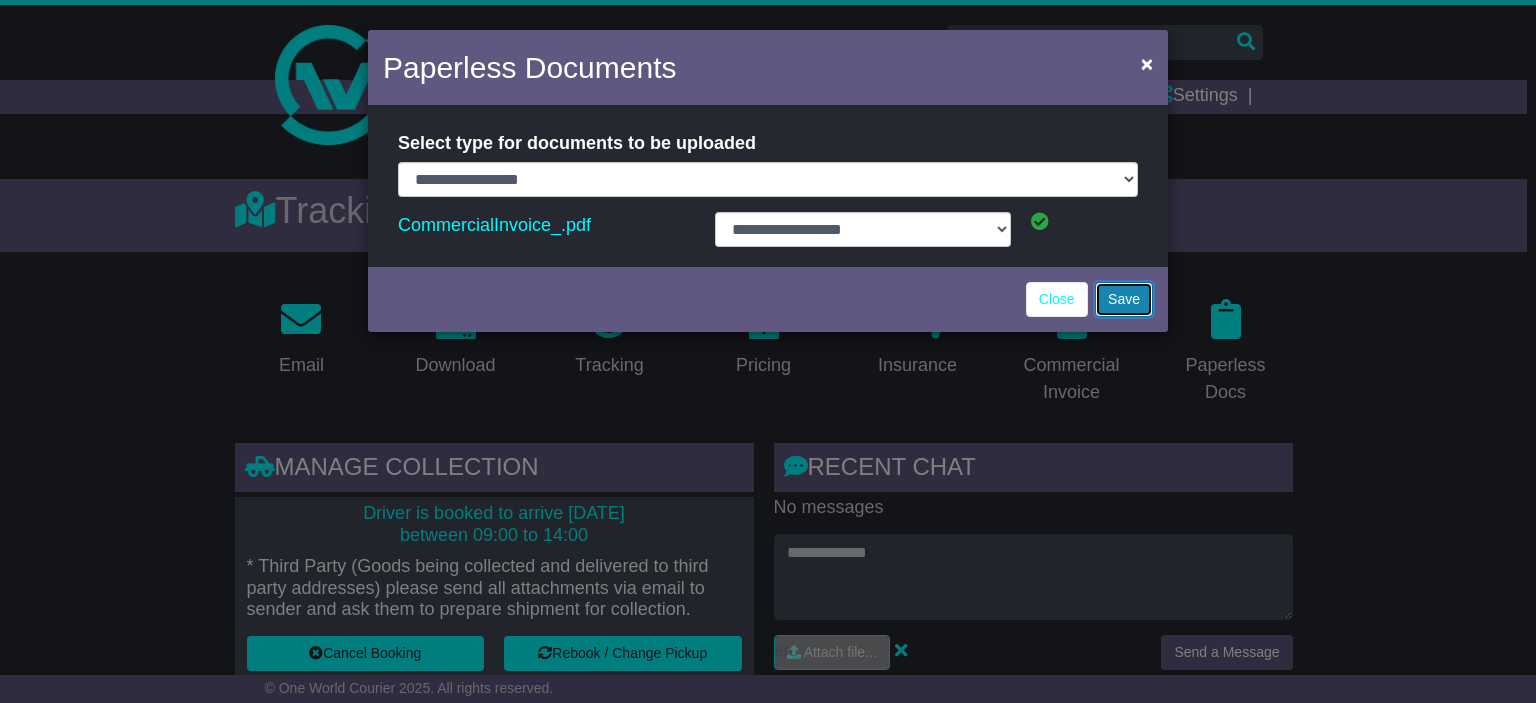 click on "Save" at bounding box center (1124, 299) 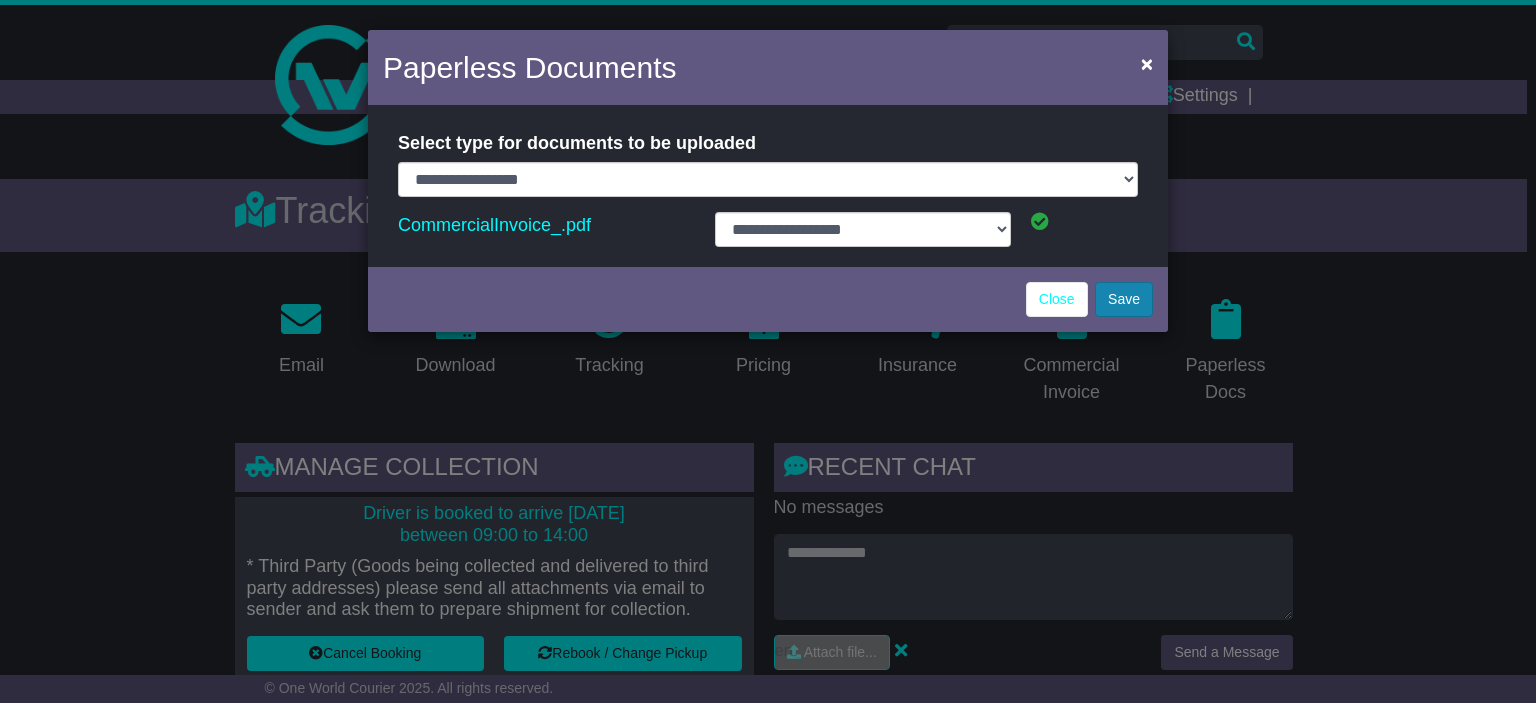 select on "**********" 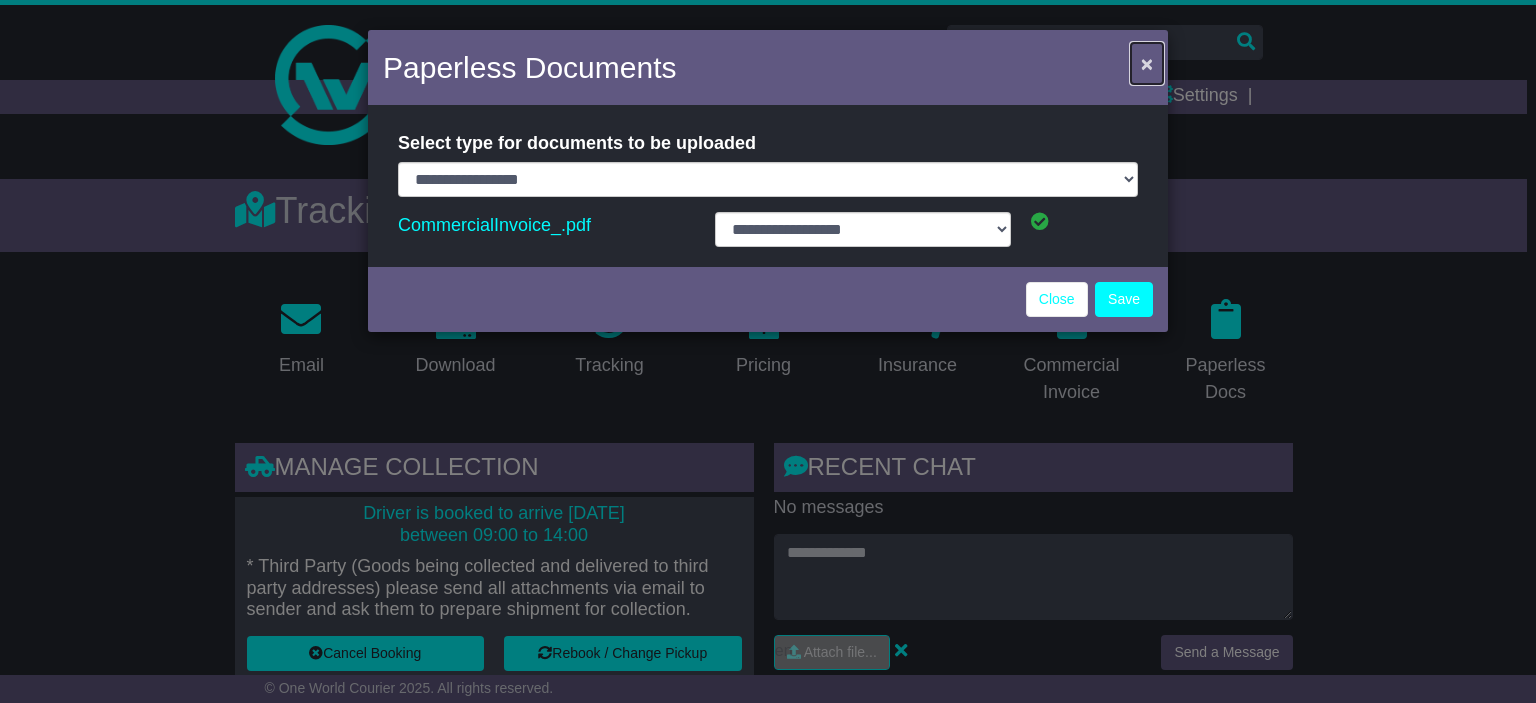click on "×" at bounding box center [1147, 63] 